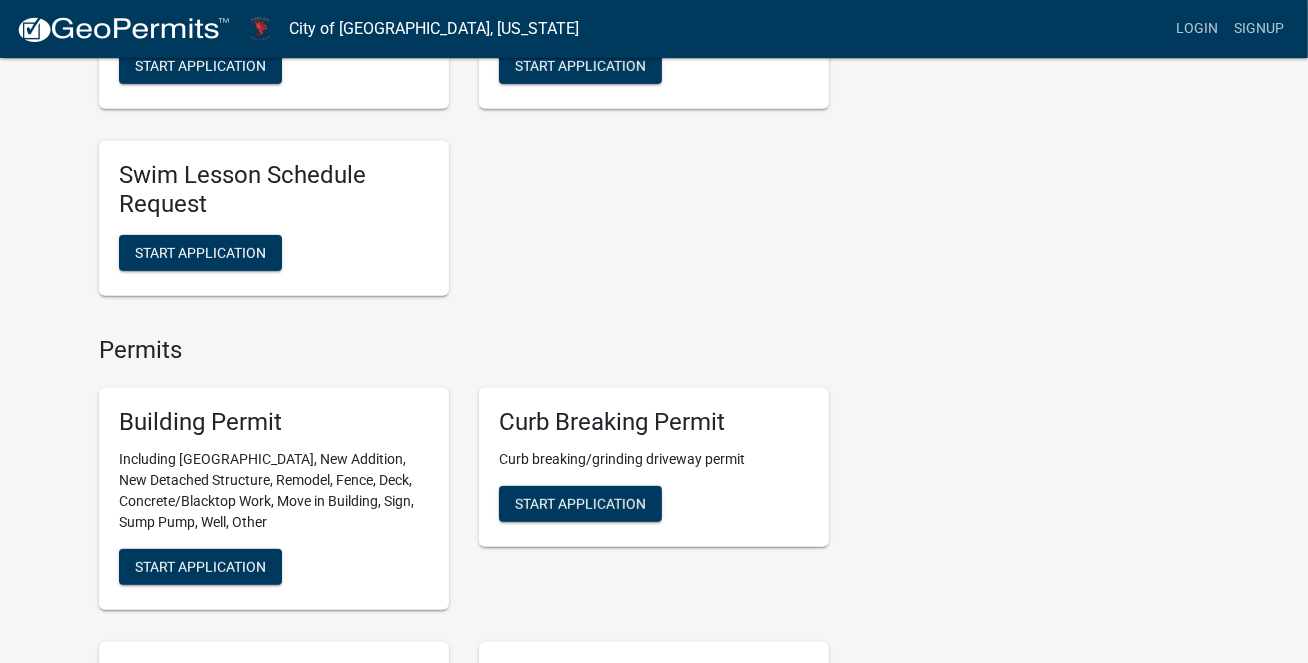 scroll, scrollTop: 551, scrollLeft: 0, axis: vertical 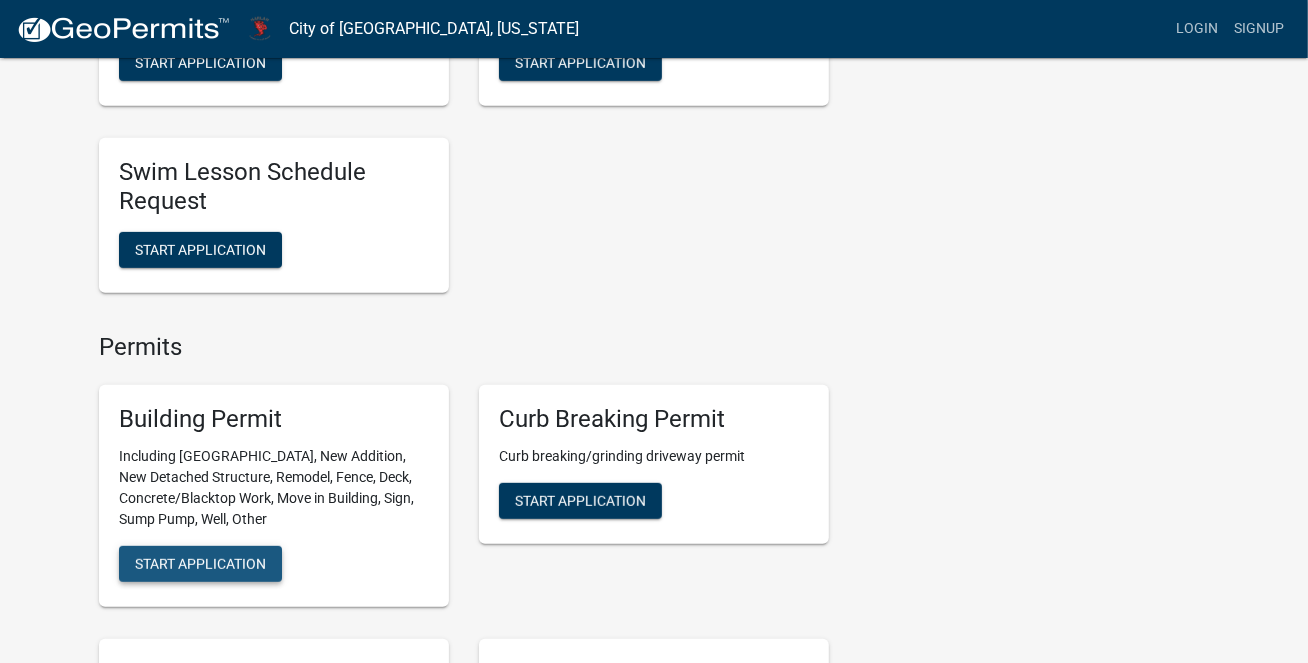 click on "Start Application" at bounding box center [200, 564] 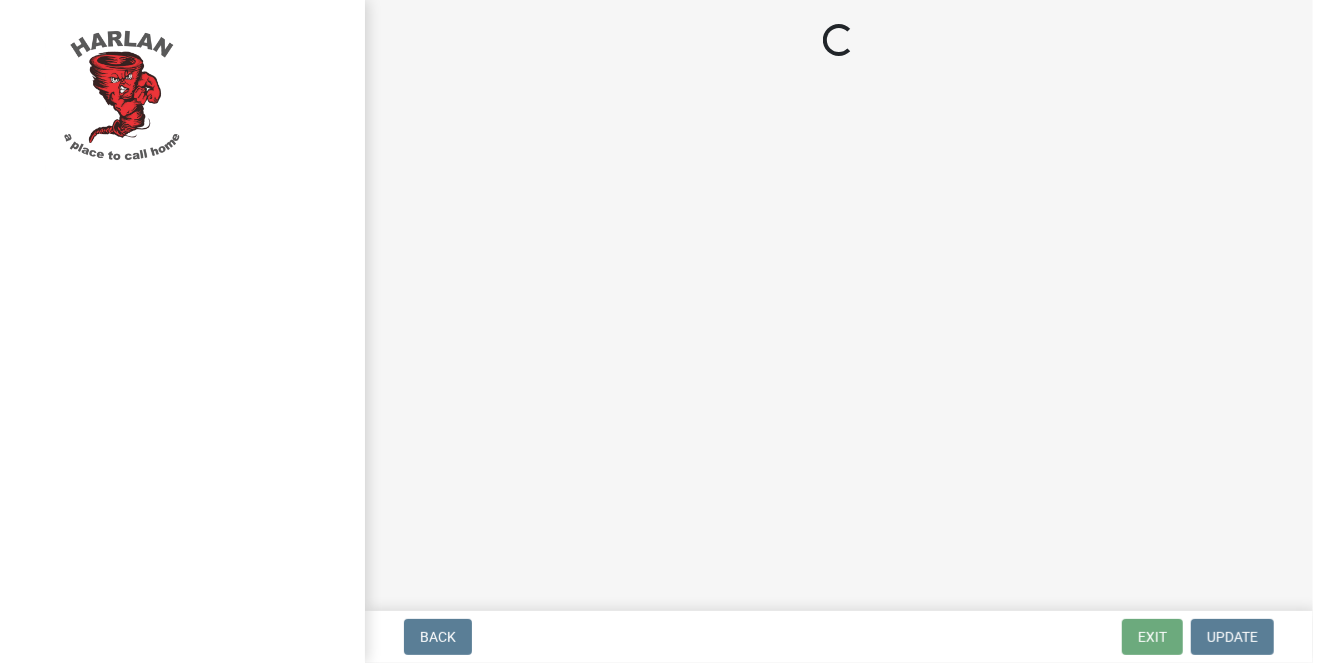 scroll, scrollTop: 0, scrollLeft: 0, axis: both 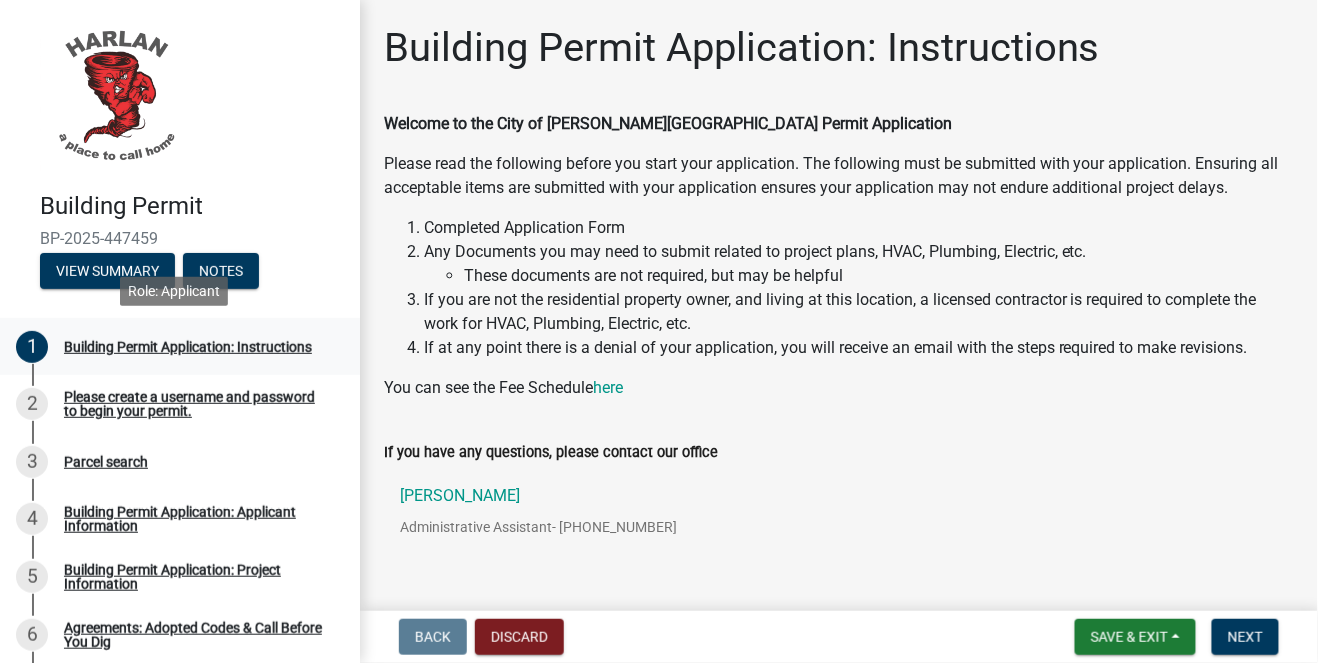 click on "Building Permit Application: Instructions" at bounding box center [188, 347] 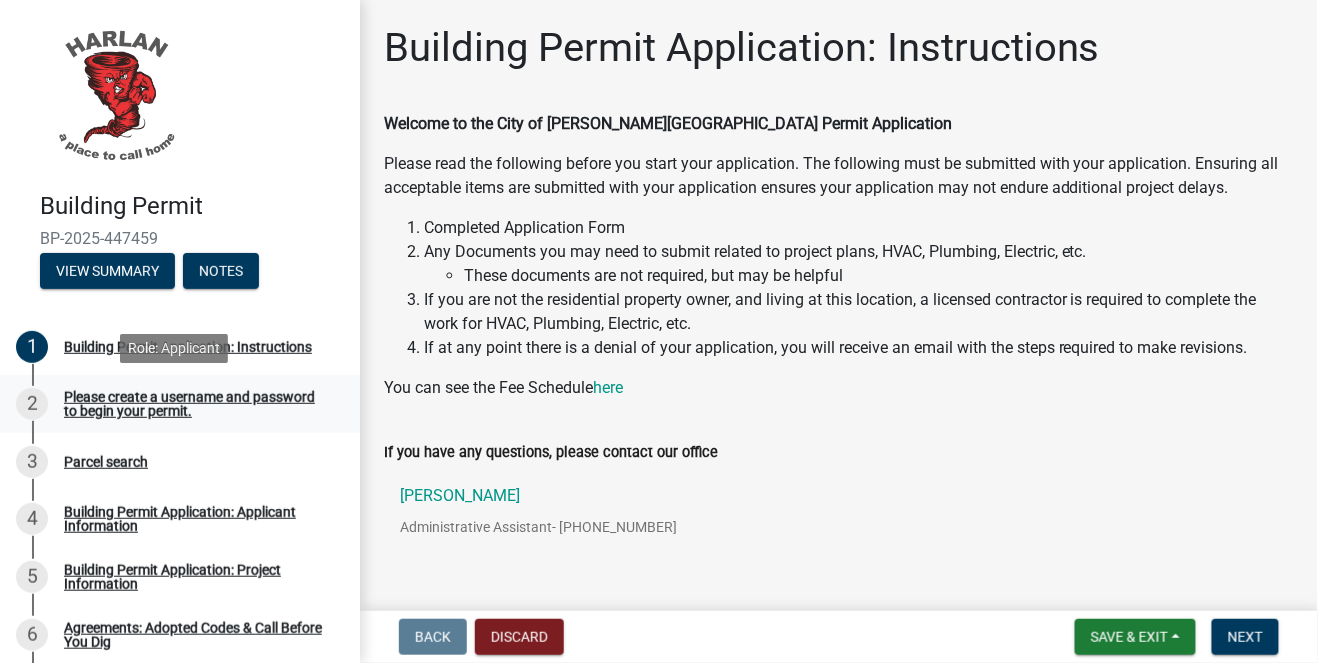 click on "Please create a username and password to begin your permit." at bounding box center [196, 404] 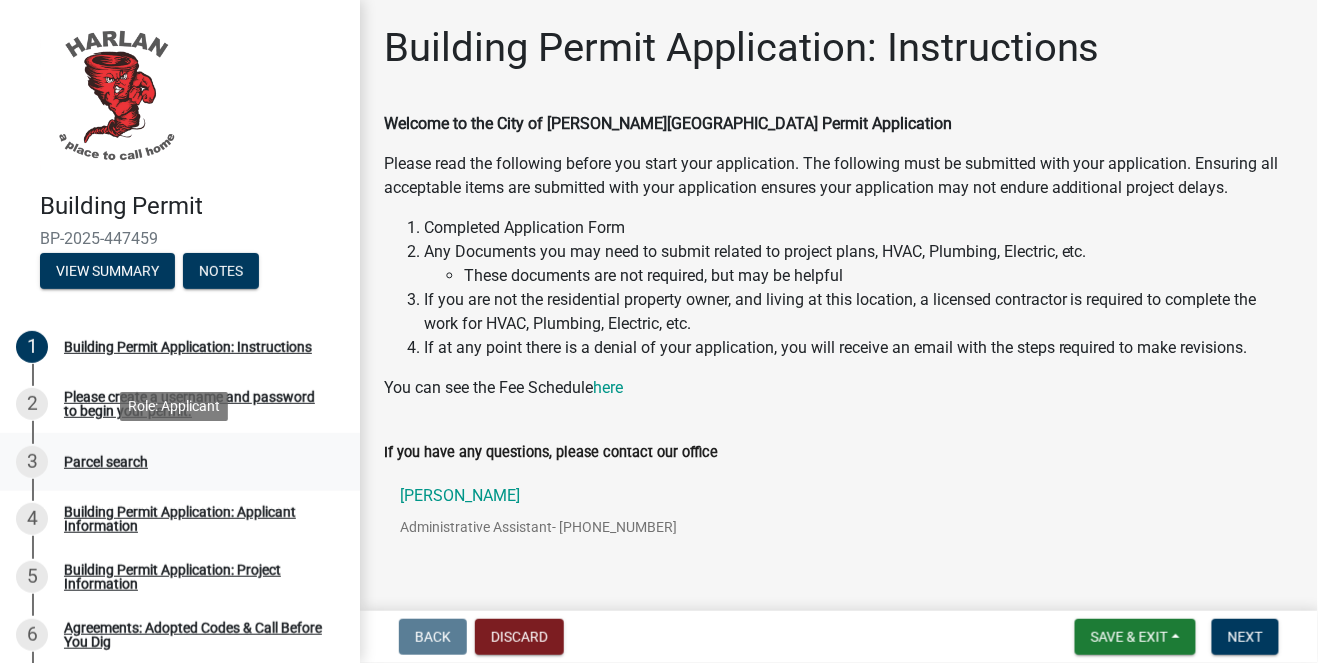 click on "Parcel search" at bounding box center [106, 462] 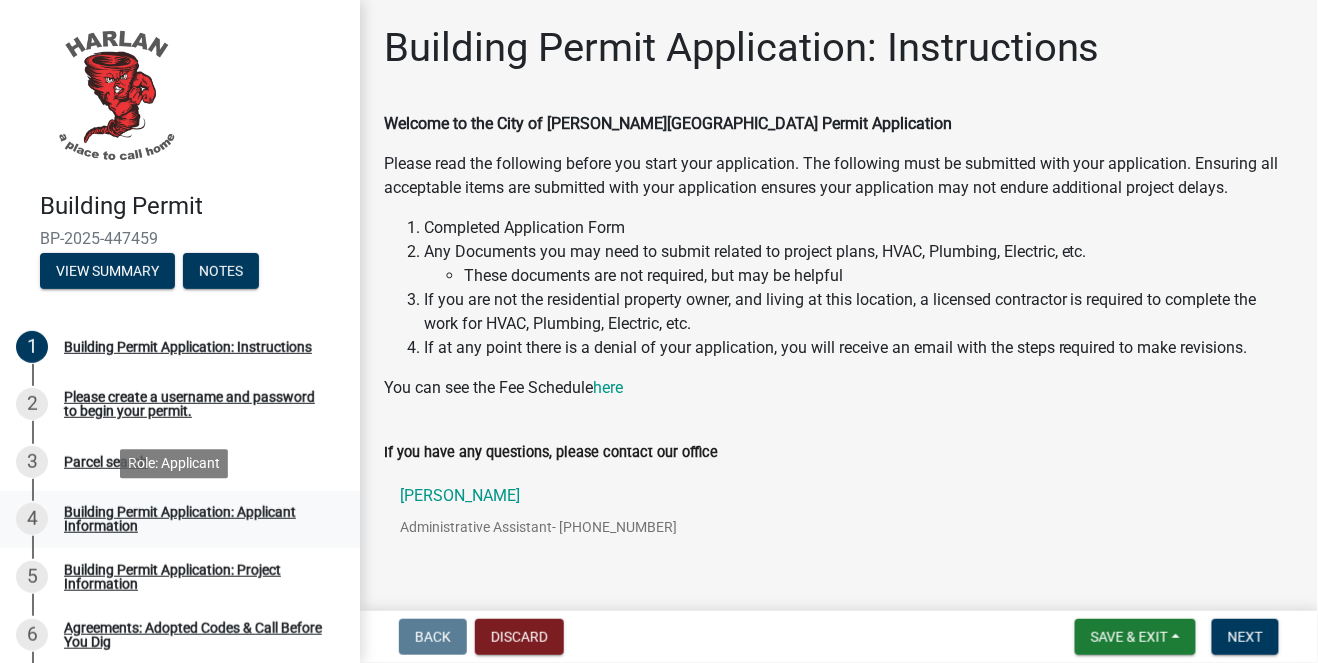 click on "Building Permit Application: Applicant Information" at bounding box center [196, 519] 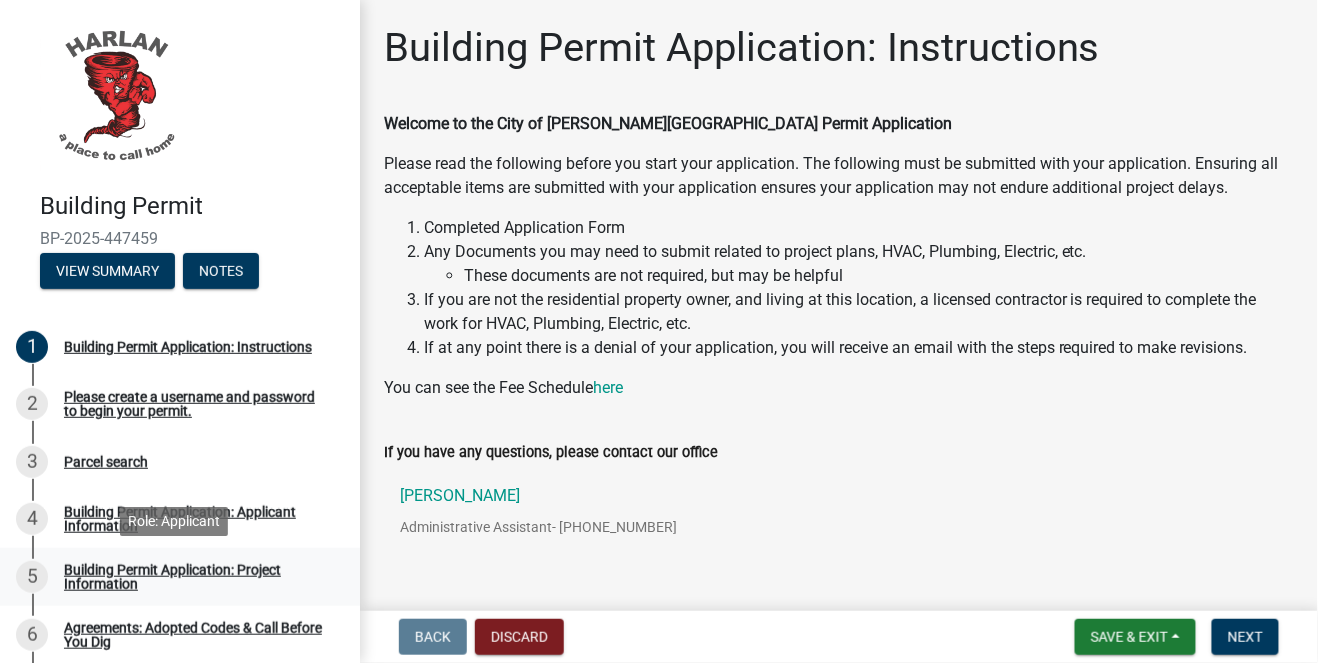 click on "Building Permit Application: Project Information" at bounding box center [196, 577] 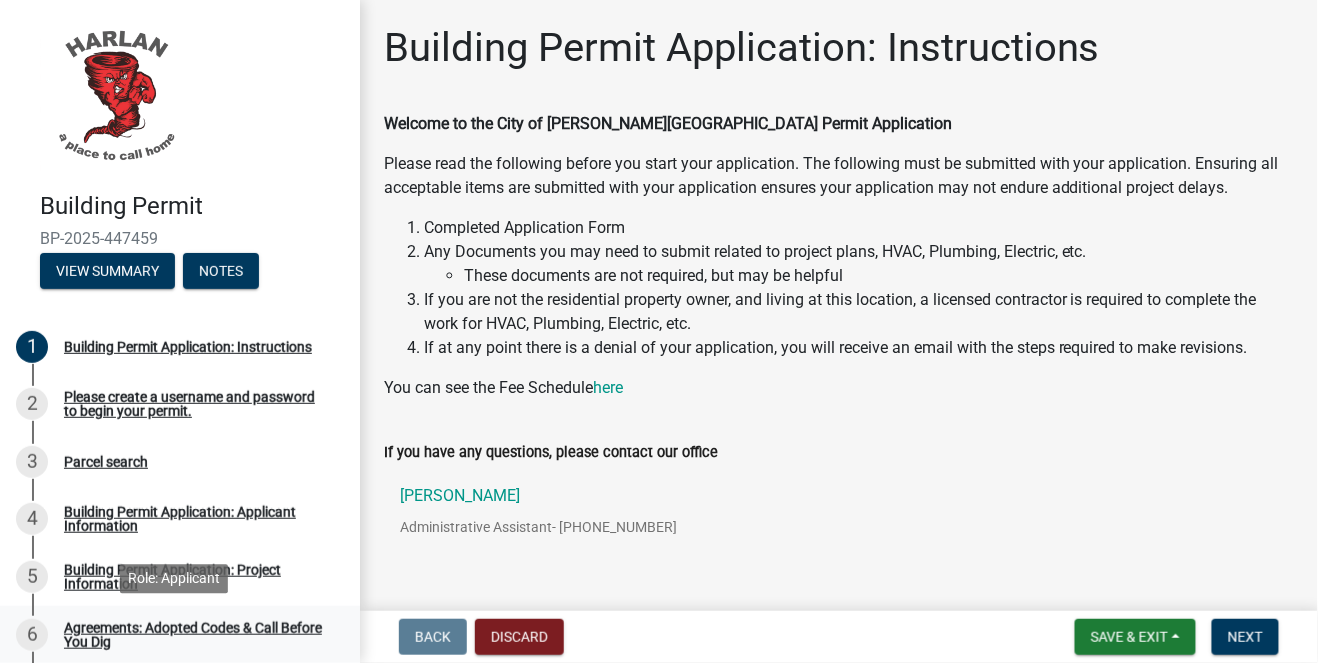 click on "Agreements: Adopted Codes & Call Before You Dig" at bounding box center [196, 635] 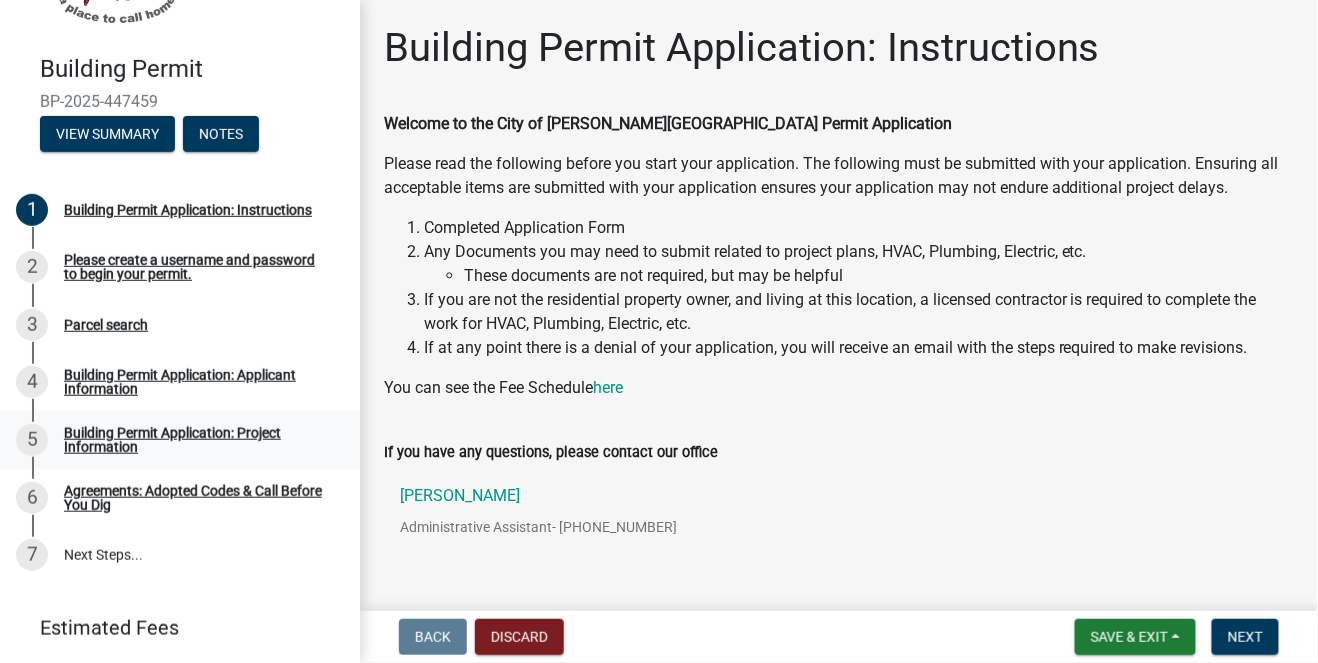 scroll, scrollTop: 137, scrollLeft: 0, axis: vertical 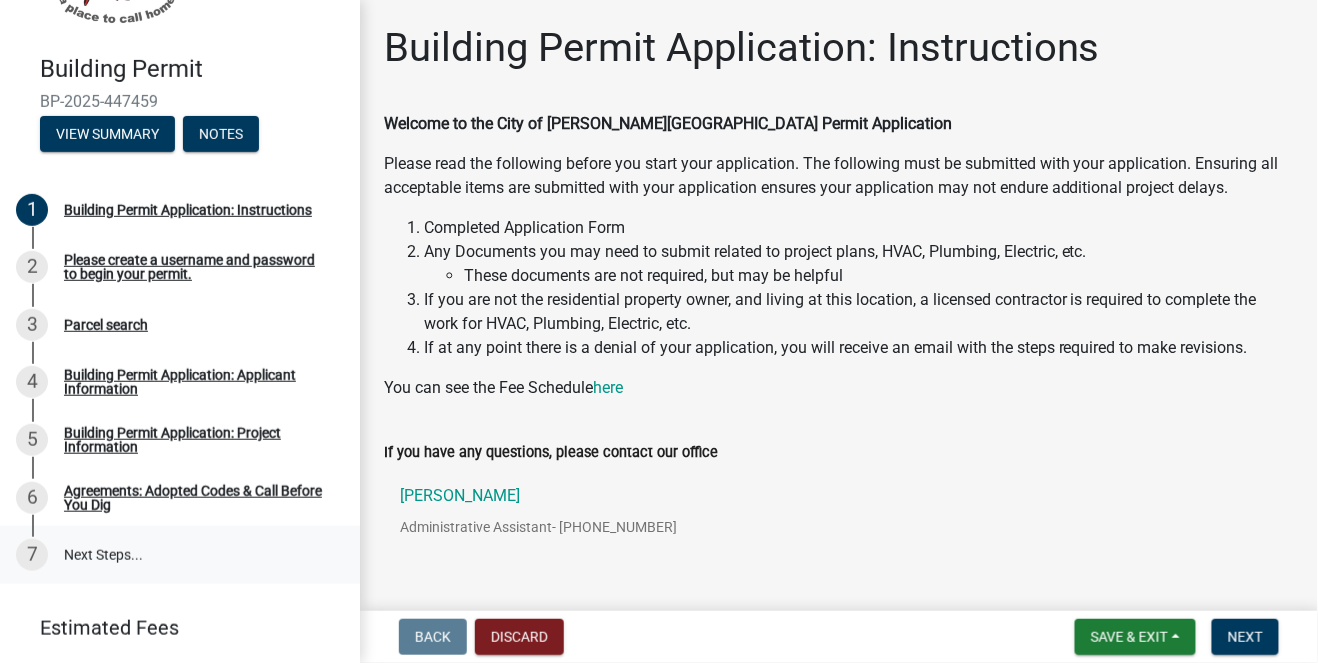 click on "7   Next Steps..." at bounding box center (180, 555) 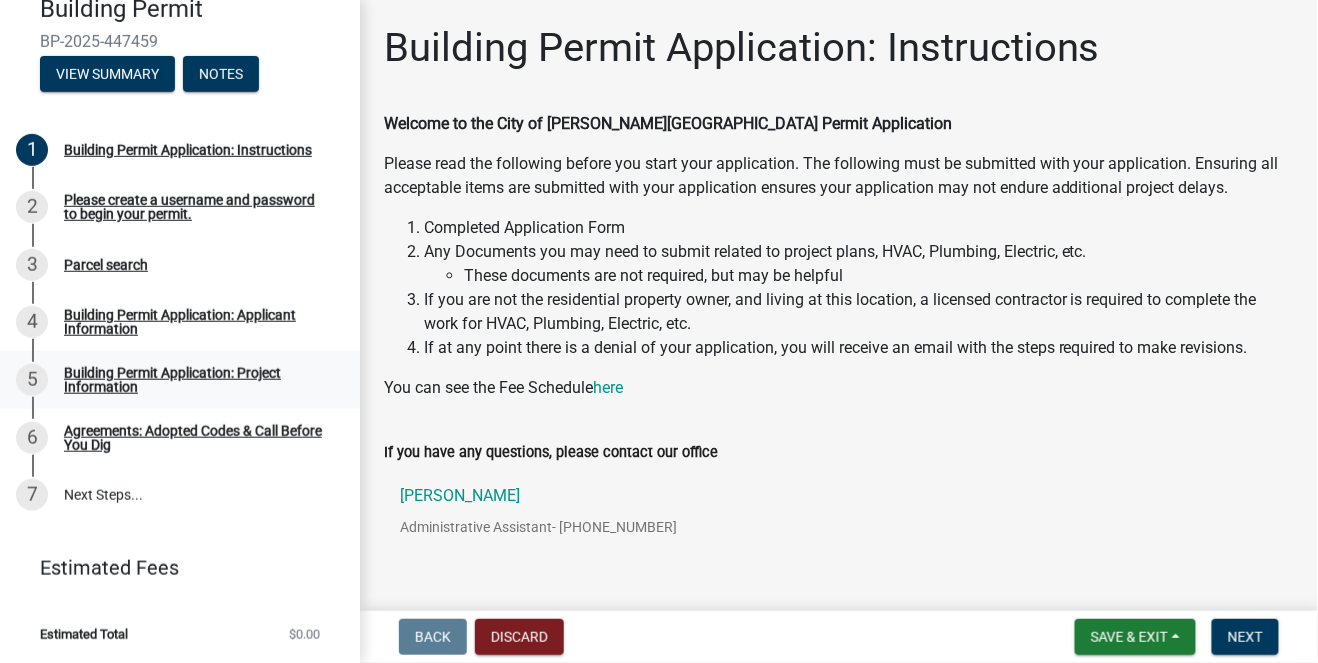 scroll, scrollTop: 0, scrollLeft: 0, axis: both 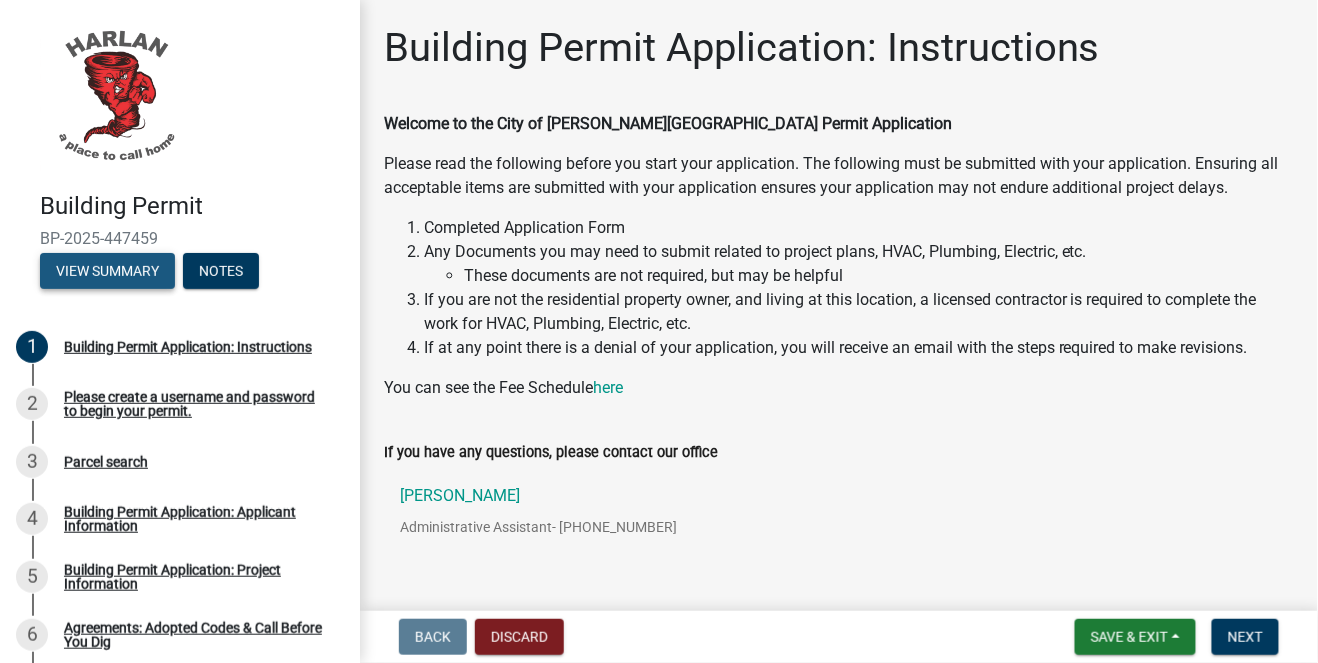 click on "View Summary" at bounding box center (107, 271) 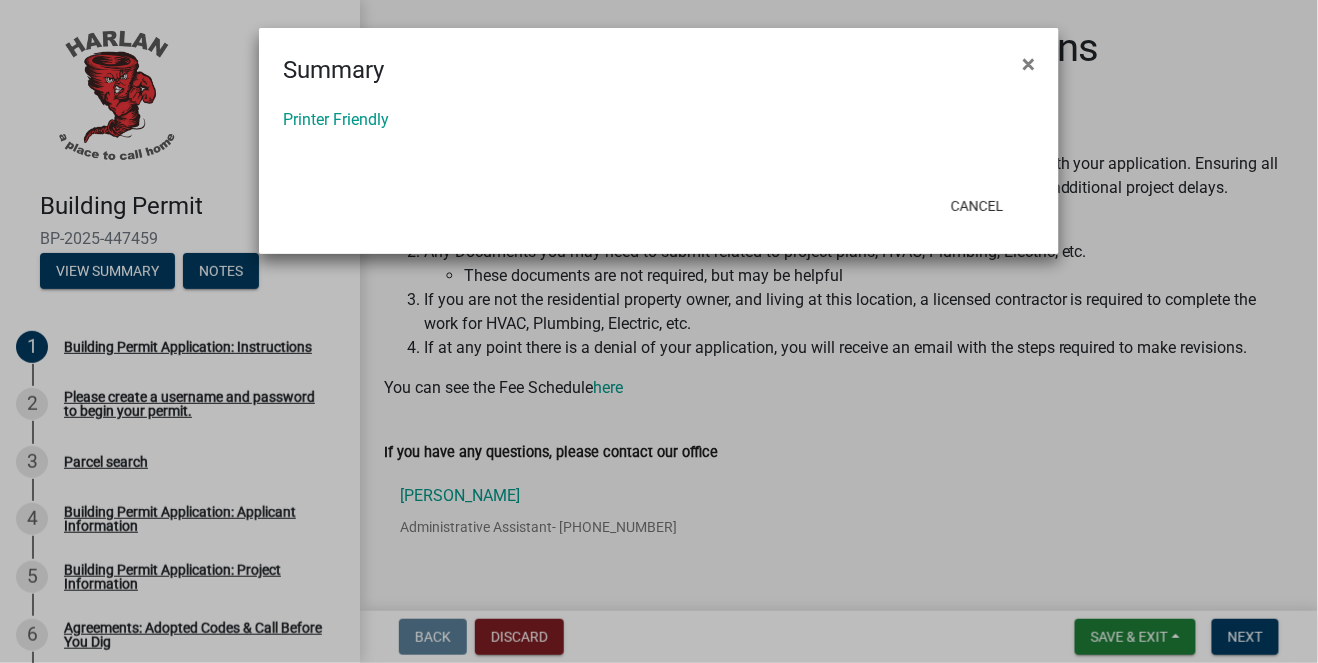 click on "Summary × Printer Friendly  Cancel" 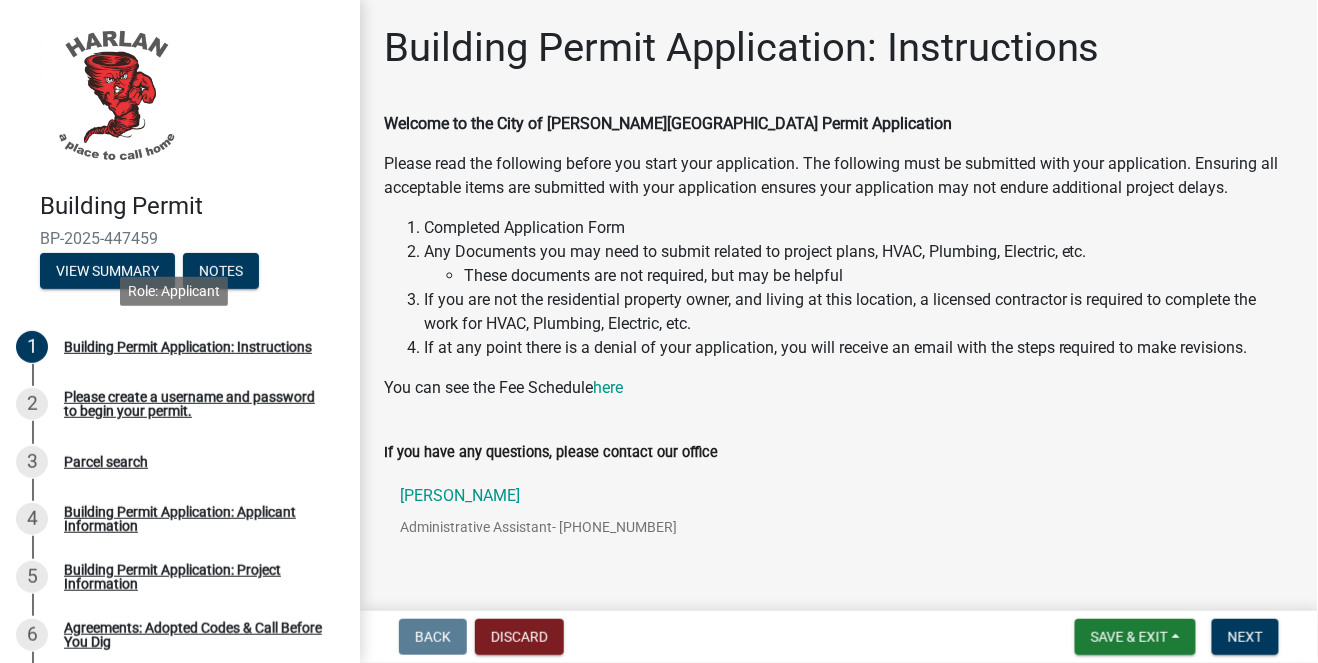click on "Building Permit Application: Instructions" at bounding box center (188, 347) 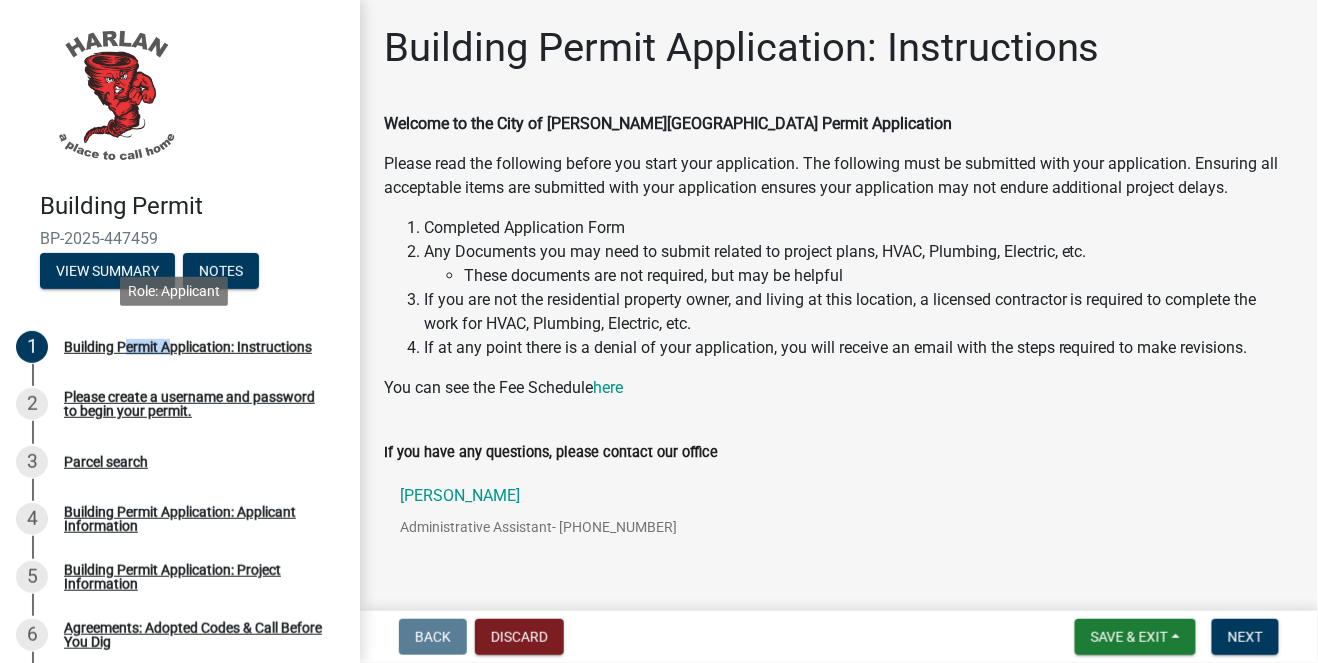 click on "Building Permit Application: Instructions" at bounding box center (188, 347) 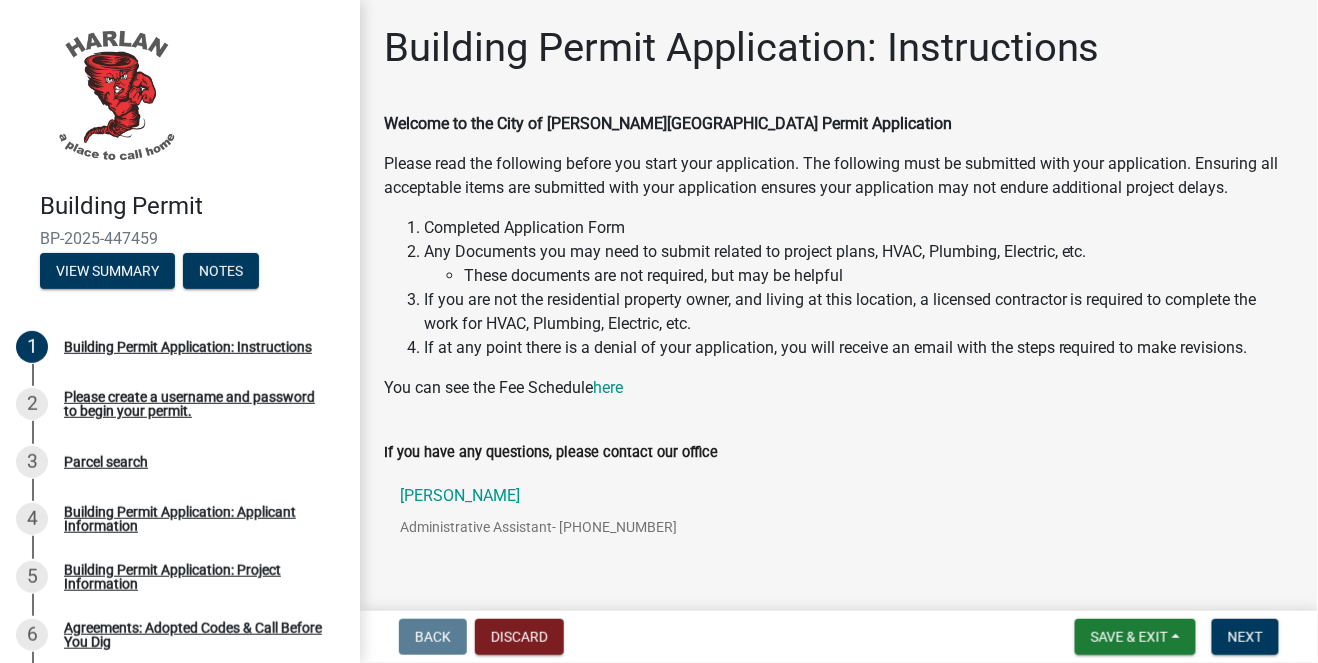 drag, startPoint x: 125, startPoint y: 353, endPoint x: 199, endPoint y: 203, distance: 167.26027 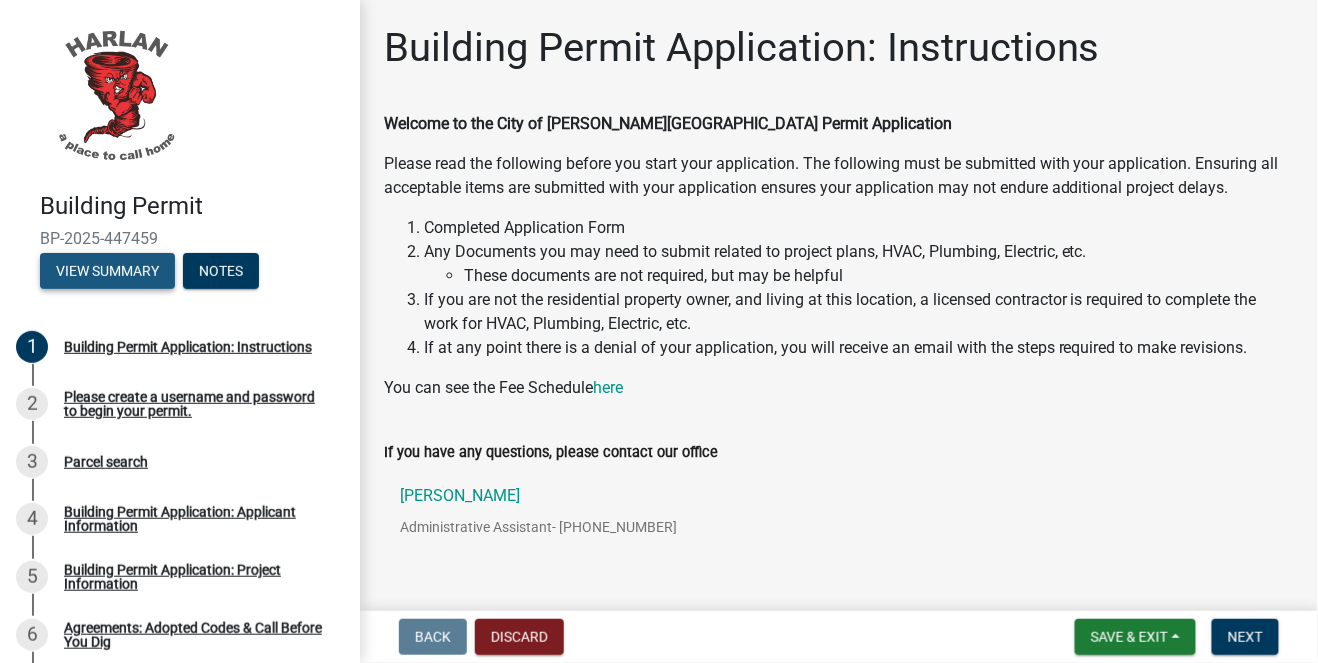 click on "View Summary" at bounding box center (107, 271) 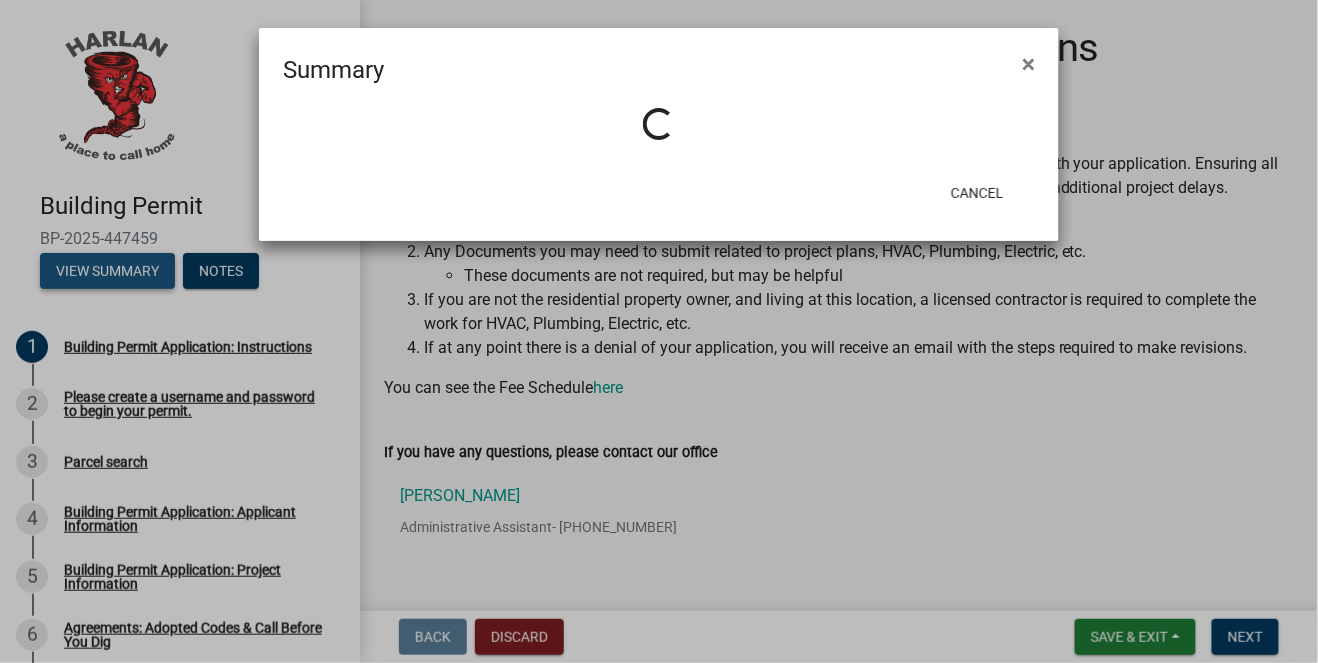 click on "Summary × Loading...  Cancel" 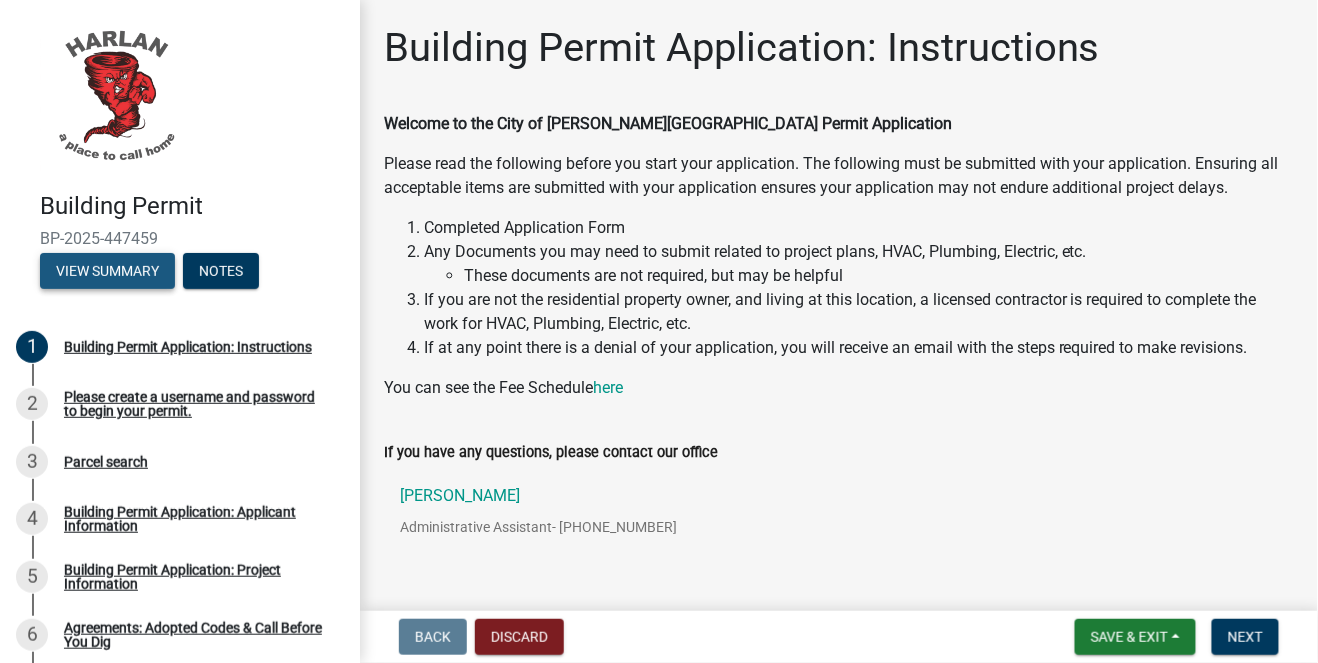 click on "View Summary" at bounding box center [107, 271] 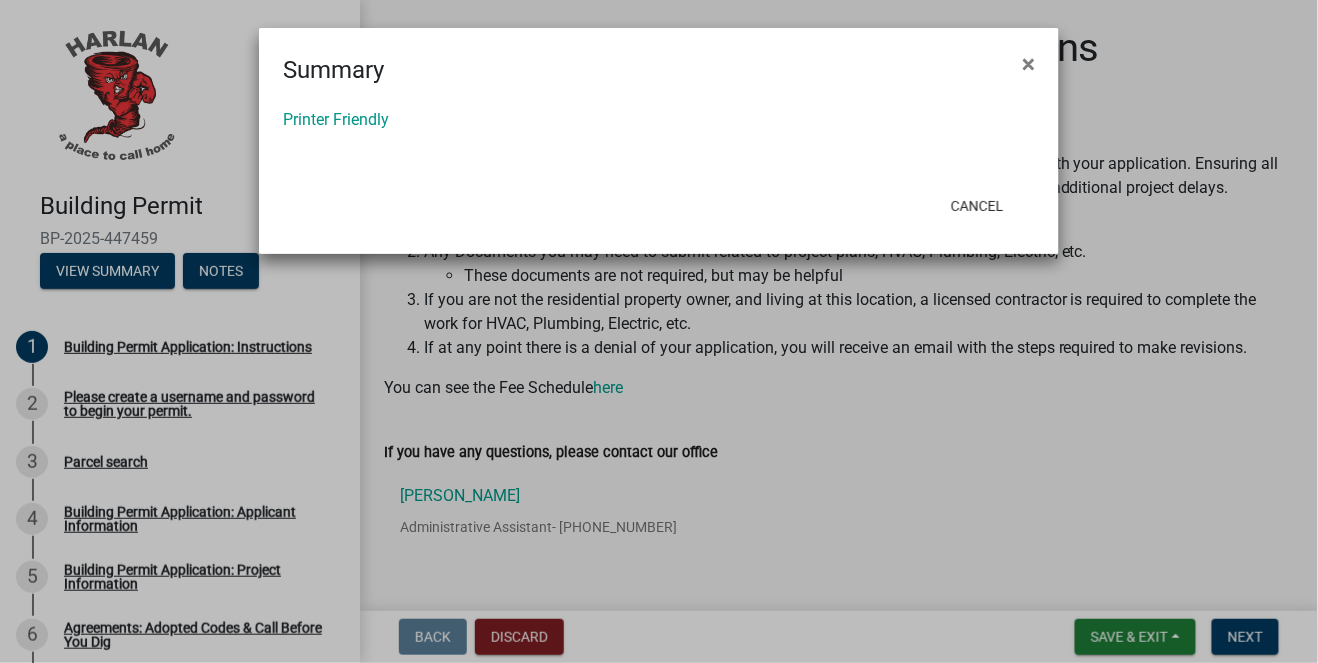 click on "Summary" at bounding box center (333, 70) 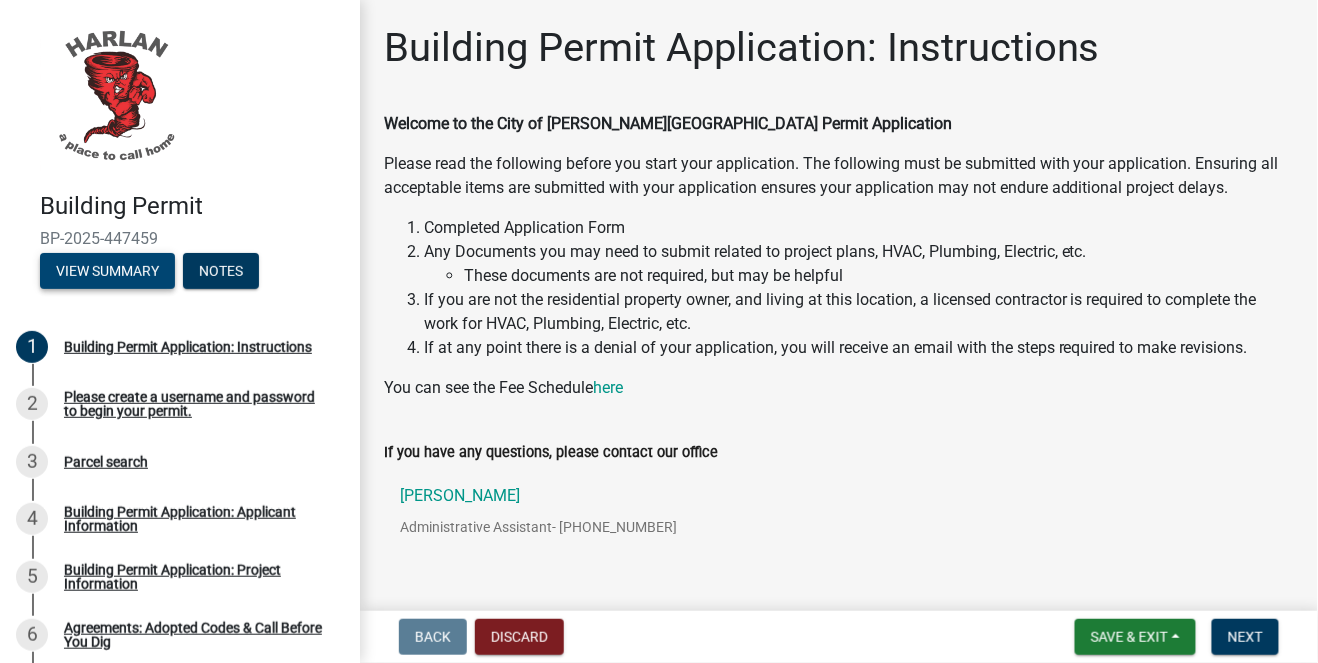 scroll, scrollTop: 0, scrollLeft: 0, axis: both 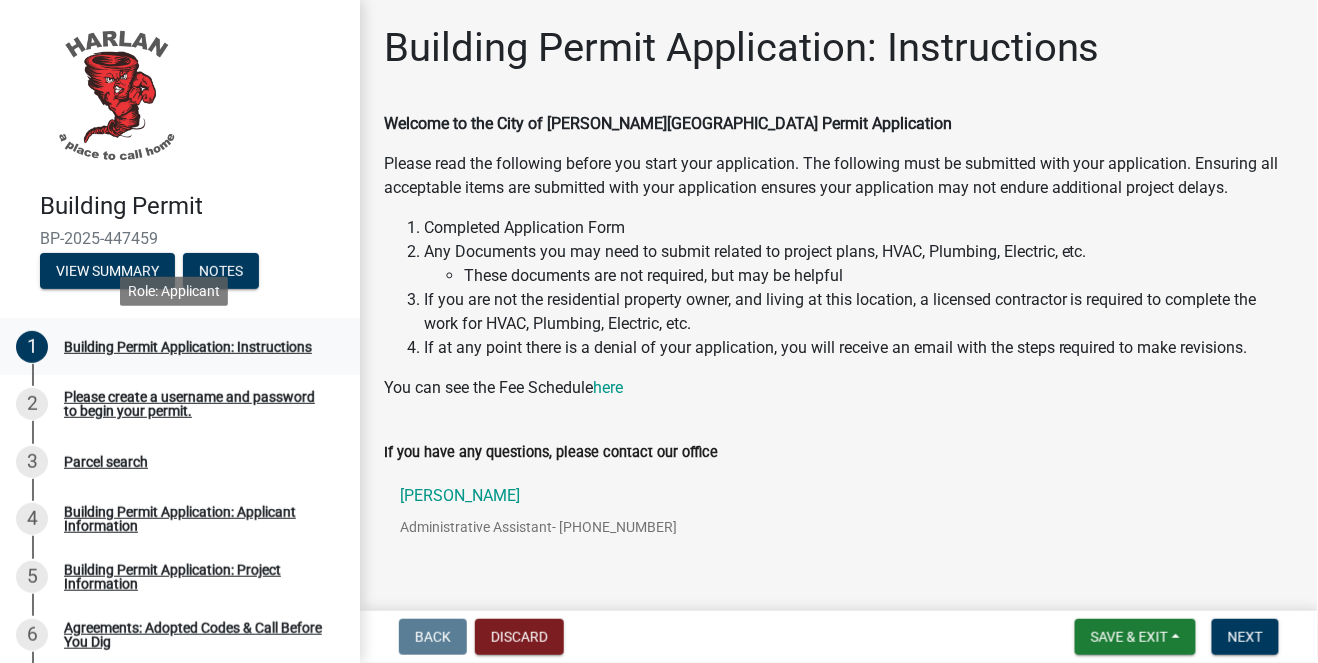 click on "1" at bounding box center (32, 347) 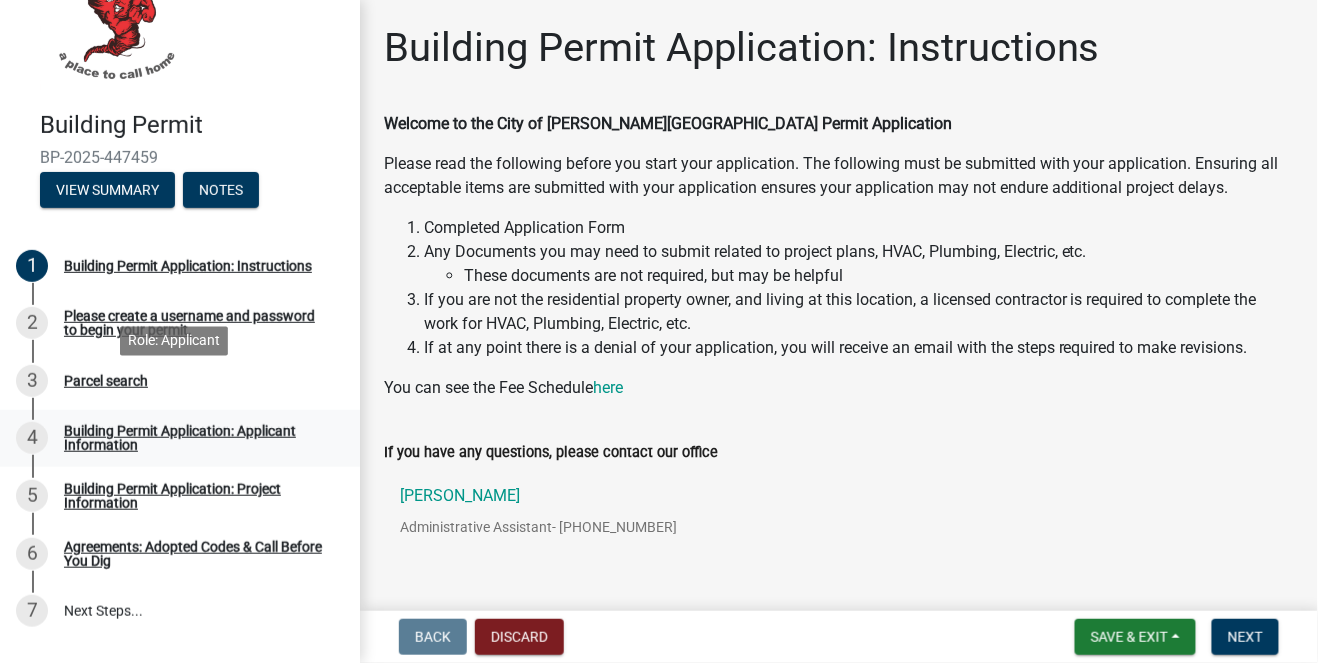 scroll, scrollTop: 59, scrollLeft: 0, axis: vertical 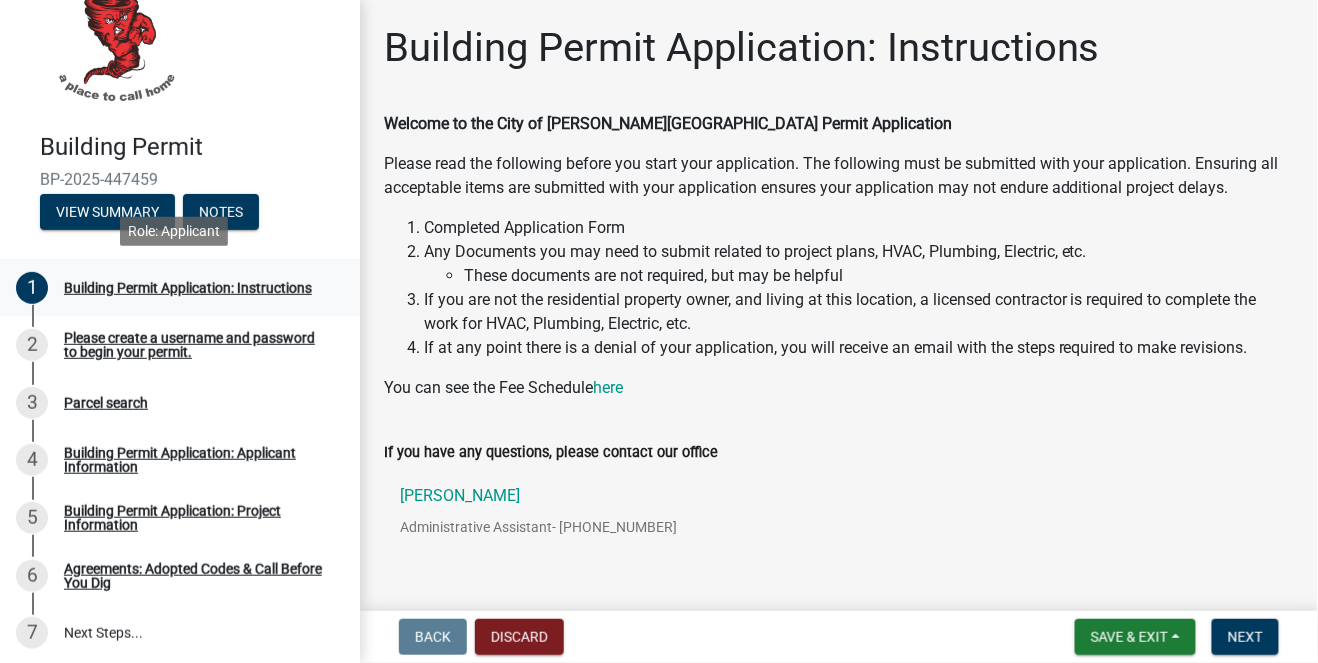 click on "Building Permit Application: Instructions" at bounding box center [188, 288] 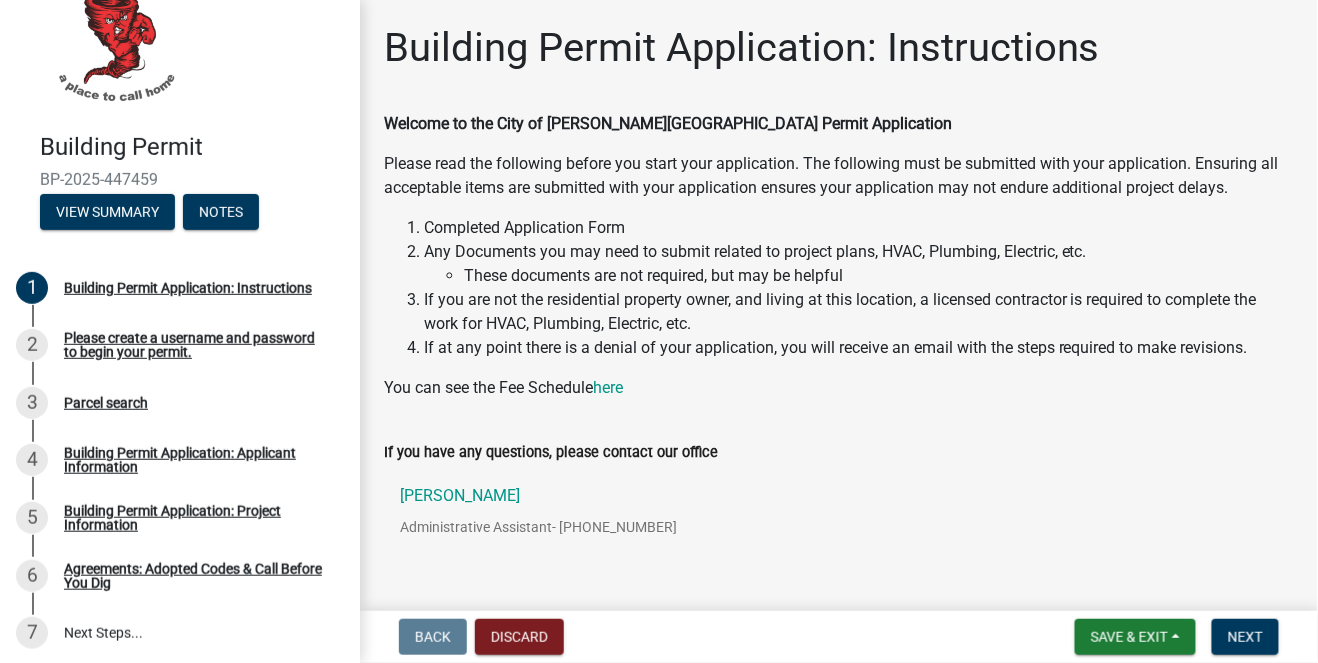 drag, startPoint x: 253, startPoint y: 284, endPoint x: 263, endPoint y: 137, distance: 147.33974 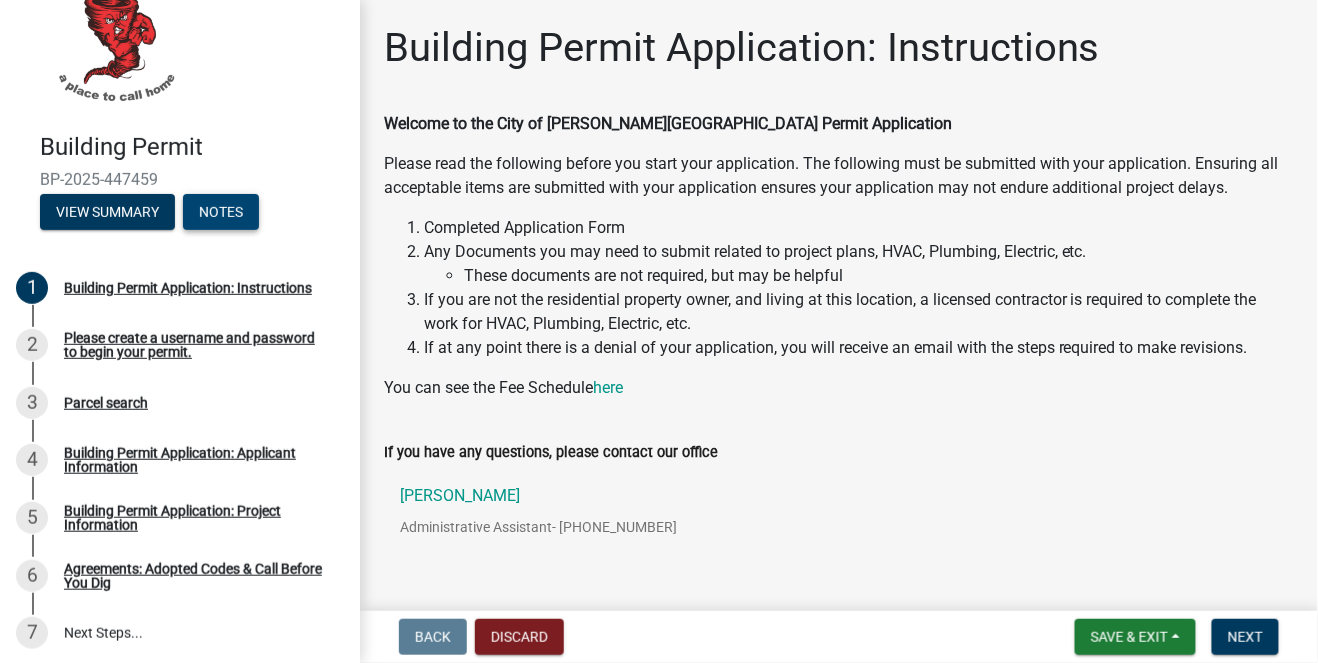 click on "Notes" at bounding box center (221, 212) 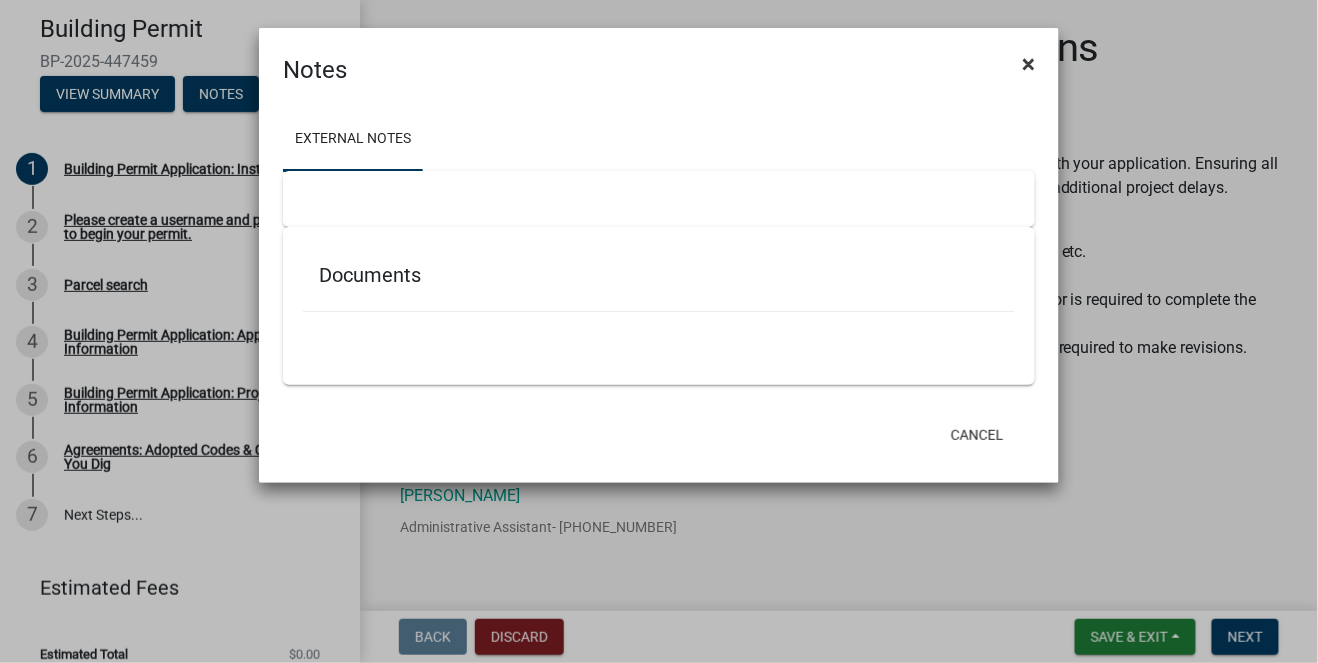 click on "×" 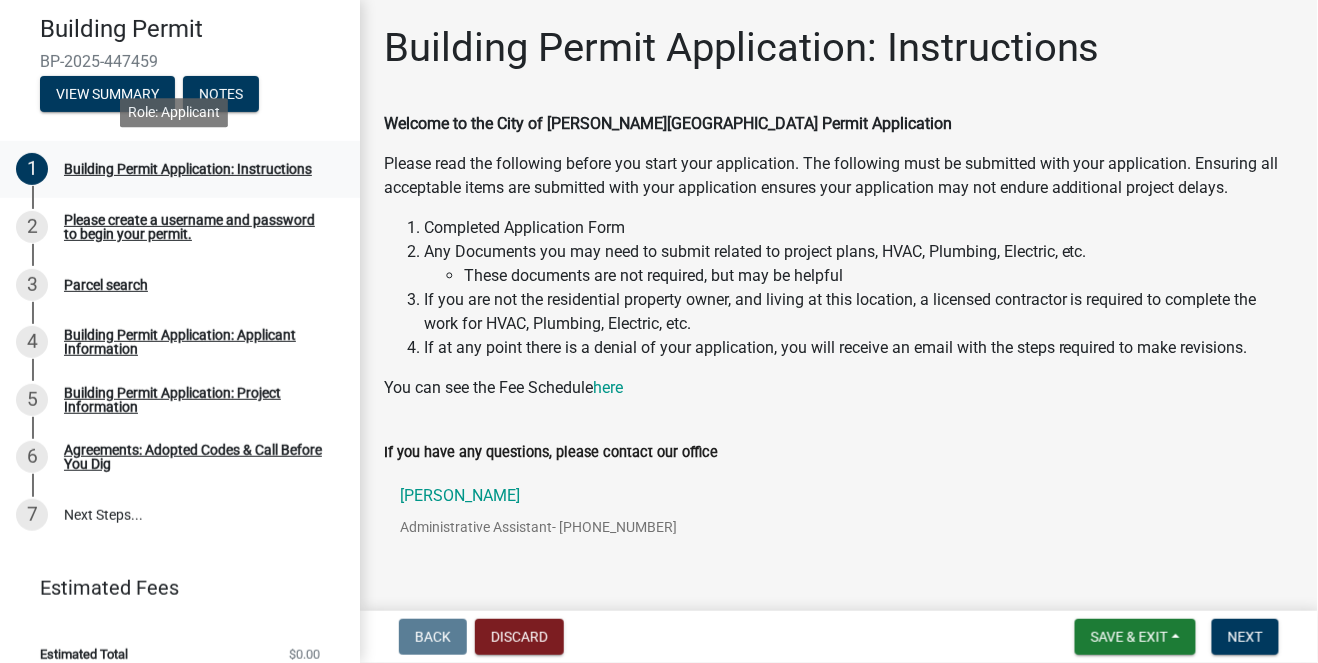 click on "Building Permit Application: Instructions" at bounding box center [188, 169] 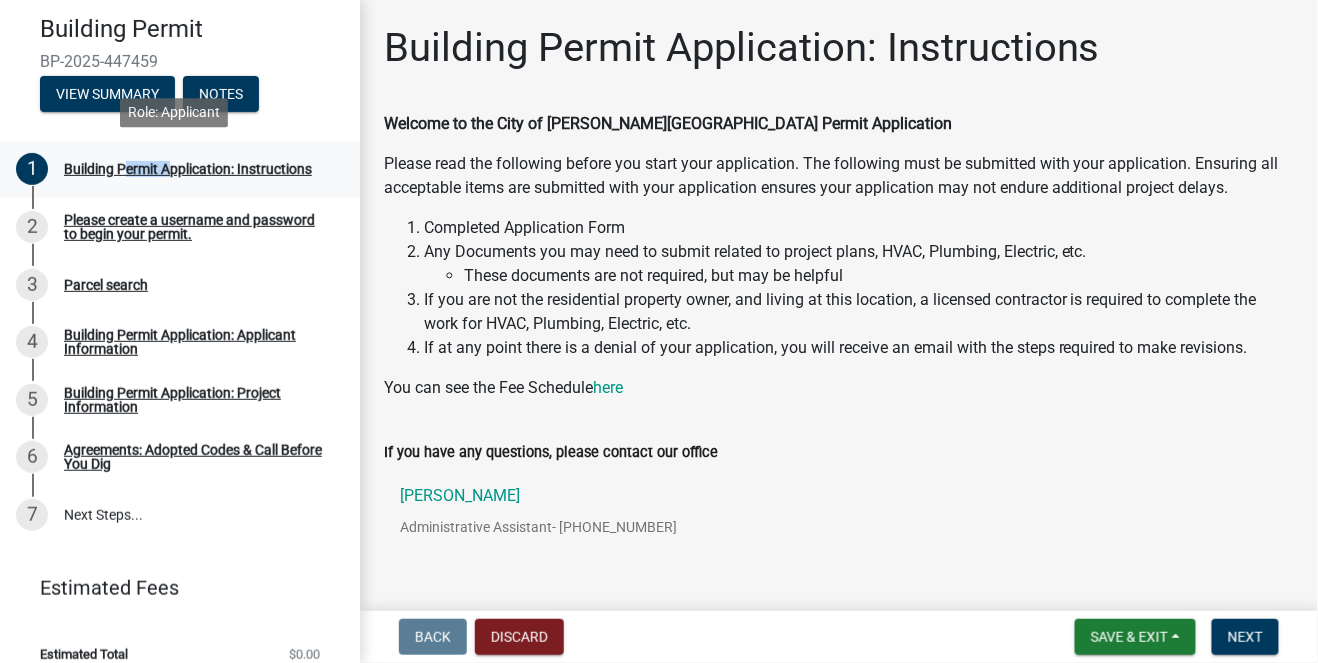 click on "Building Permit Application: Instructions" at bounding box center (188, 169) 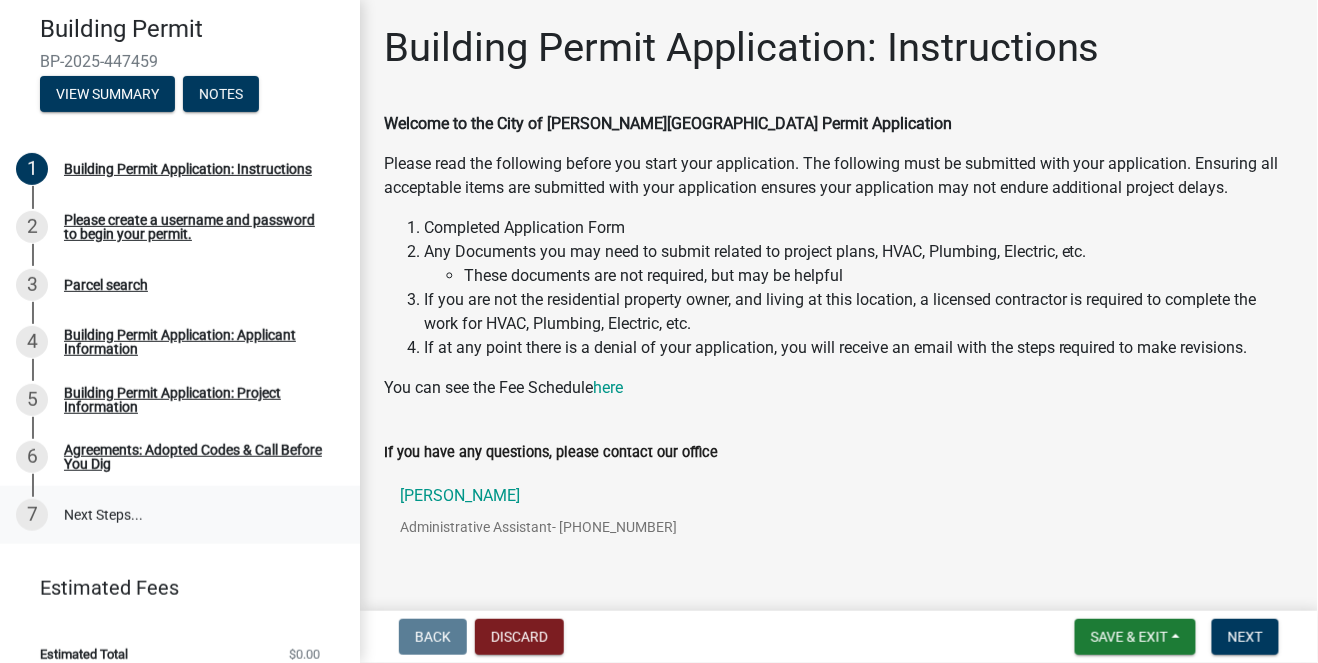 click on "7   Next Steps..." at bounding box center [180, 515] 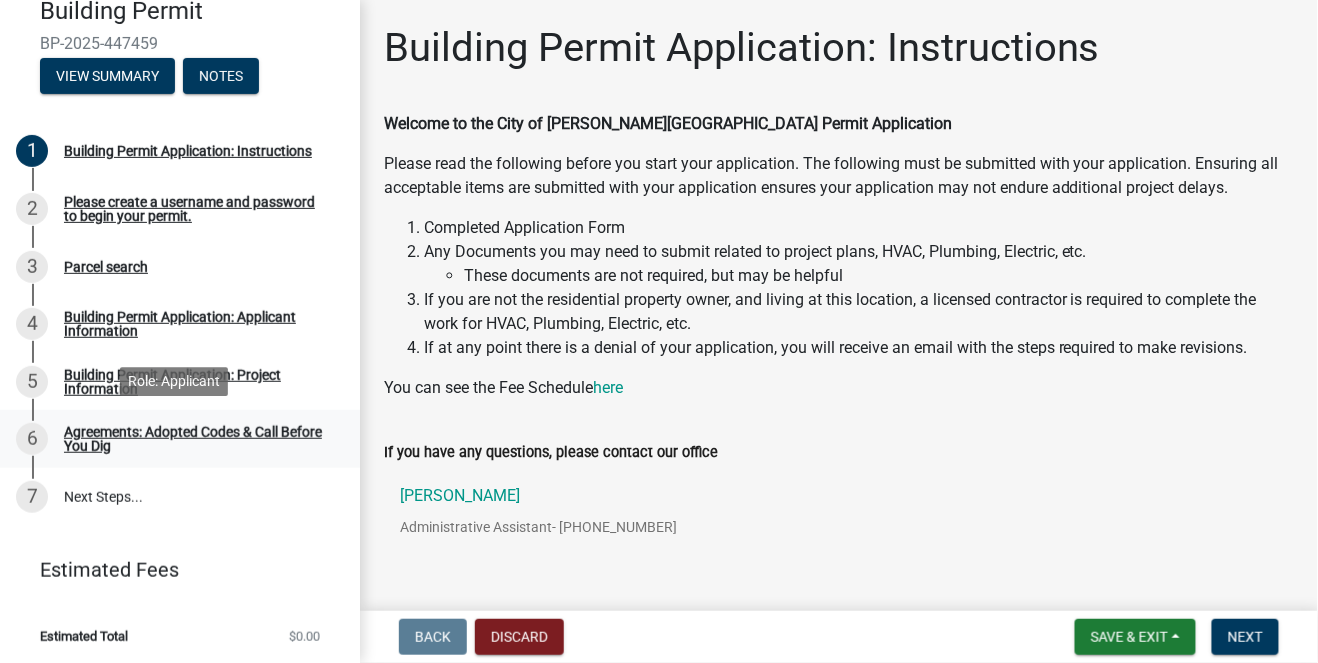 scroll, scrollTop: 80, scrollLeft: 0, axis: vertical 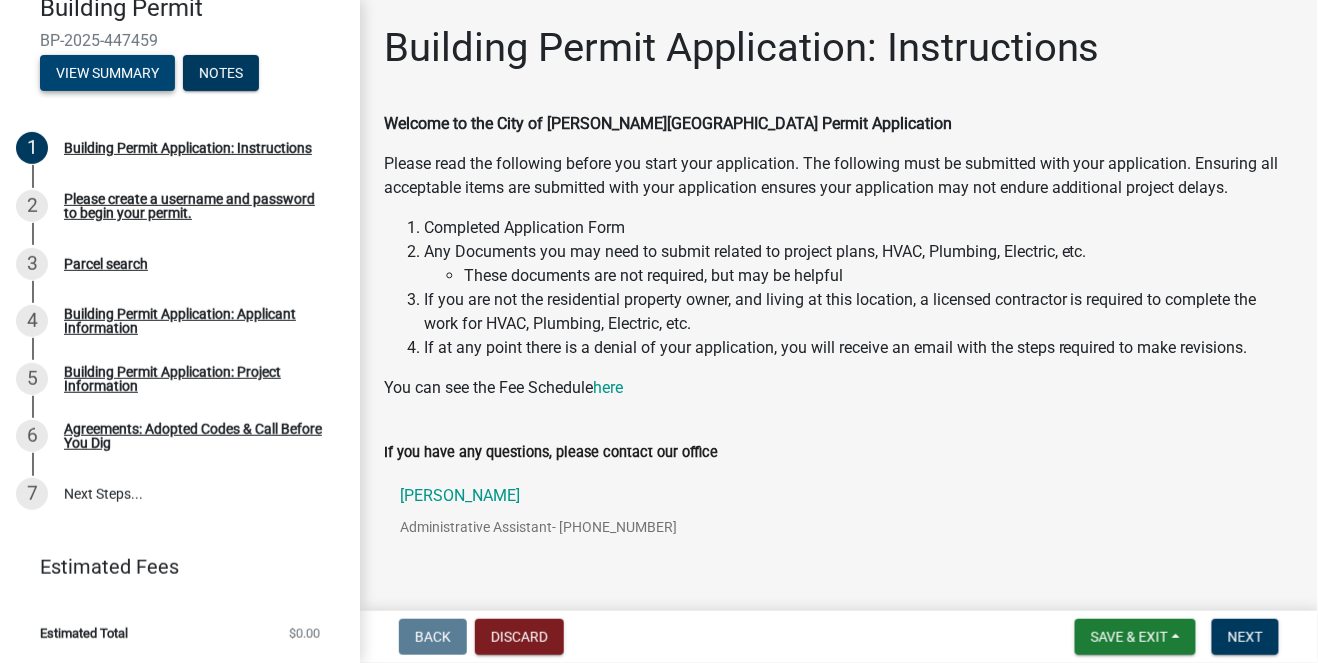 click on "View Summary" at bounding box center [107, 73] 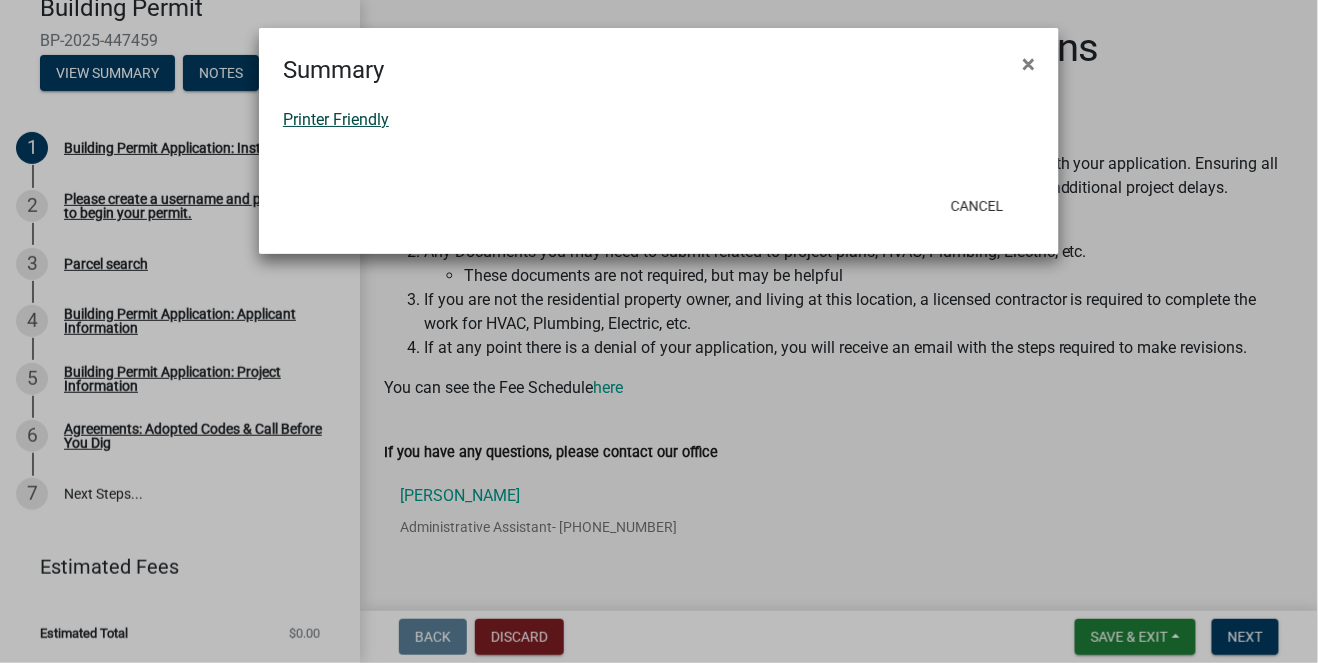 click on "Printer Friendly" 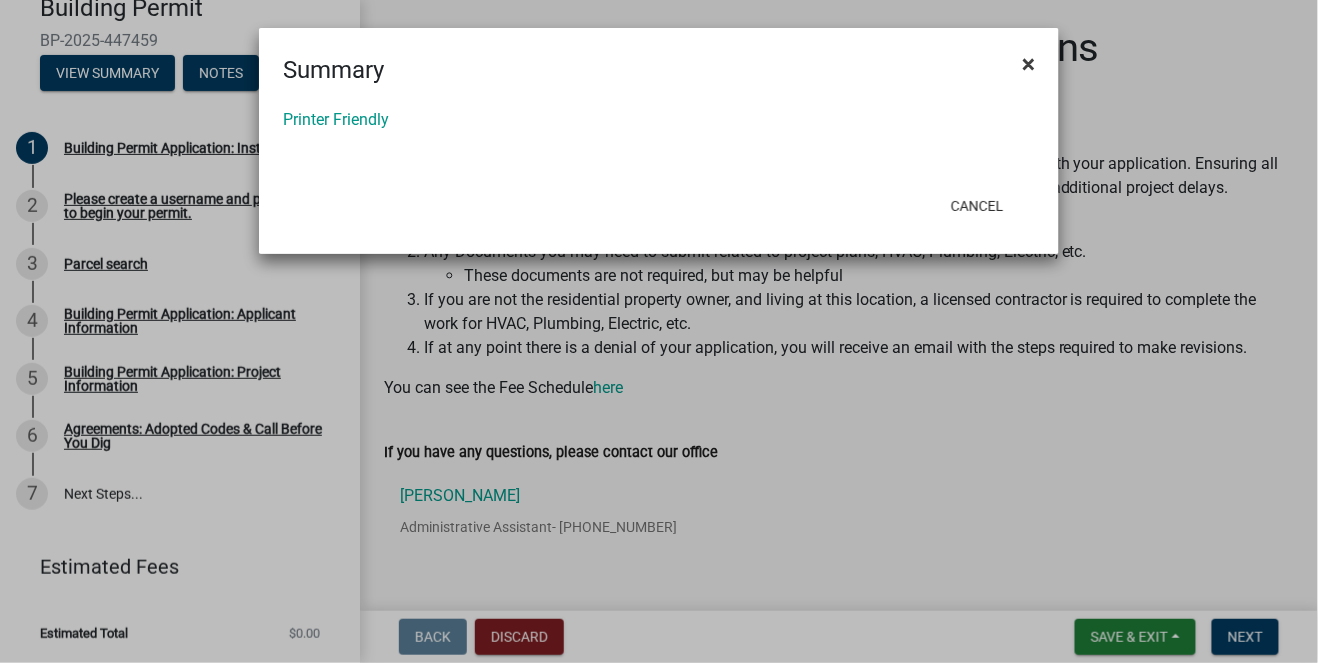 click on "×" 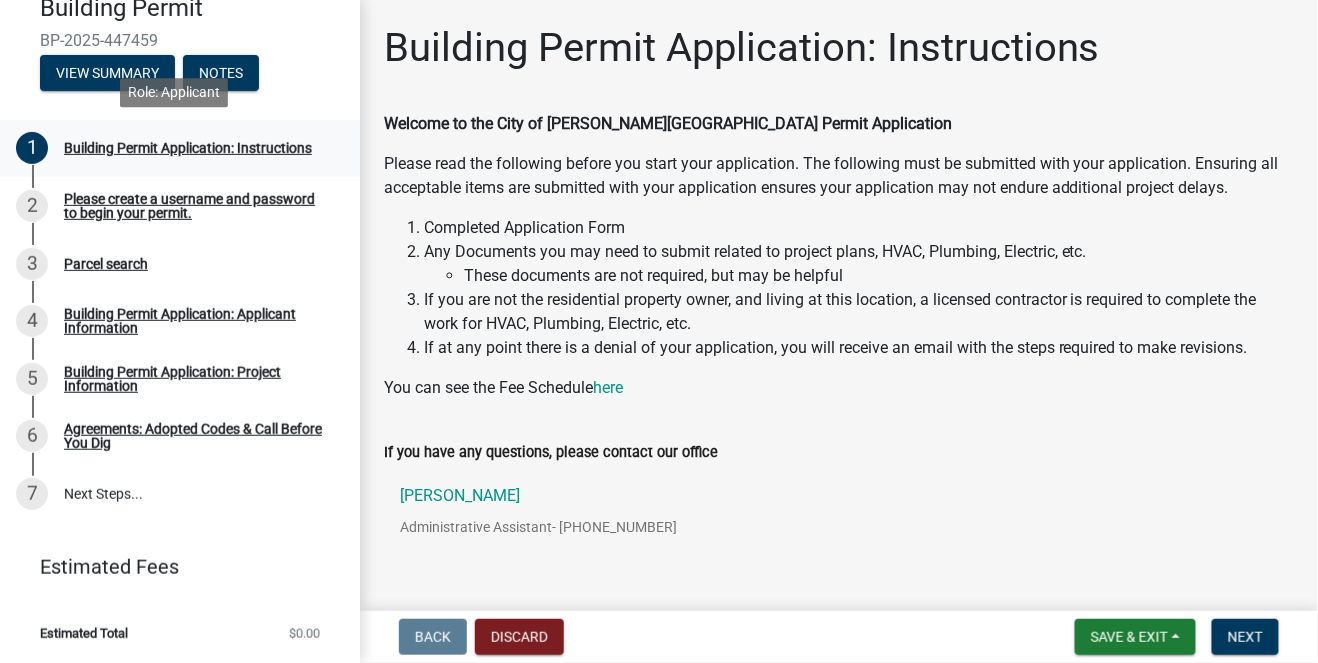 click on "Building Permit Application: Instructions" at bounding box center (188, 148) 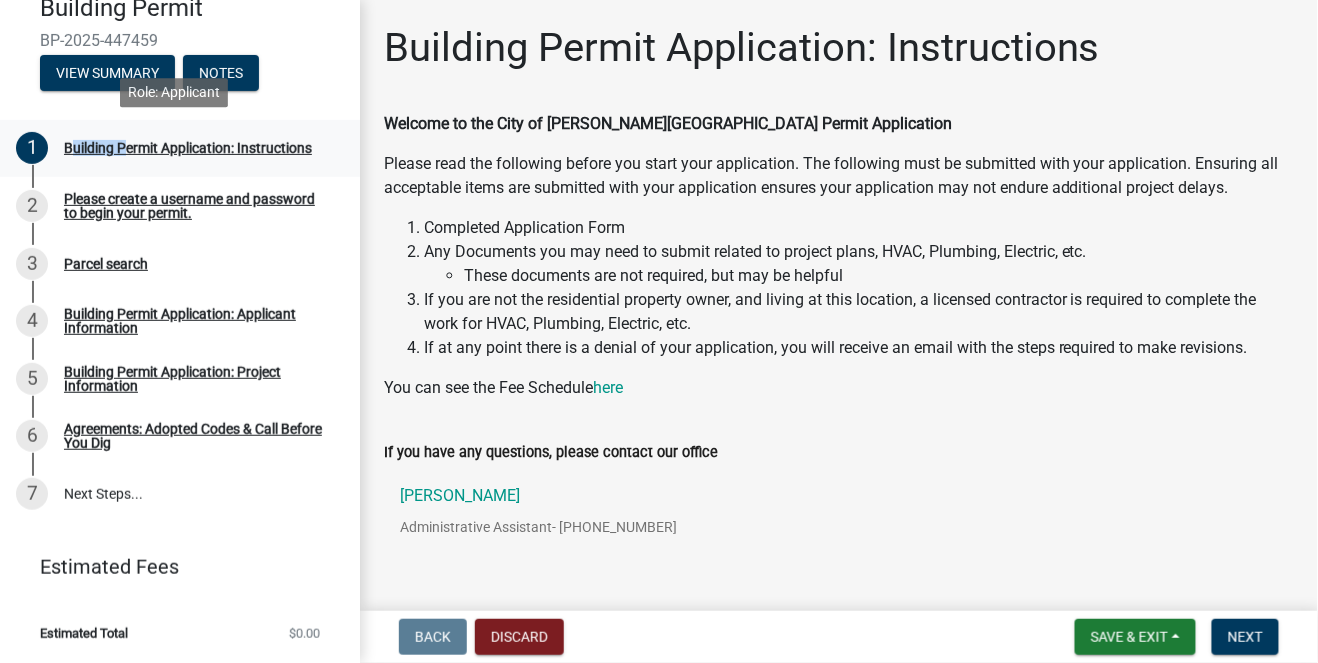 click on "Building Permit Application: Instructions" at bounding box center [188, 148] 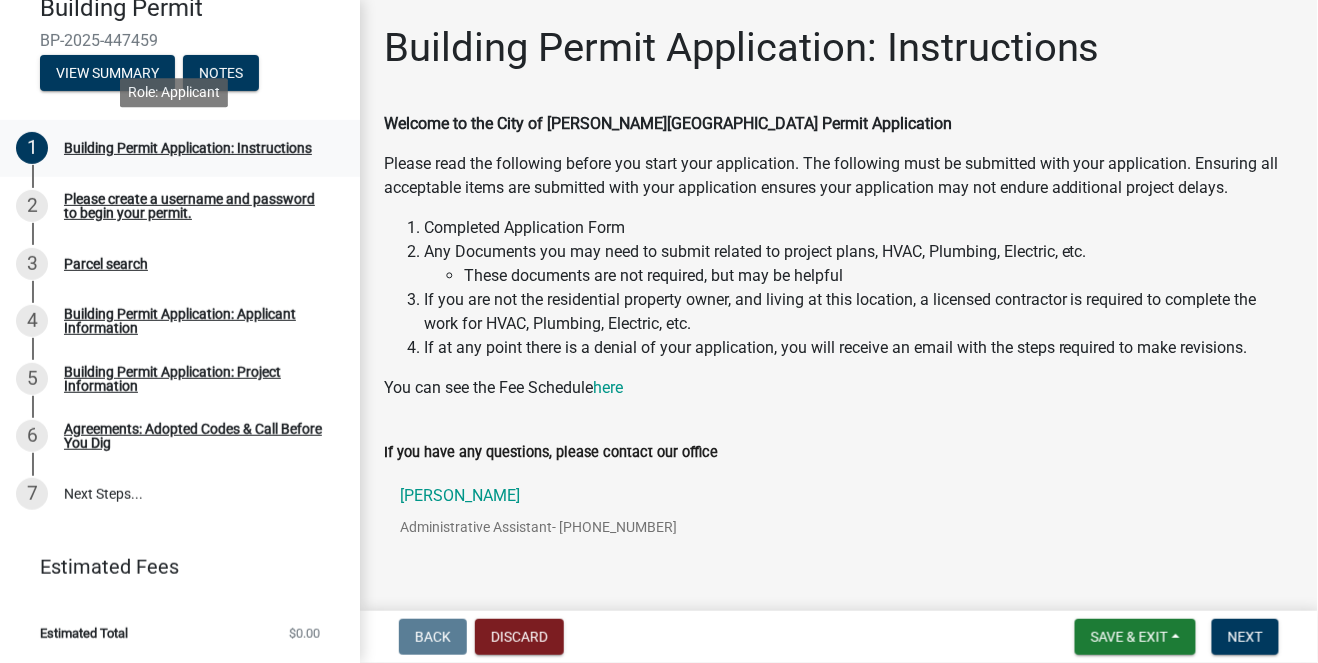 drag, startPoint x: 97, startPoint y: 146, endPoint x: 196, endPoint y: 150, distance: 99.08077 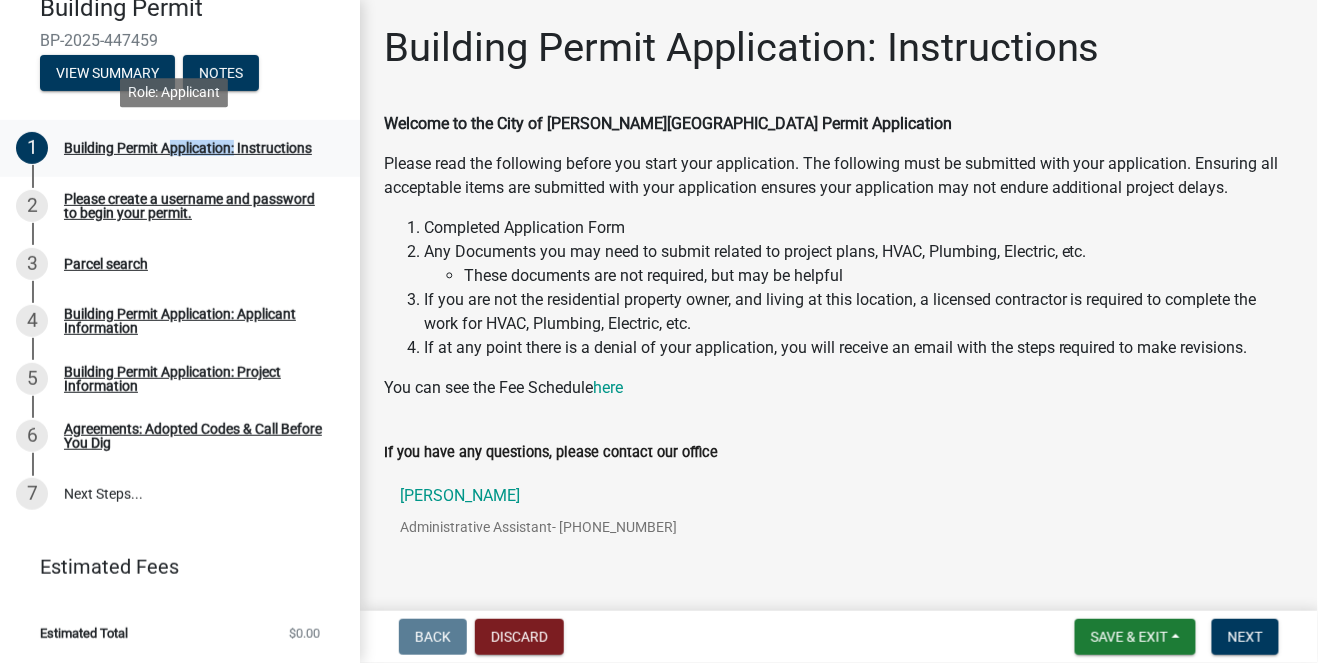 click on "Building Permit Application: Instructions" at bounding box center (188, 148) 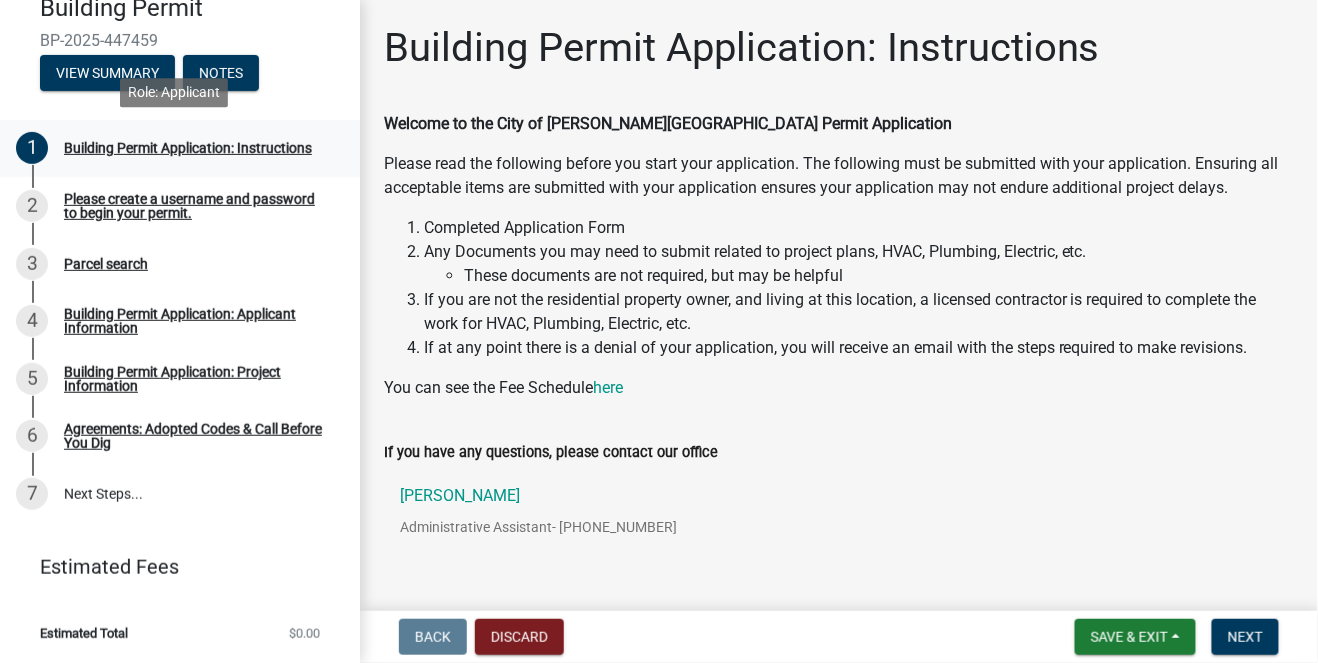 click on "1" at bounding box center (32, 148) 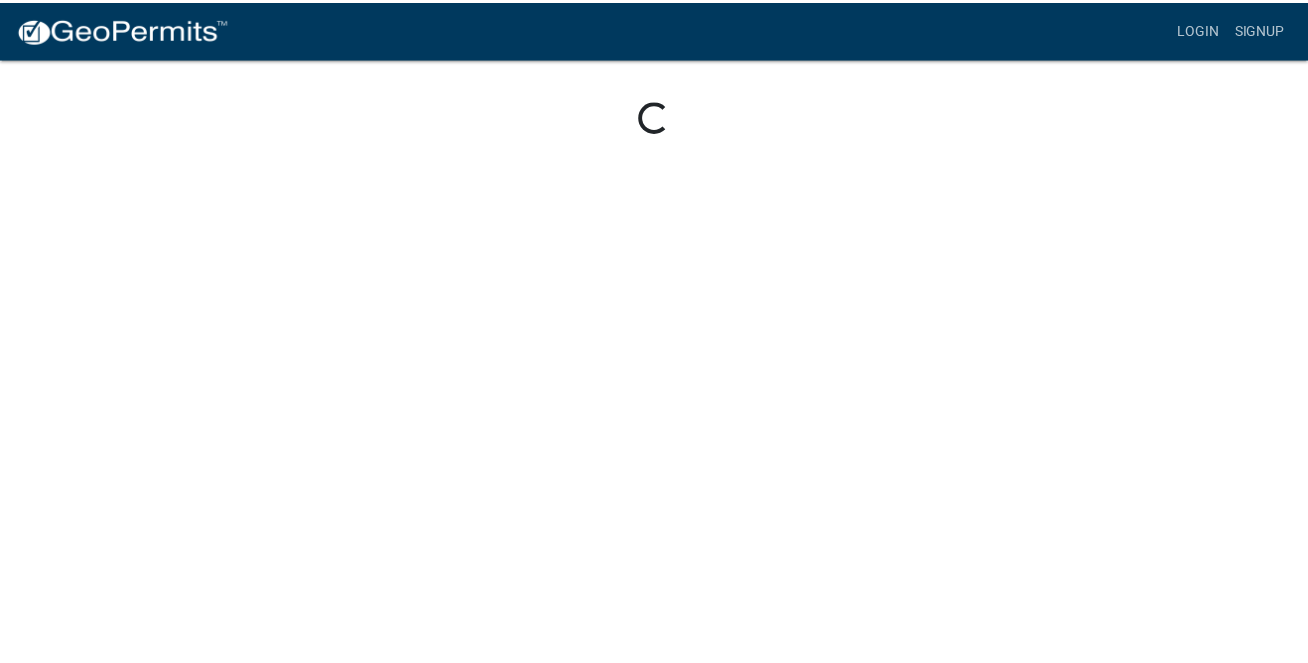 scroll, scrollTop: 0, scrollLeft: 0, axis: both 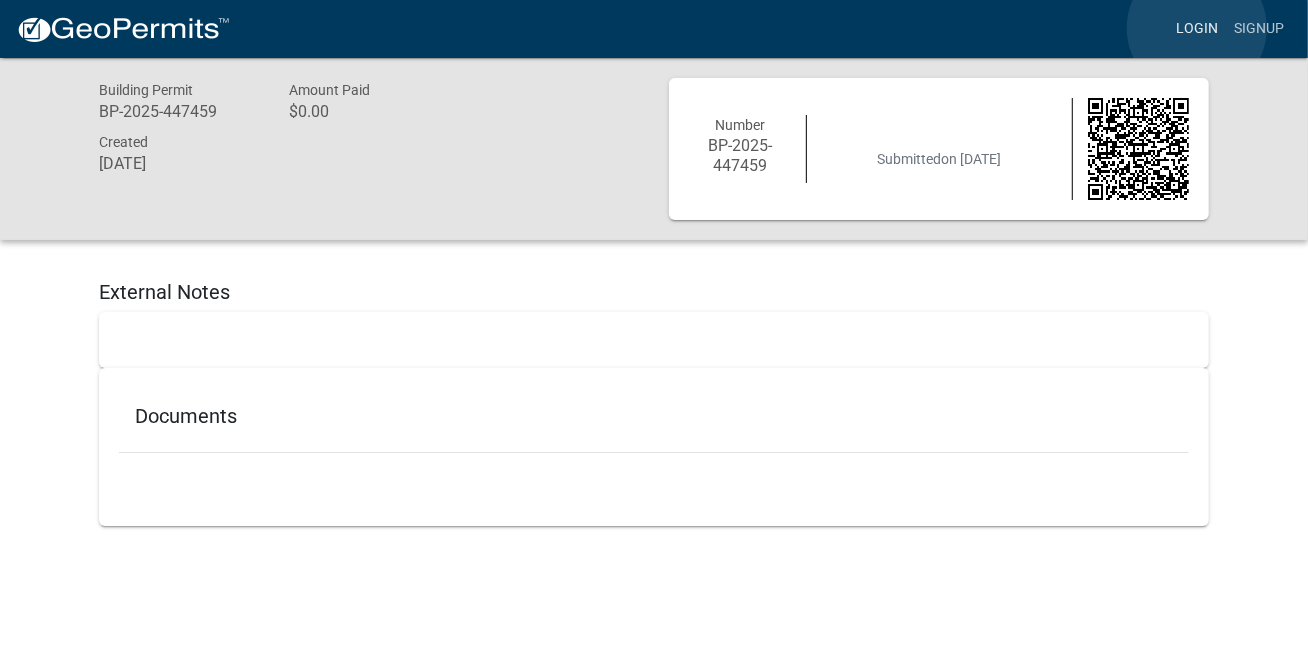 click on "Login" at bounding box center (1197, 29) 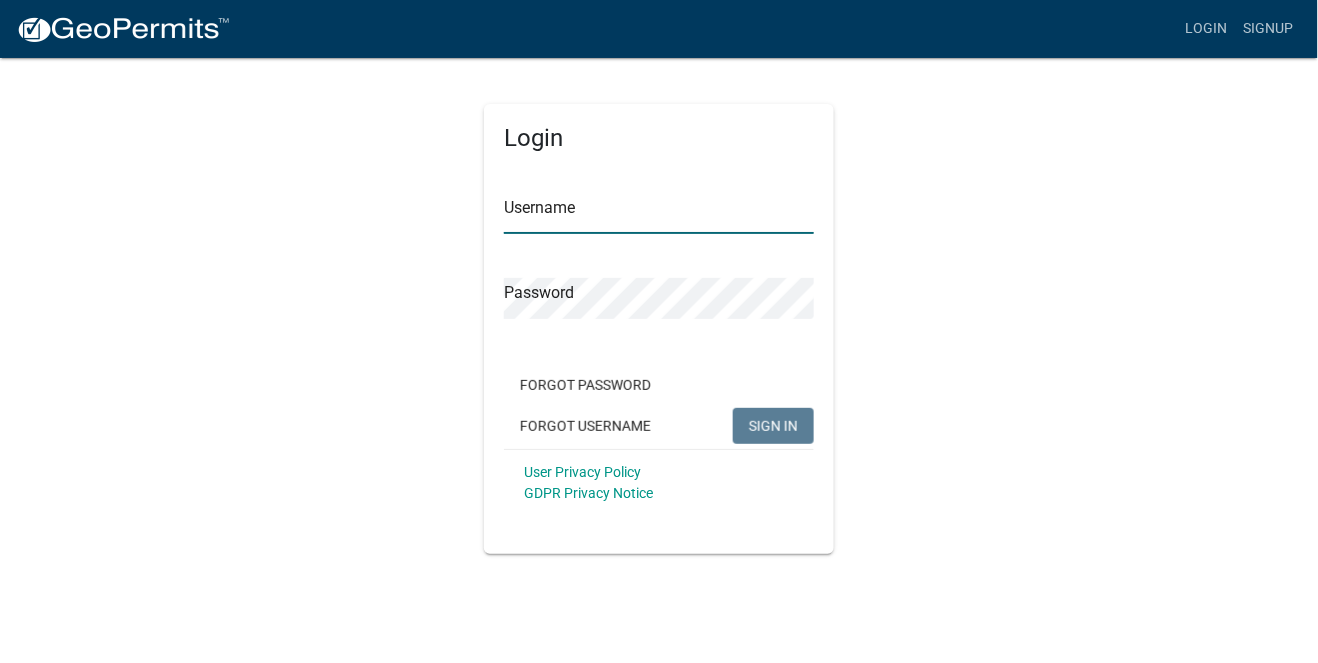 type on "Curiouslucy" 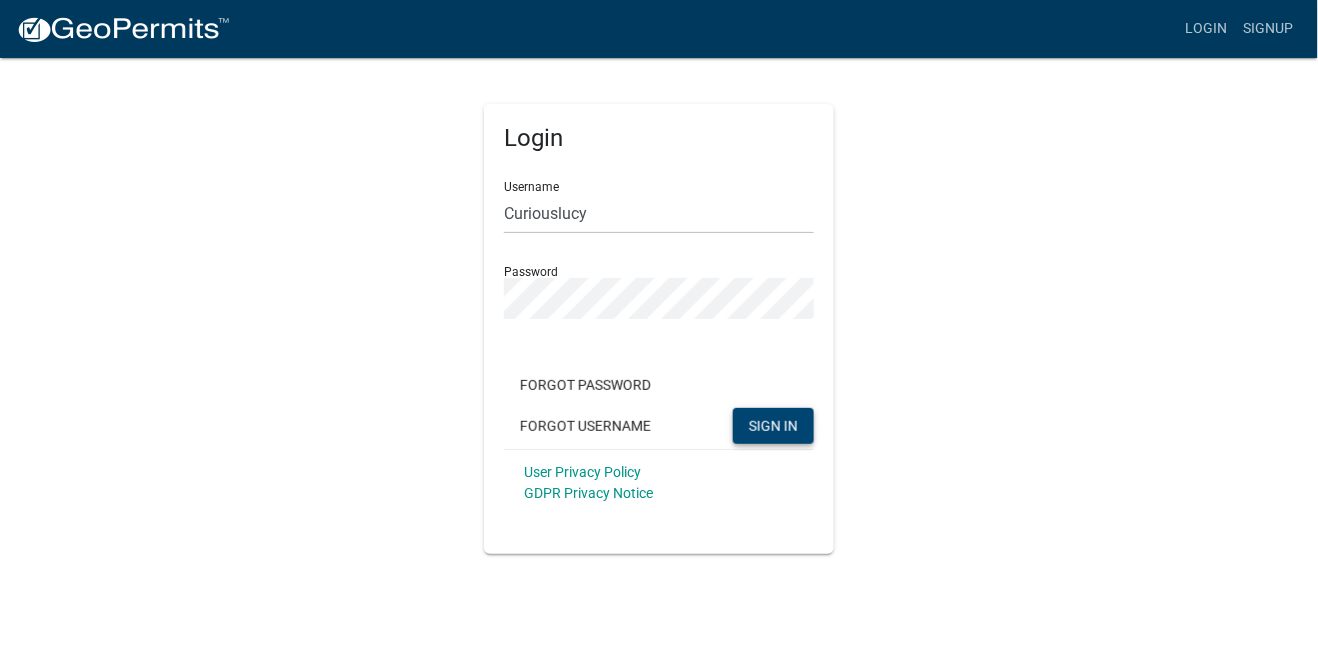 click on "SIGN IN" 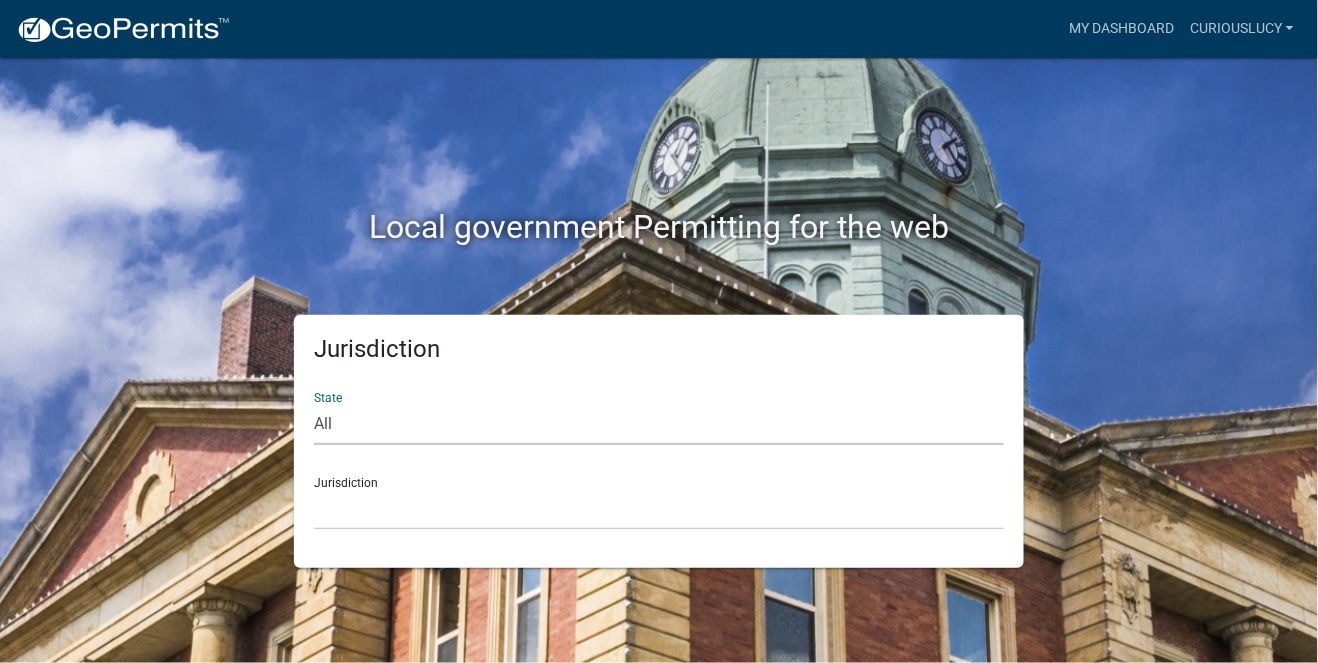 click on "All  [US_STATE]   [US_STATE]   [US_STATE]   [US_STATE]   [US_STATE]   [US_STATE]   [US_STATE]   [US_STATE]   [US_STATE]" 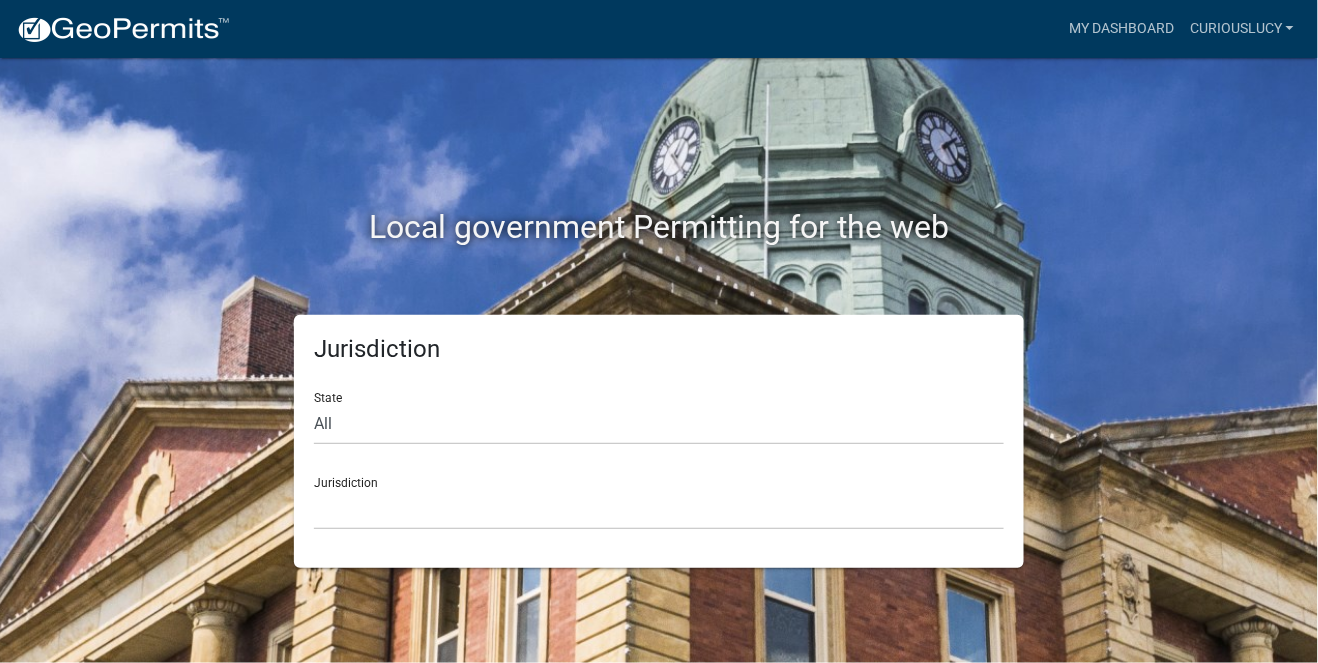 click on "Jurisdiction [GEOGRAPHIC_DATA], [US_STATE] [GEOGRAPHIC_DATA], [US_STATE] [GEOGRAPHIC_DATA], [US_STATE] City of [GEOGRAPHIC_DATA], [US_STATE] City of [GEOGRAPHIC_DATA], [US_STATE] City of [GEOGRAPHIC_DATA], [US_STATE] [GEOGRAPHIC_DATA], [US_STATE] [GEOGRAPHIC_DATA], [US_STATE] [GEOGRAPHIC_DATA], [US_STATE] [GEOGRAPHIC_DATA], [US_STATE] [GEOGRAPHIC_DATA], [US_STATE] [GEOGRAPHIC_DATA], [US_STATE] [GEOGRAPHIC_DATA], [US_STATE] [GEOGRAPHIC_DATA], [US_STATE] [GEOGRAPHIC_DATA], [US_STATE] [GEOGRAPHIC_DATA], [US_STATE] [GEOGRAPHIC_DATA], [US_STATE] [GEOGRAPHIC_DATA], [US_STATE] [GEOGRAPHIC_DATA], [US_STATE] [GEOGRAPHIC_DATA], [US_STATE] [GEOGRAPHIC_DATA], [GEOGRAPHIC_DATA] [GEOGRAPHIC_DATA], [US_STATE] [GEOGRAPHIC_DATA], [US_STATE] [GEOGRAPHIC_DATA], [US_STATE] [GEOGRAPHIC_DATA], [US_STATE]" 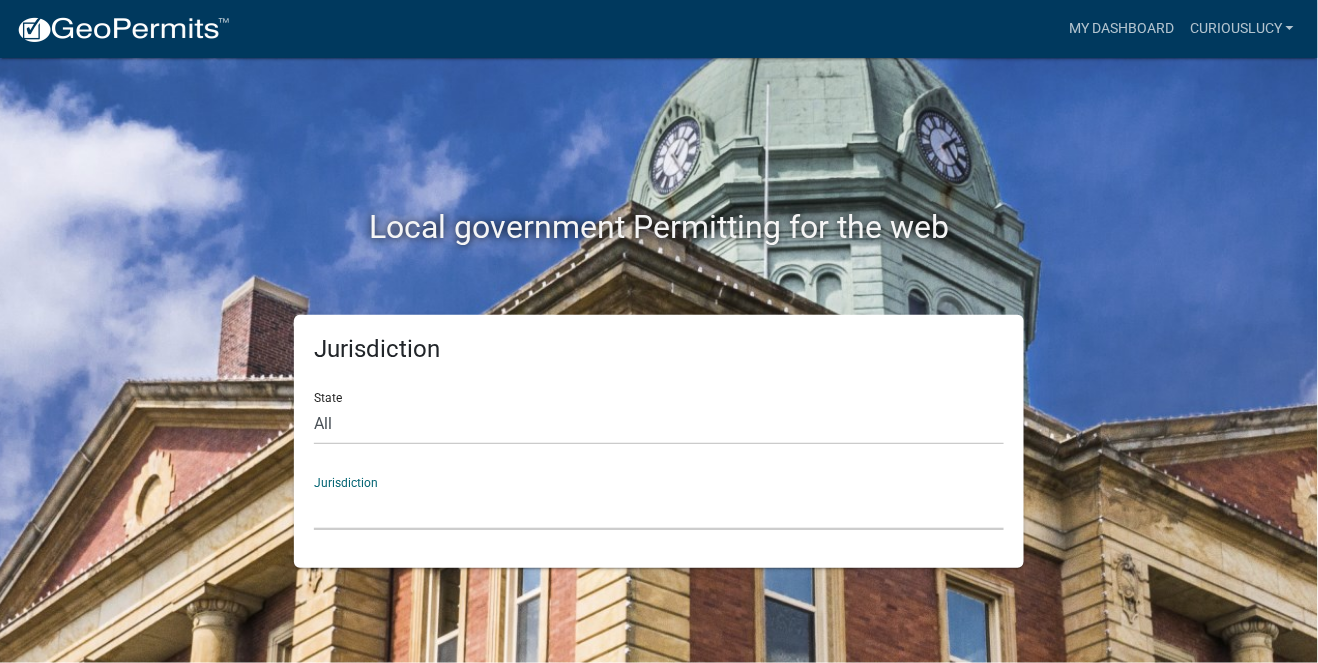 click on "[GEOGRAPHIC_DATA], [US_STATE] [GEOGRAPHIC_DATA], [US_STATE] [GEOGRAPHIC_DATA], [US_STATE] City of [GEOGRAPHIC_DATA], [US_STATE] City of [GEOGRAPHIC_DATA], [US_STATE] City of [GEOGRAPHIC_DATA], [US_STATE] [GEOGRAPHIC_DATA], [US_STATE] [GEOGRAPHIC_DATA], [US_STATE] [GEOGRAPHIC_DATA], [US_STATE] [GEOGRAPHIC_DATA], [US_STATE] [GEOGRAPHIC_DATA], [US_STATE] [GEOGRAPHIC_DATA], [US_STATE] [GEOGRAPHIC_DATA], [US_STATE] [GEOGRAPHIC_DATA], [US_STATE] [GEOGRAPHIC_DATA], [US_STATE] [GEOGRAPHIC_DATA], [US_STATE] [GEOGRAPHIC_DATA], [US_STATE] [GEOGRAPHIC_DATA], [US_STATE] [GEOGRAPHIC_DATA], [US_STATE] [GEOGRAPHIC_DATA], [US_STATE] [GEOGRAPHIC_DATA], [GEOGRAPHIC_DATA] [GEOGRAPHIC_DATA], [US_STATE] [GEOGRAPHIC_DATA], [US_STATE] [GEOGRAPHIC_DATA], [US_STATE] [GEOGRAPHIC_DATA], [US_STATE]" 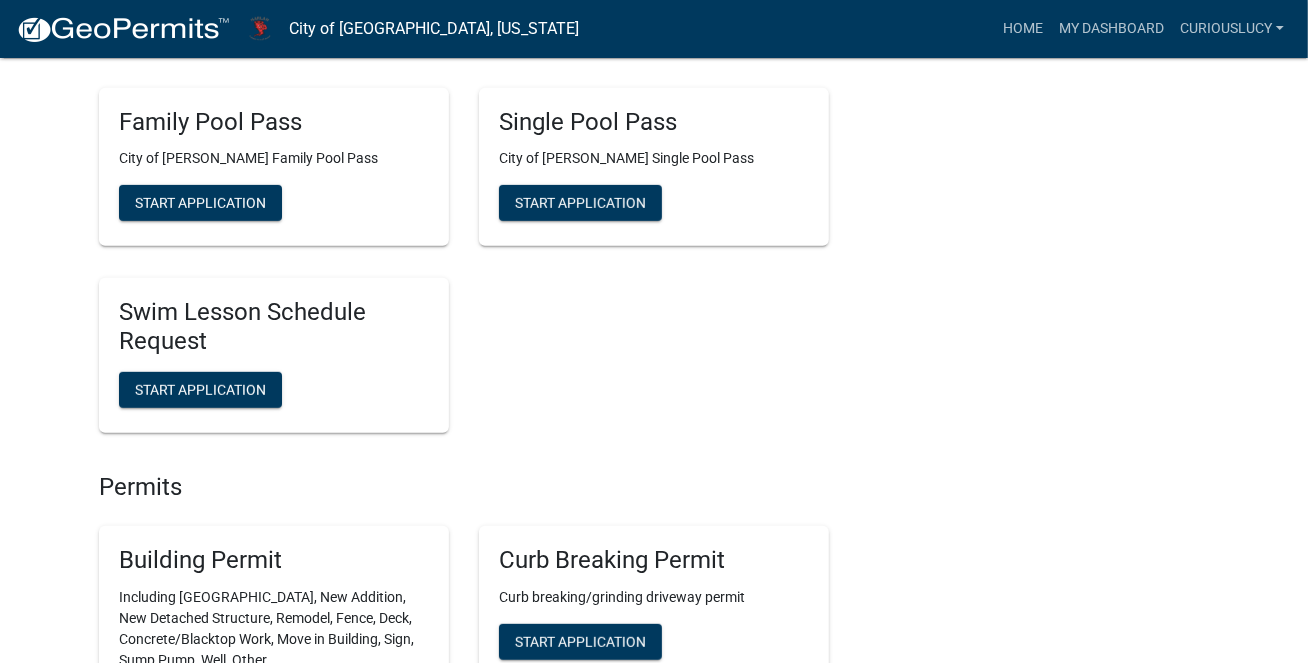 scroll, scrollTop: 620, scrollLeft: 0, axis: vertical 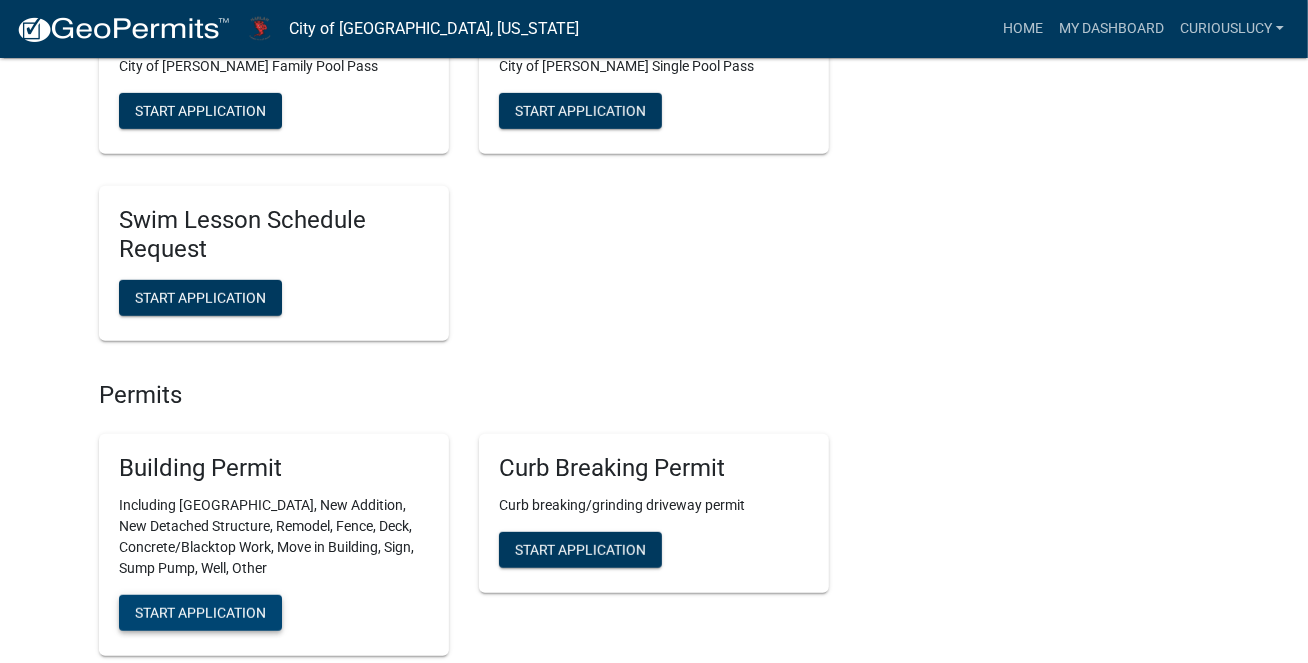 click on "Start Application" at bounding box center (200, 612) 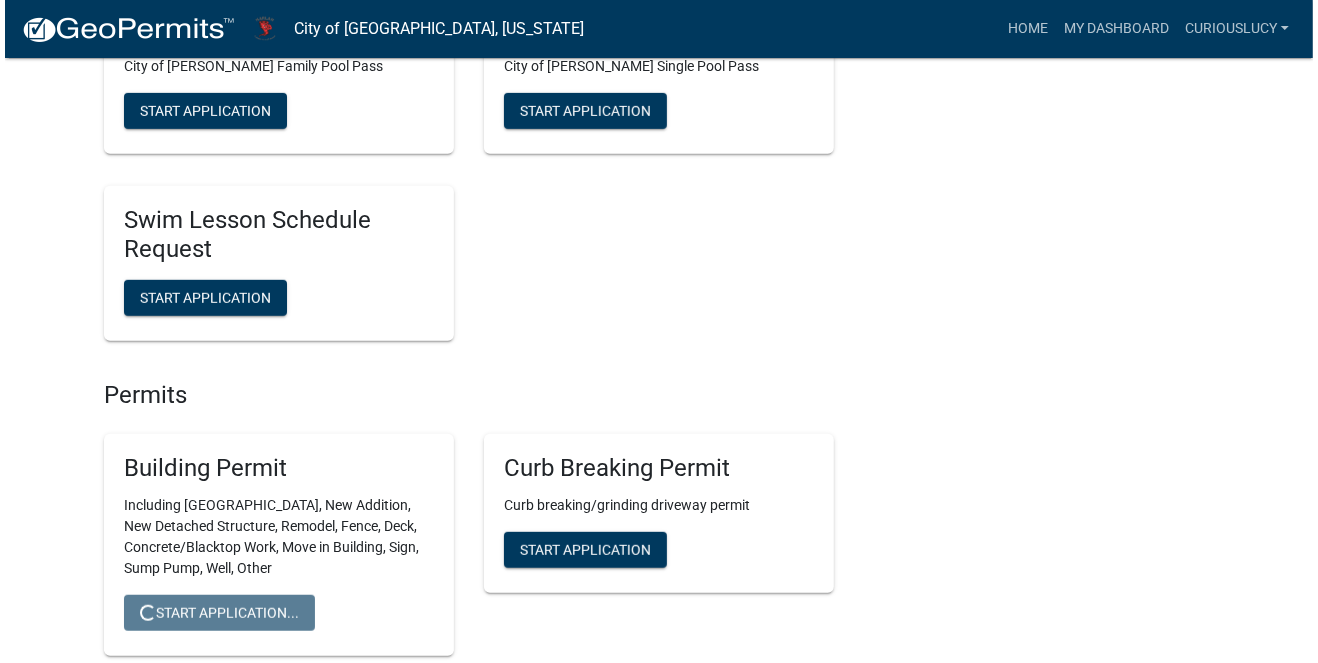 scroll, scrollTop: 0, scrollLeft: 0, axis: both 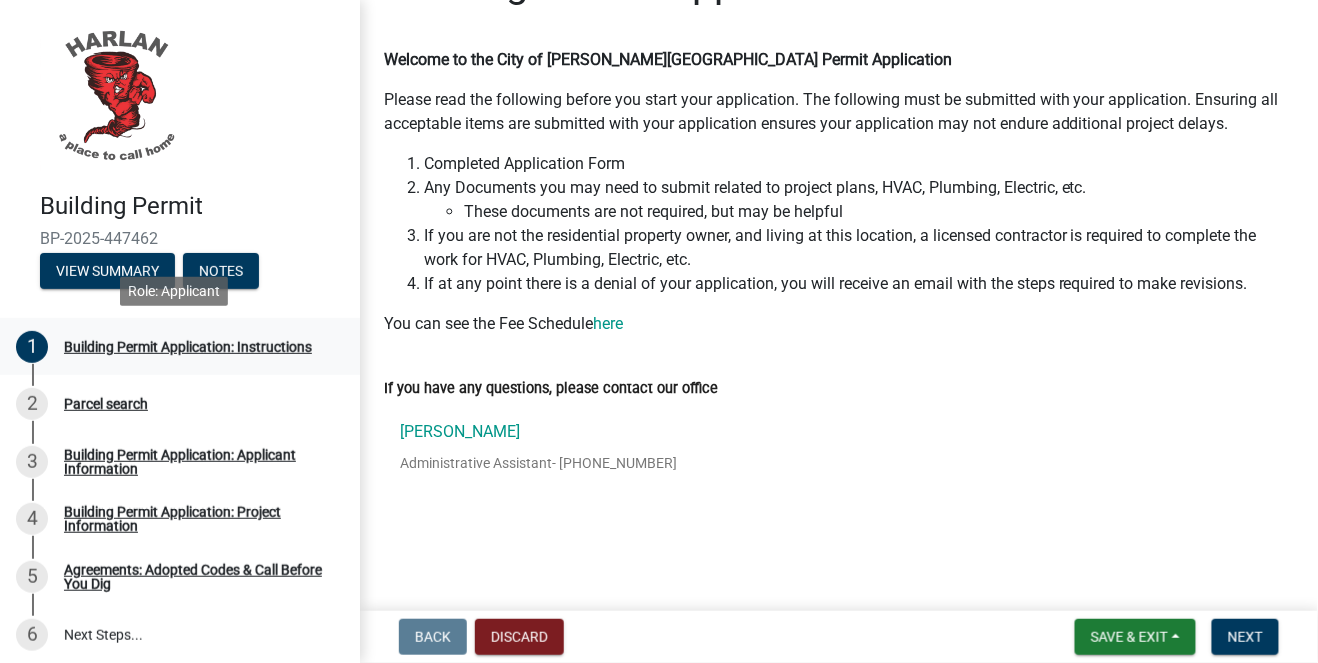 click on "Building Permit Application: Instructions" at bounding box center [188, 347] 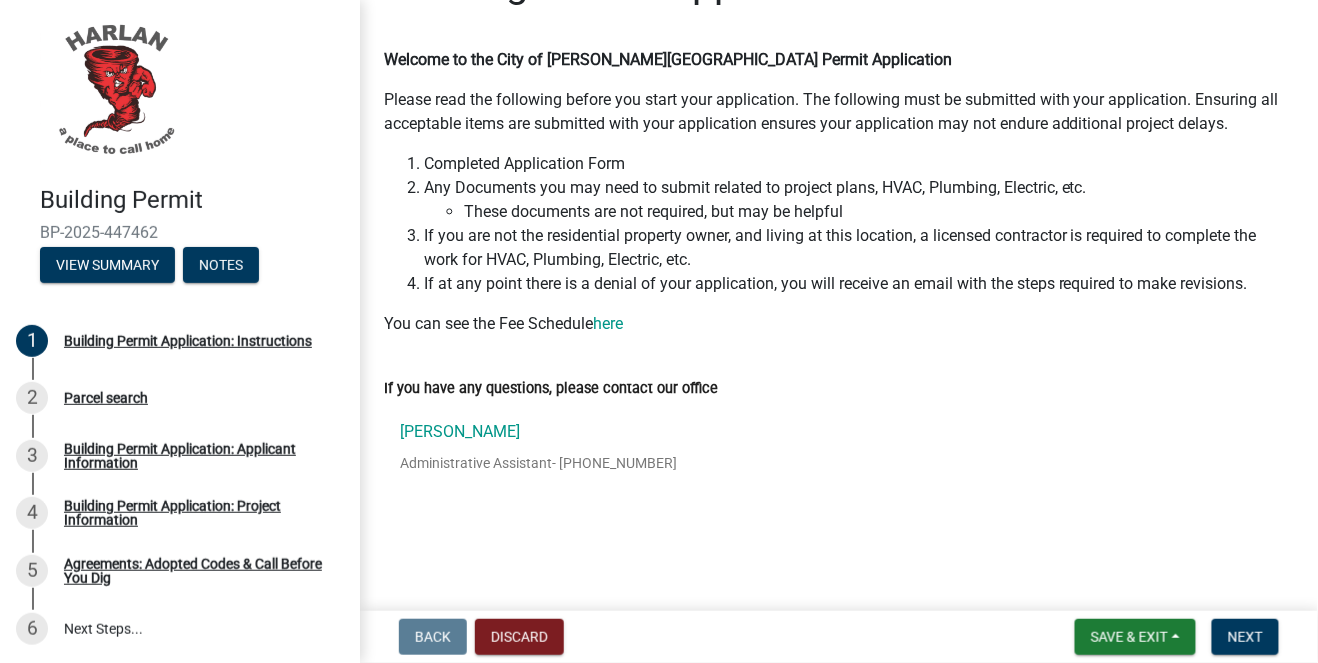 scroll, scrollTop: 0, scrollLeft: 0, axis: both 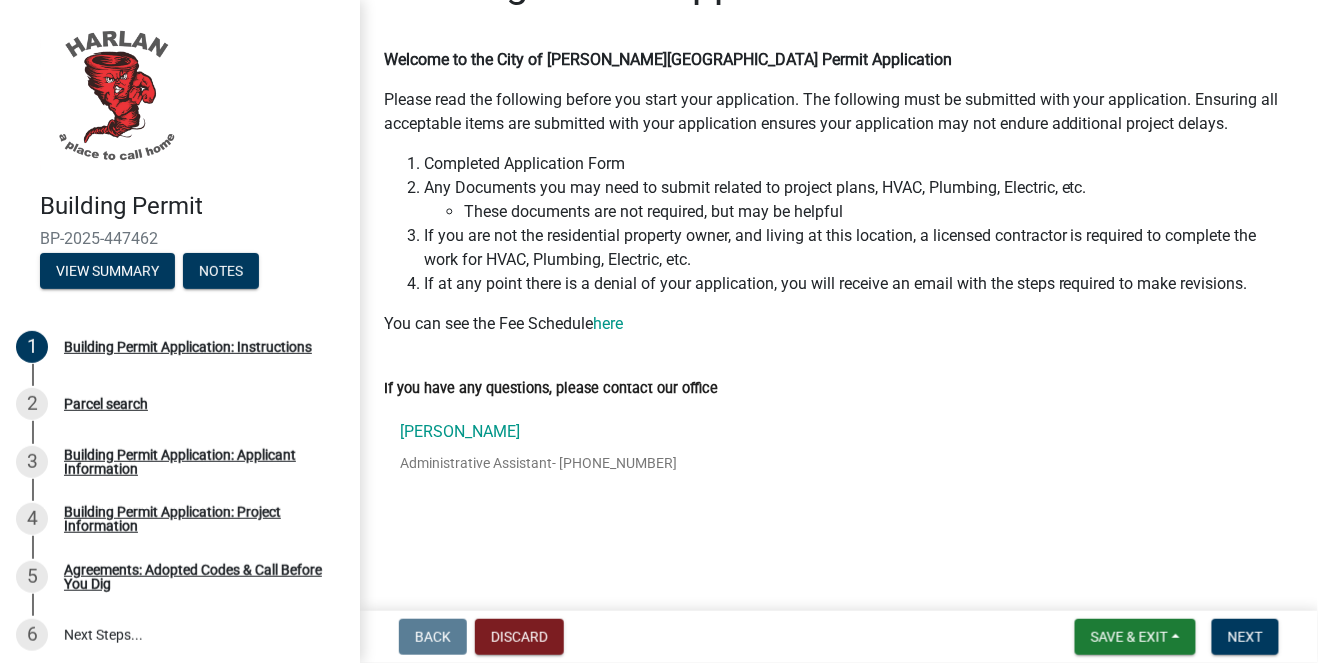 click on "BP-2025-447462" at bounding box center [180, 238] 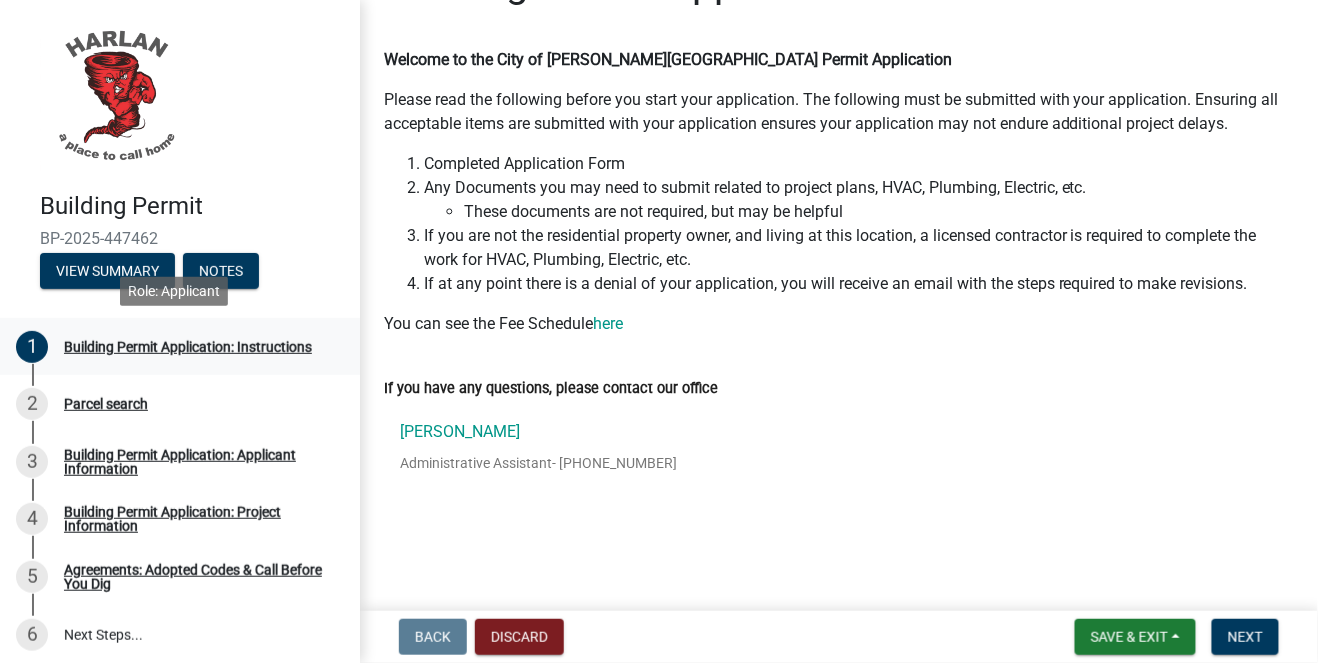 click on "Building Permit Application: Instructions" at bounding box center [188, 347] 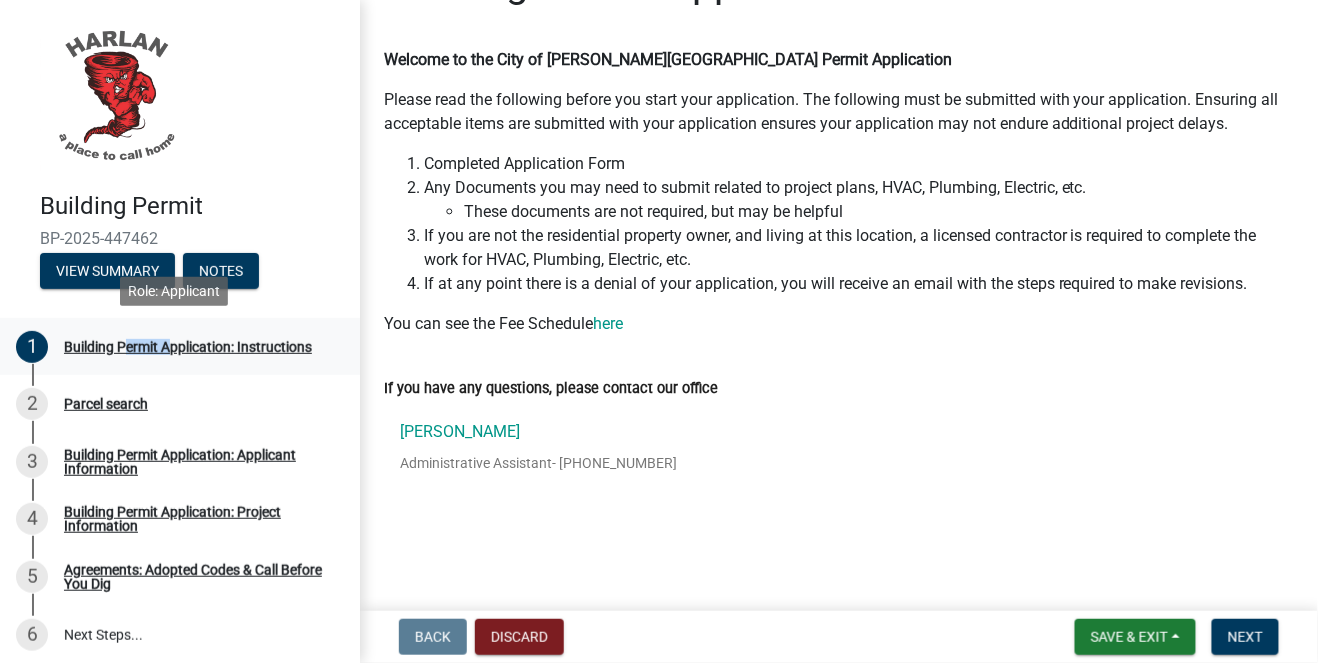 click on "Building Permit Application: Instructions" at bounding box center [188, 347] 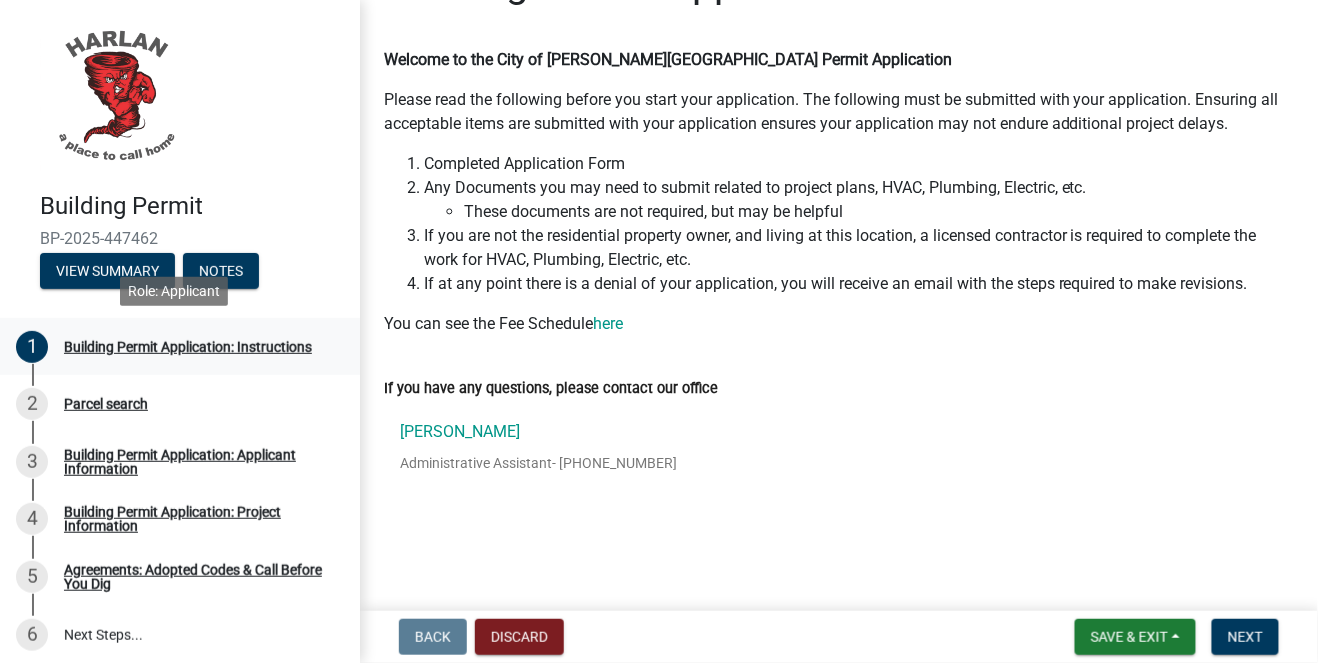 drag, startPoint x: 124, startPoint y: 344, endPoint x: 197, endPoint y: 348, distance: 73.109505 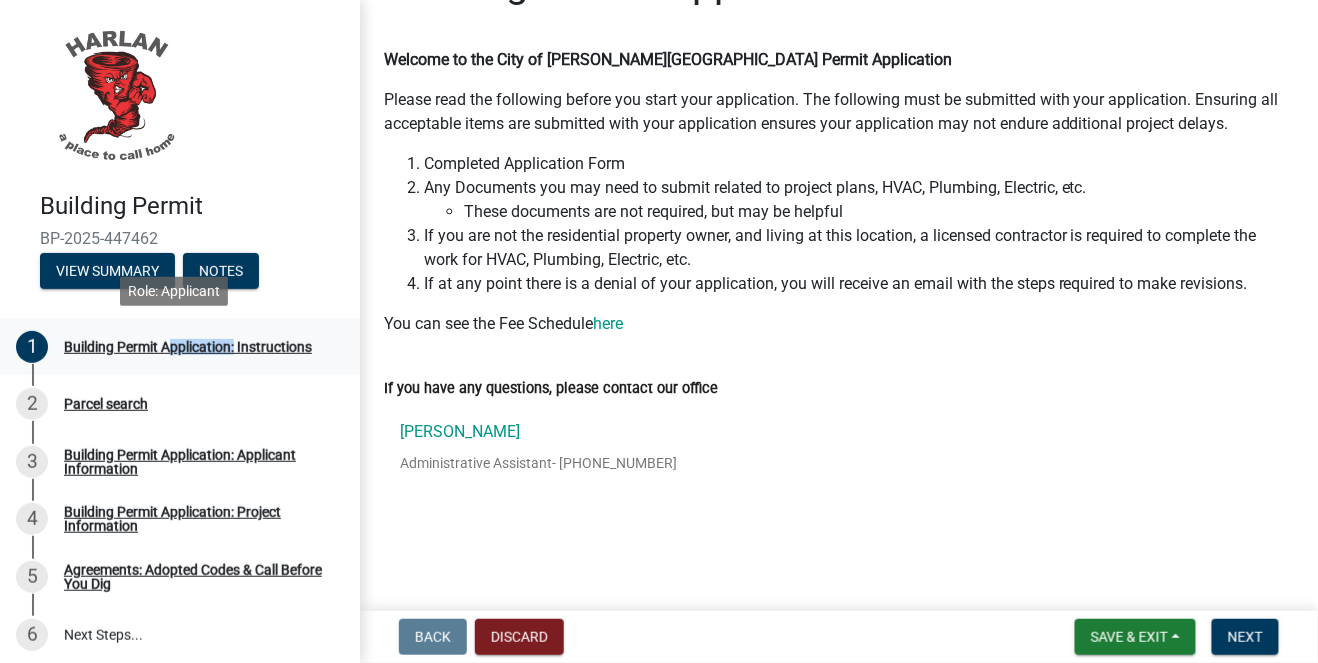 click on "Building Permit Application: Instructions" at bounding box center (188, 347) 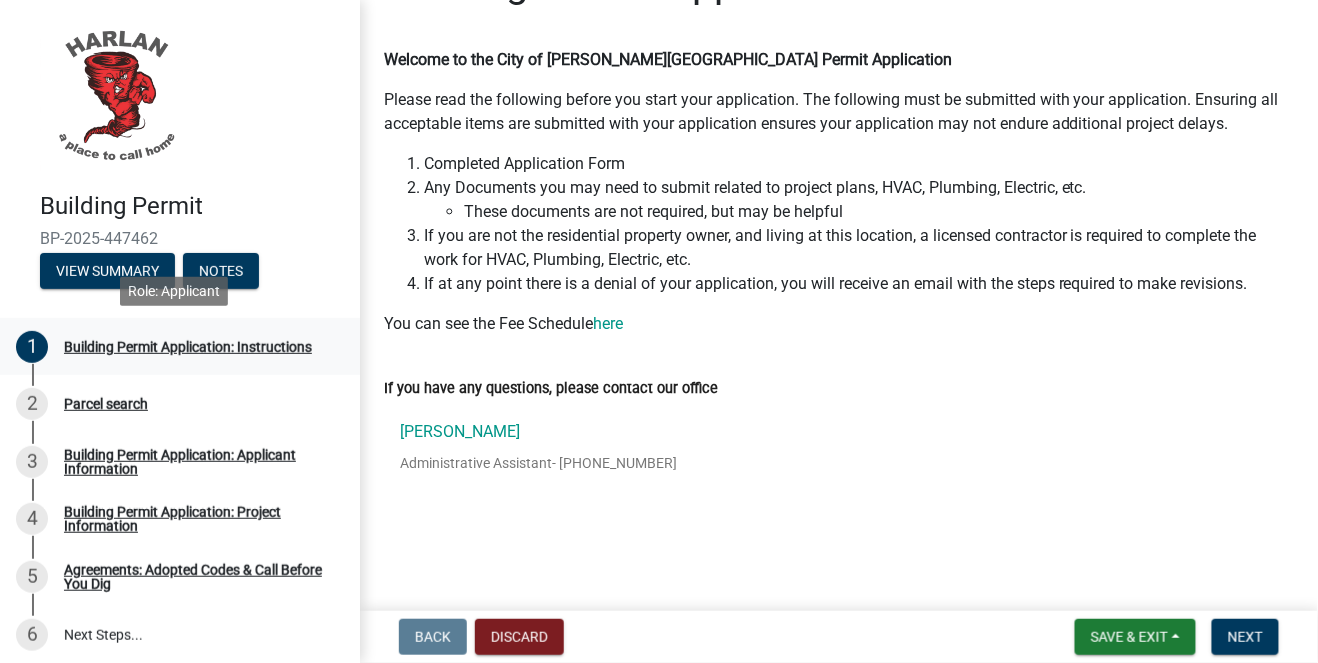 drag, startPoint x: 197, startPoint y: 348, endPoint x: 281, endPoint y: 347, distance: 84.00595 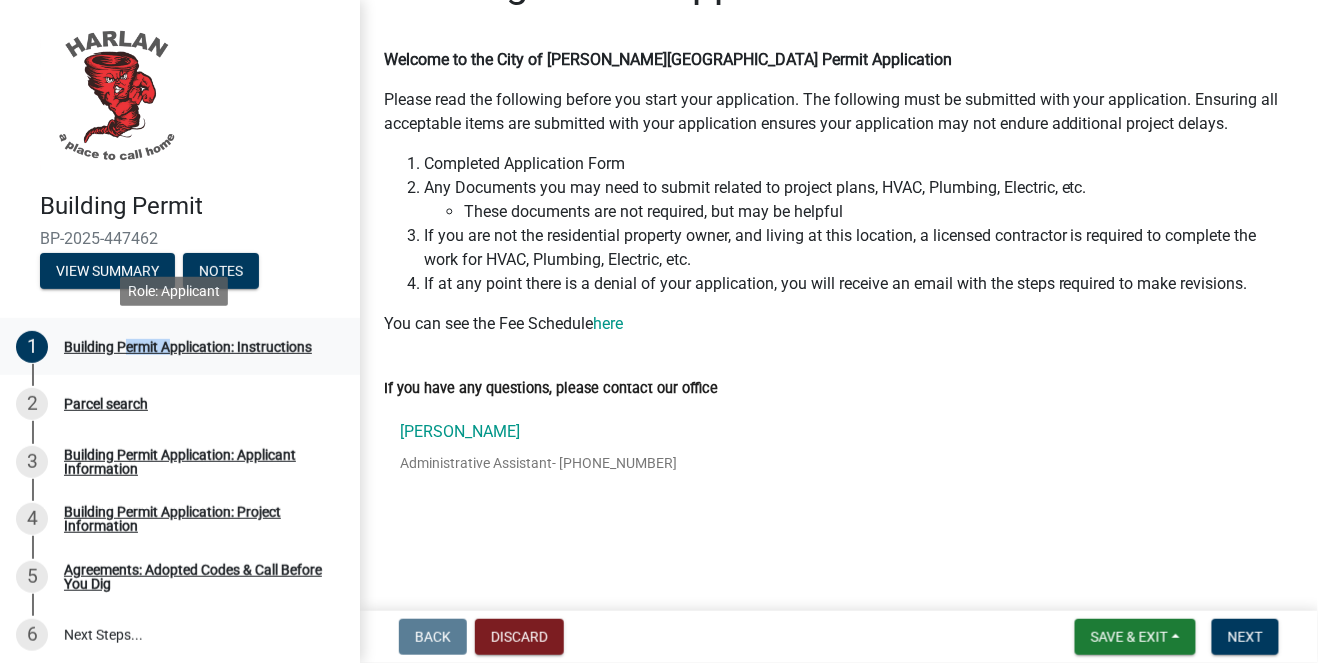 click on "1     Building Permit Application: Instructions" at bounding box center [172, 347] 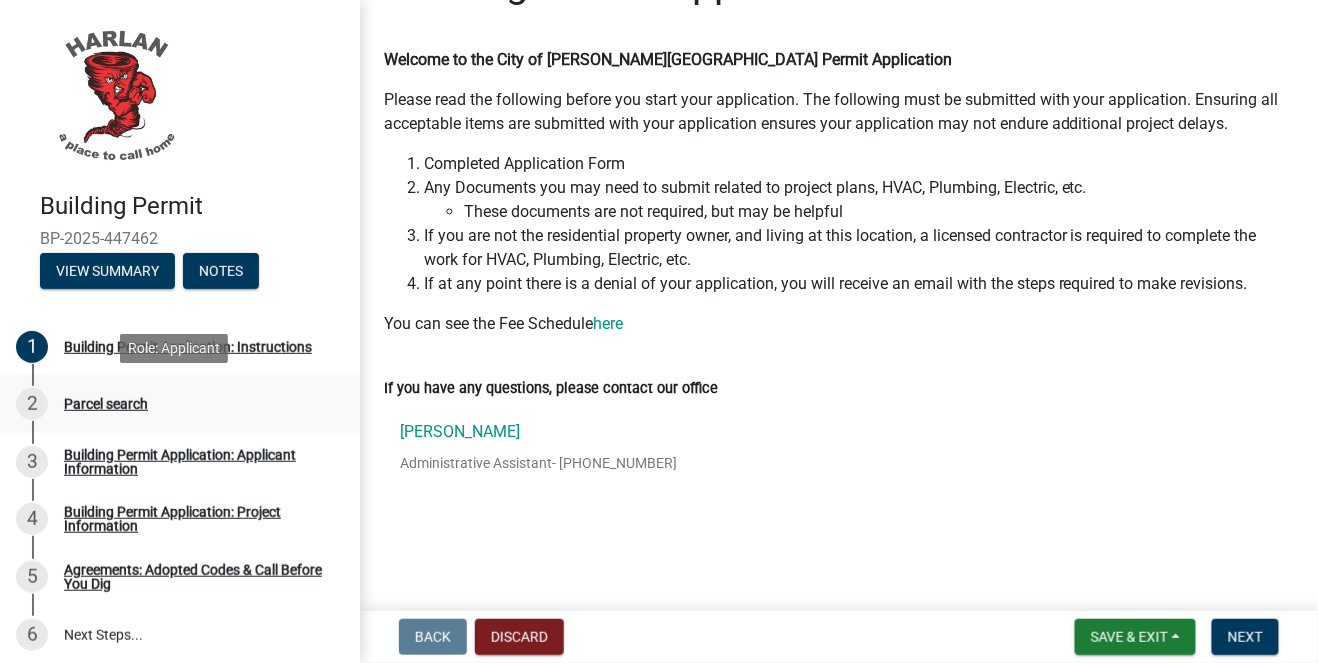 drag, startPoint x: 123, startPoint y: 355, endPoint x: 96, endPoint y: 406, distance: 57.706154 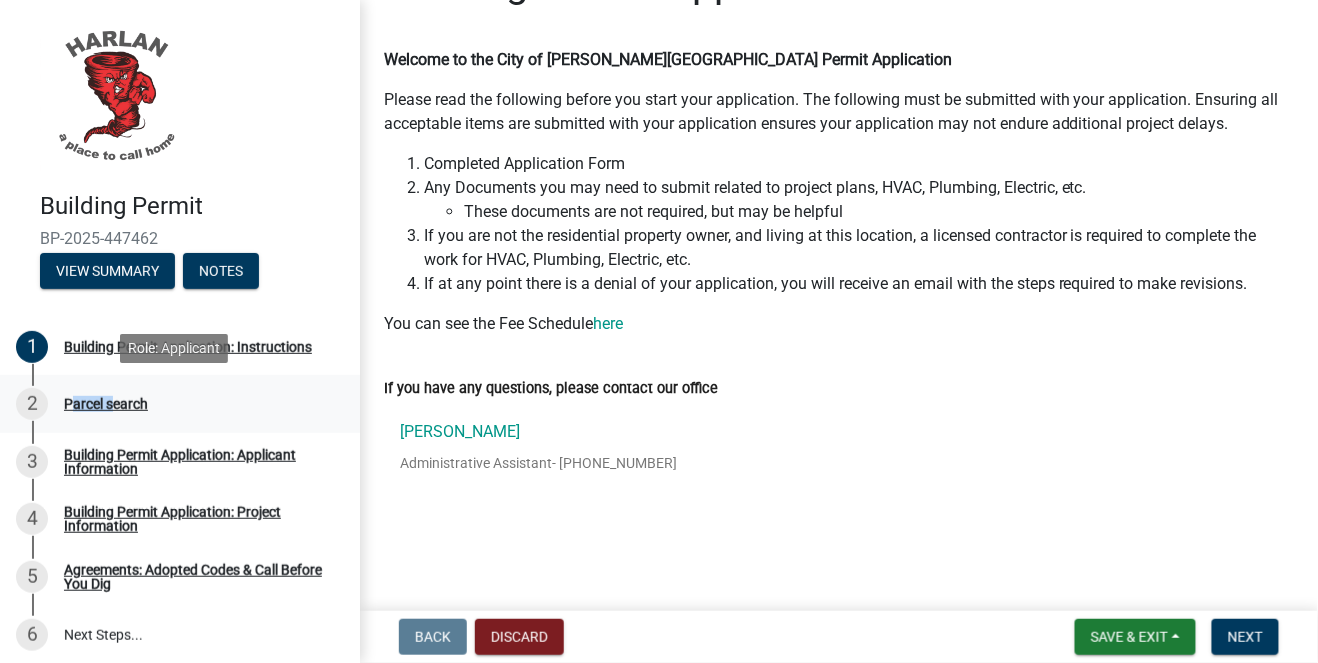 click on "Parcel search" at bounding box center [106, 404] 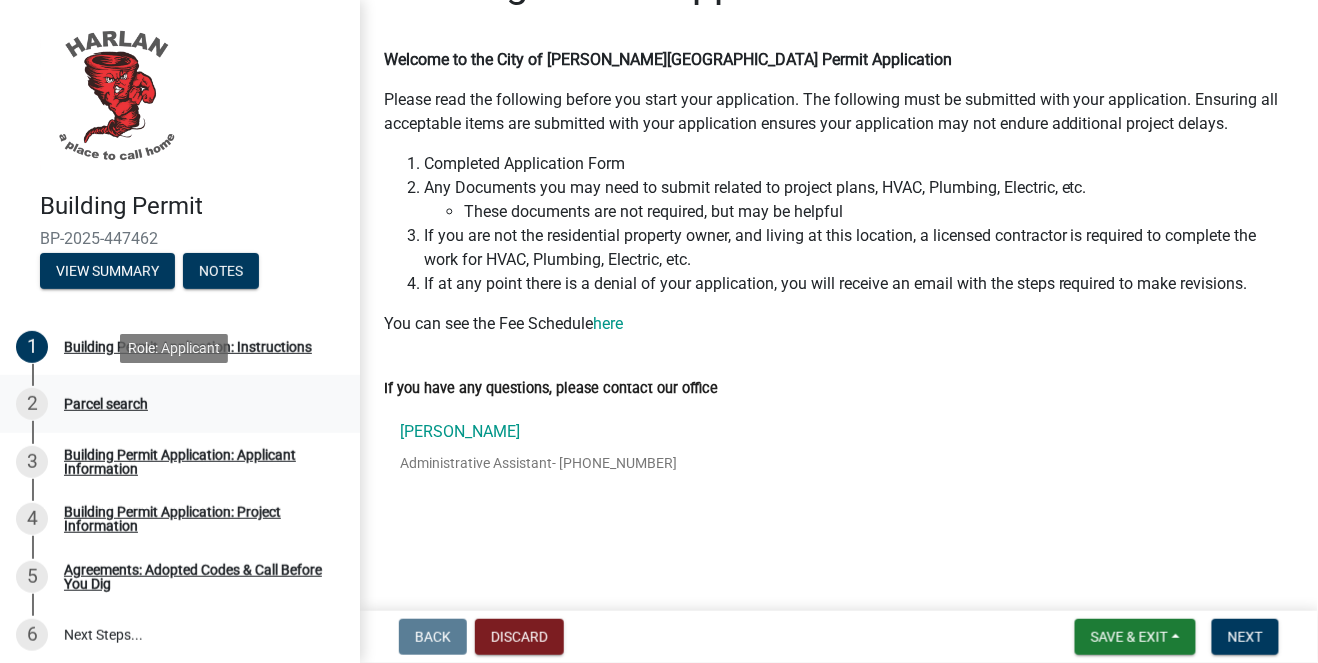 drag, startPoint x: 96, startPoint y: 406, endPoint x: 128, endPoint y: 410, distance: 32.24903 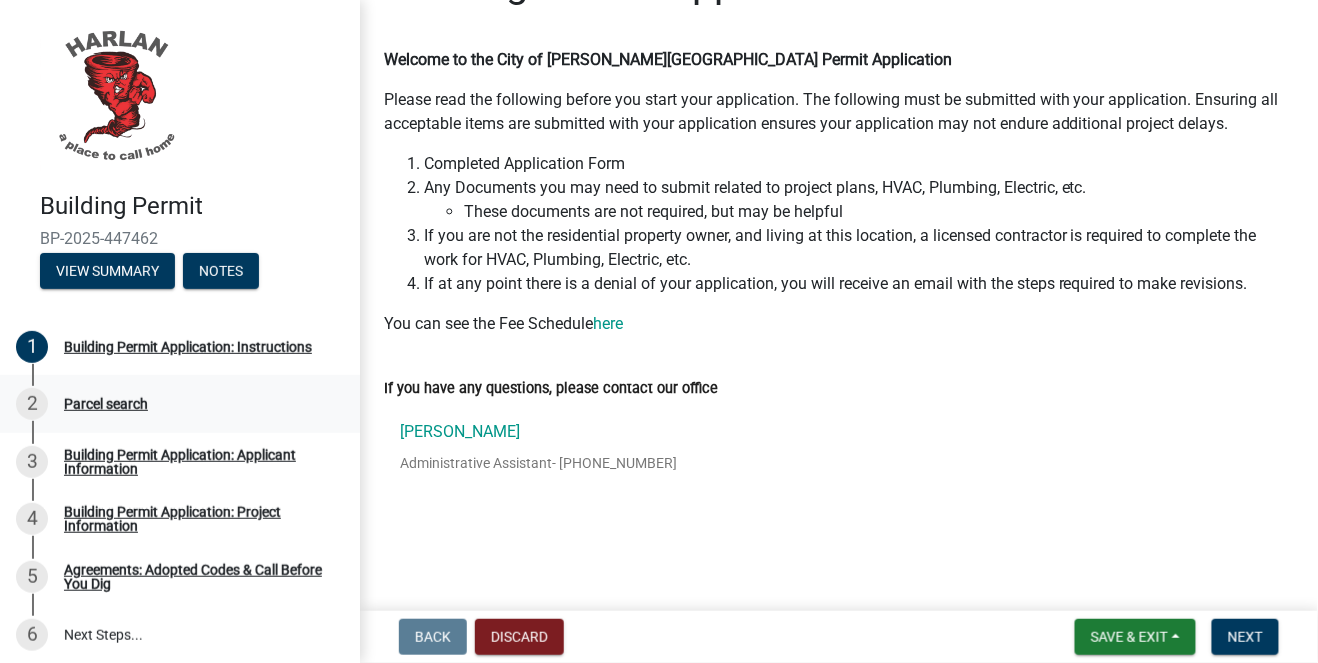 drag, startPoint x: 113, startPoint y: 384, endPoint x: 184, endPoint y: 422, distance: 80.529495 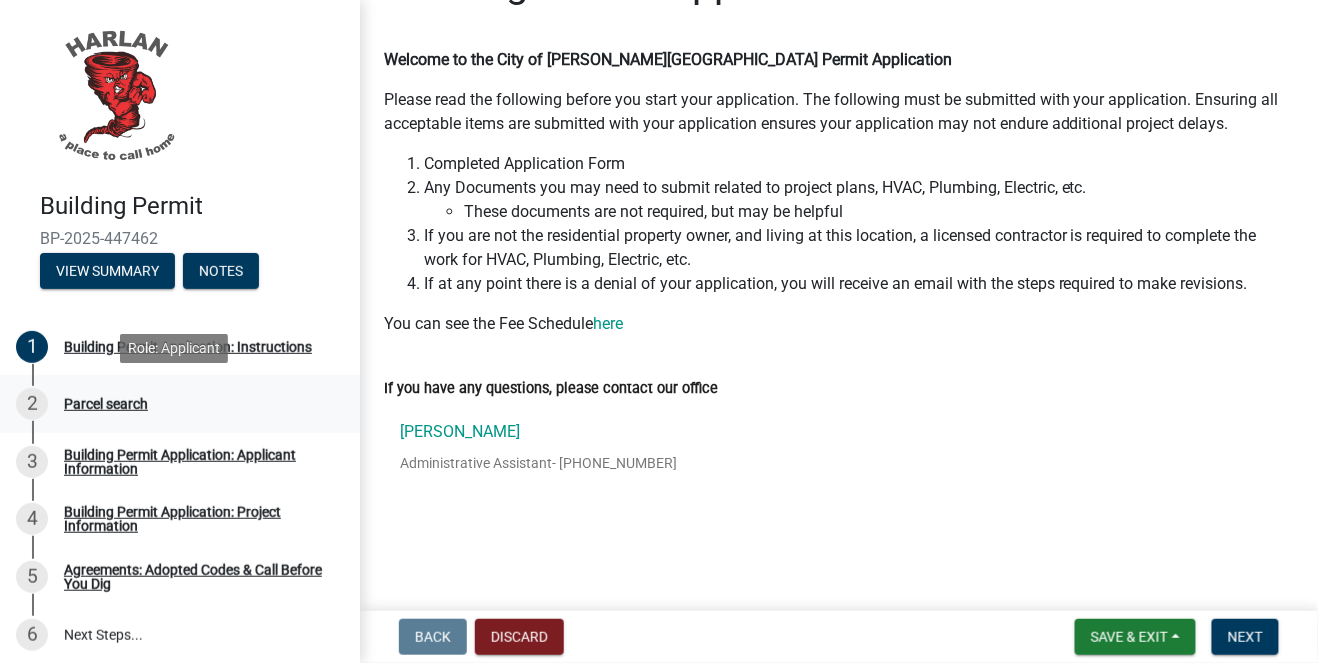 click on "2     Parcel search" at bounding box center [172, 404] 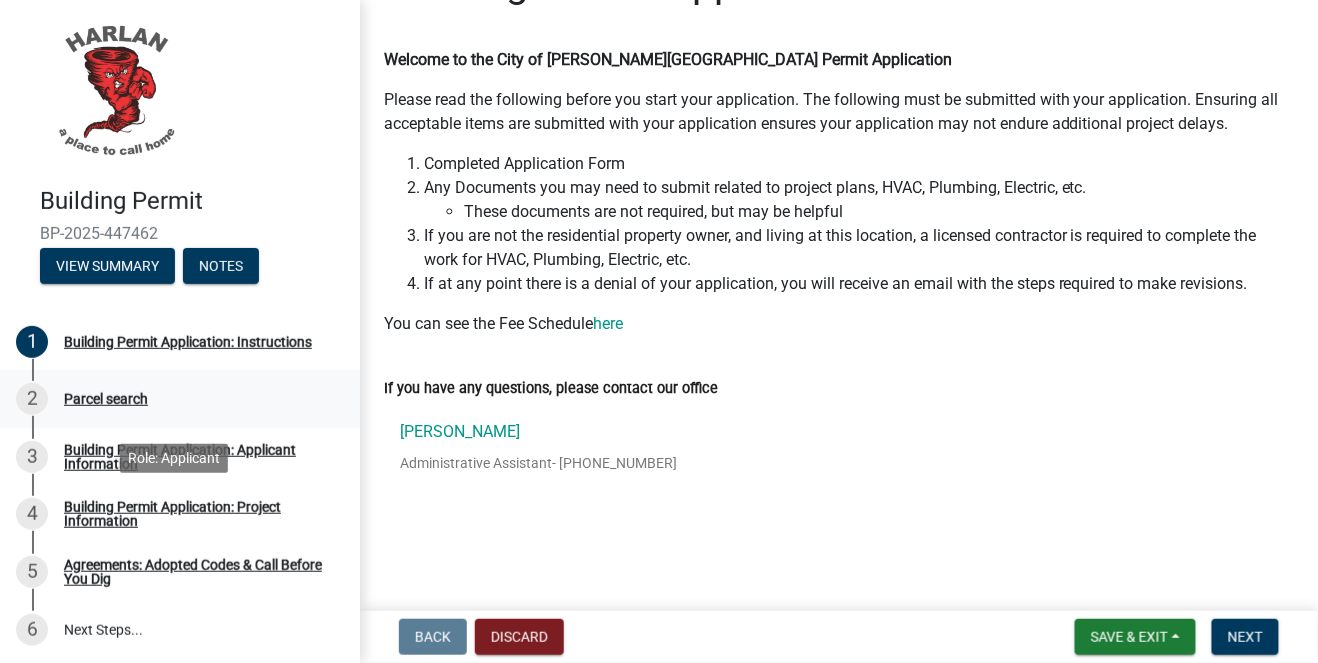 scroll, scrollTop: 0, scrollLeft: 0, axis: both 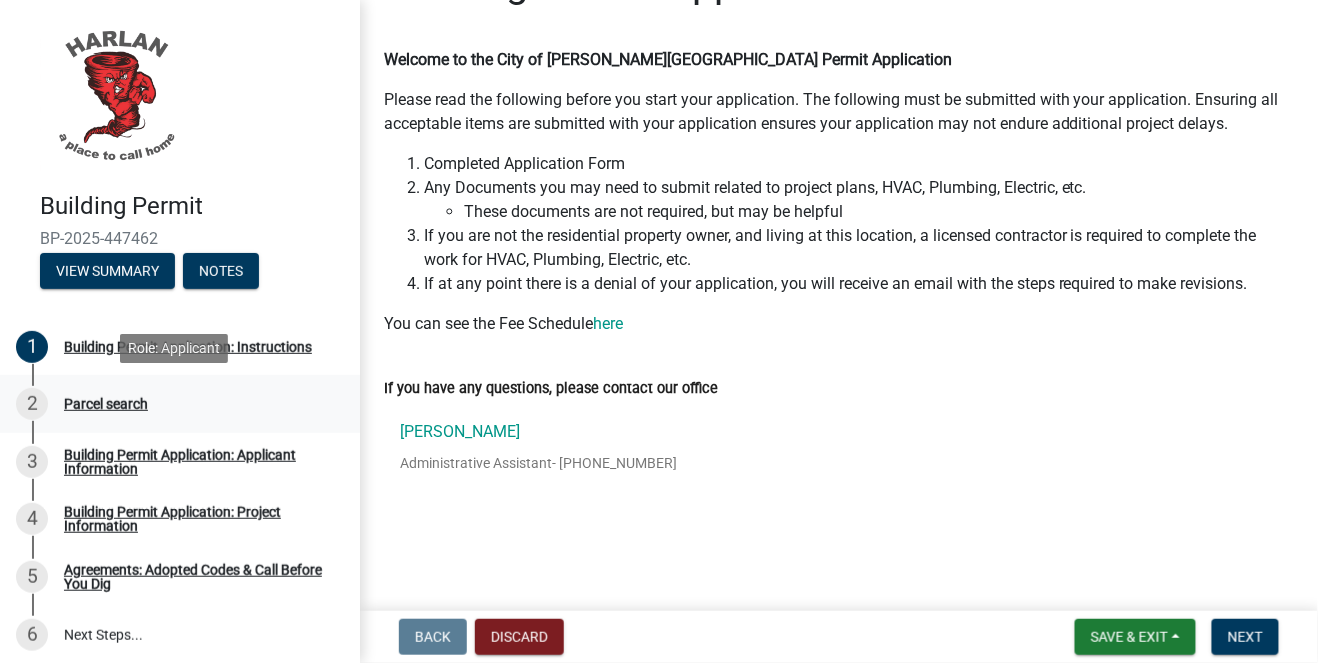 click on "2     Parcel search" at bounding box center [172, 404] 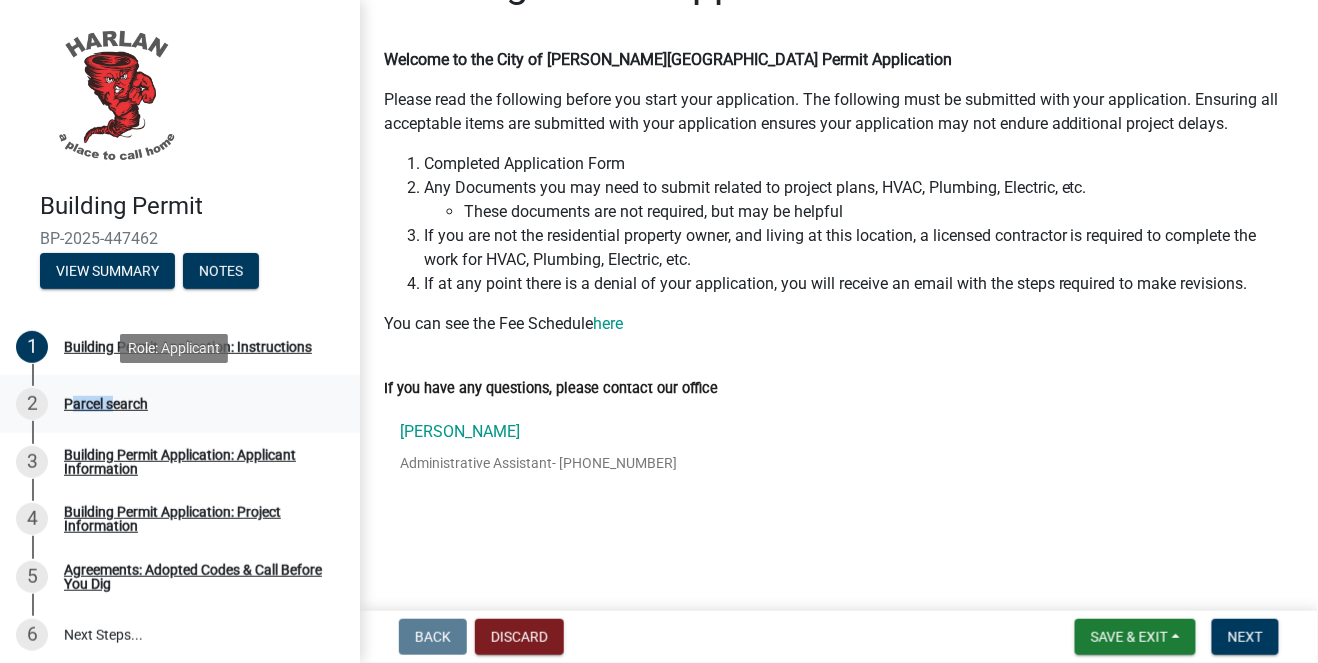 click on "2     Parcel search" at bounding box center [172, 404] 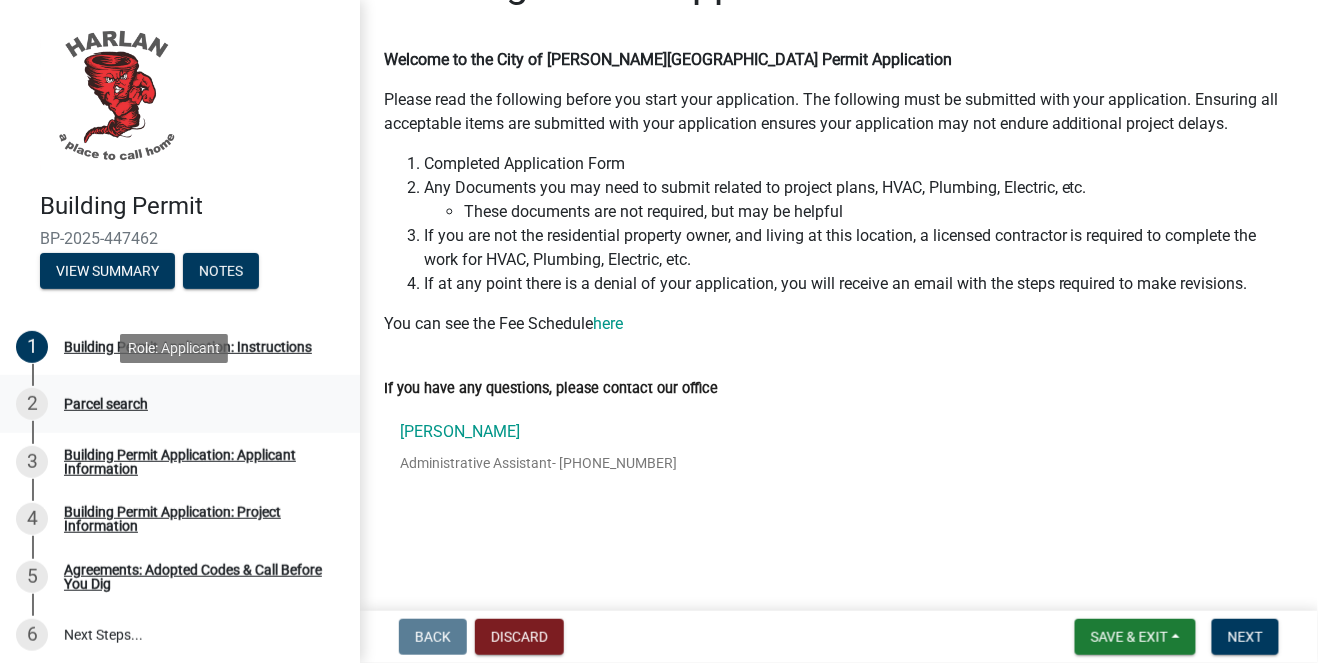click on "Parcel search" at bounding box center [106, 404] 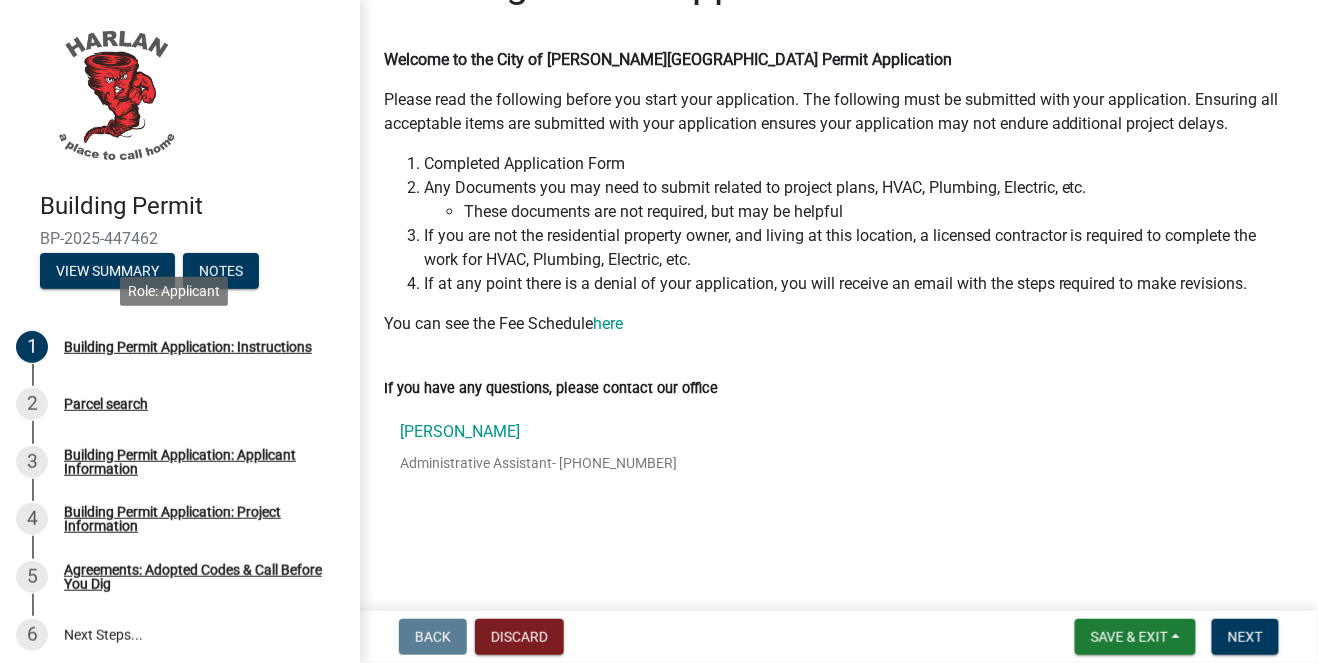 click on "1     Building Permit Application: Instructions" at bounding box center (172, 347) 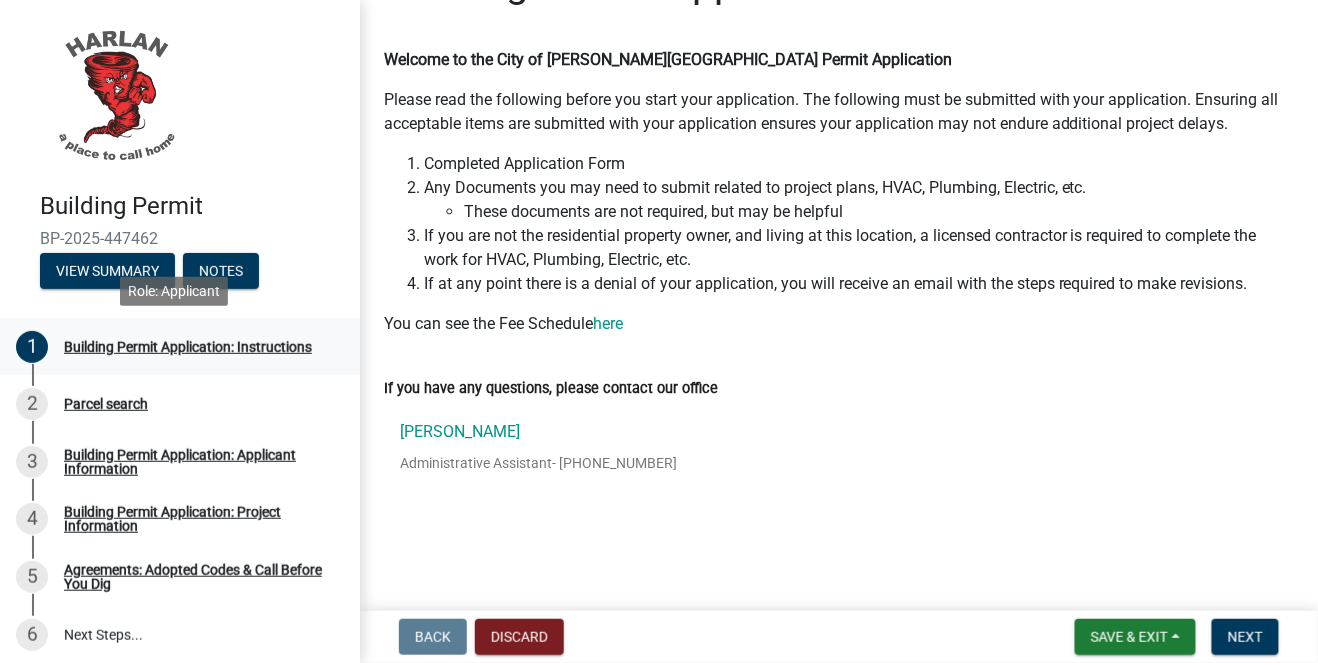 click on "Building Permit Application: Instructions" at bounding box center (188, 347) 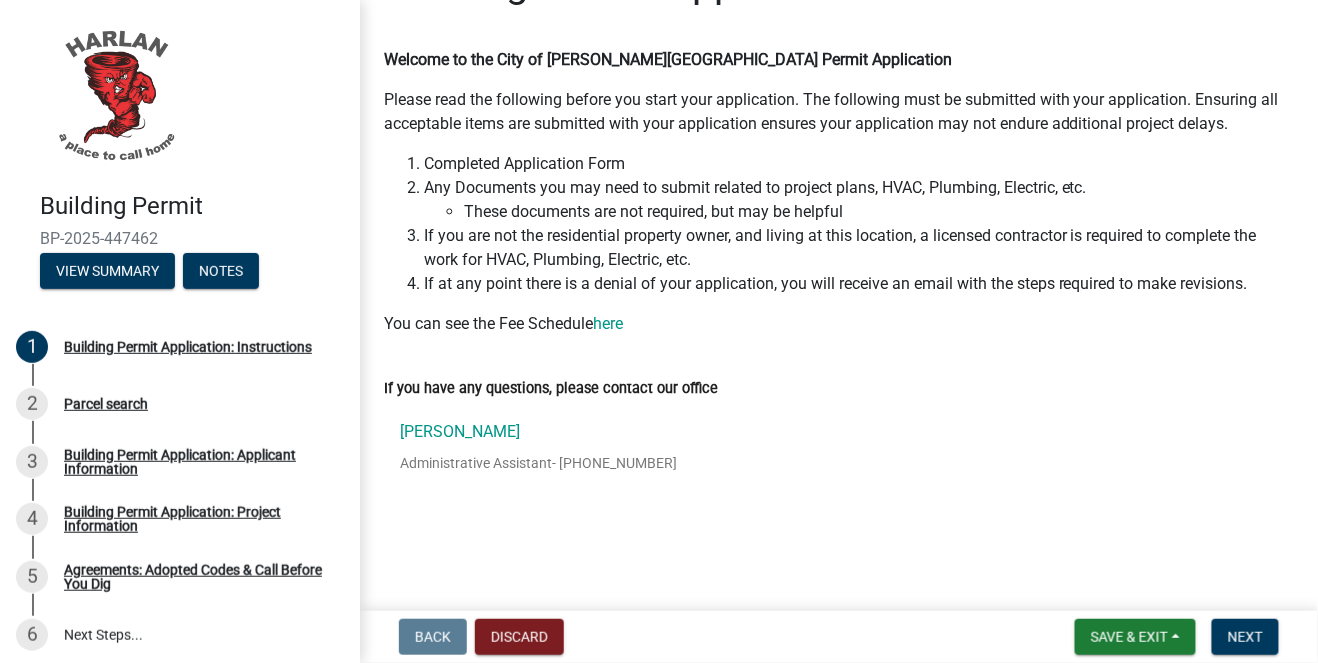 click on "Building Permit  BP-2025-447462   View Summary   Notes" at bounding box center (180, 155) 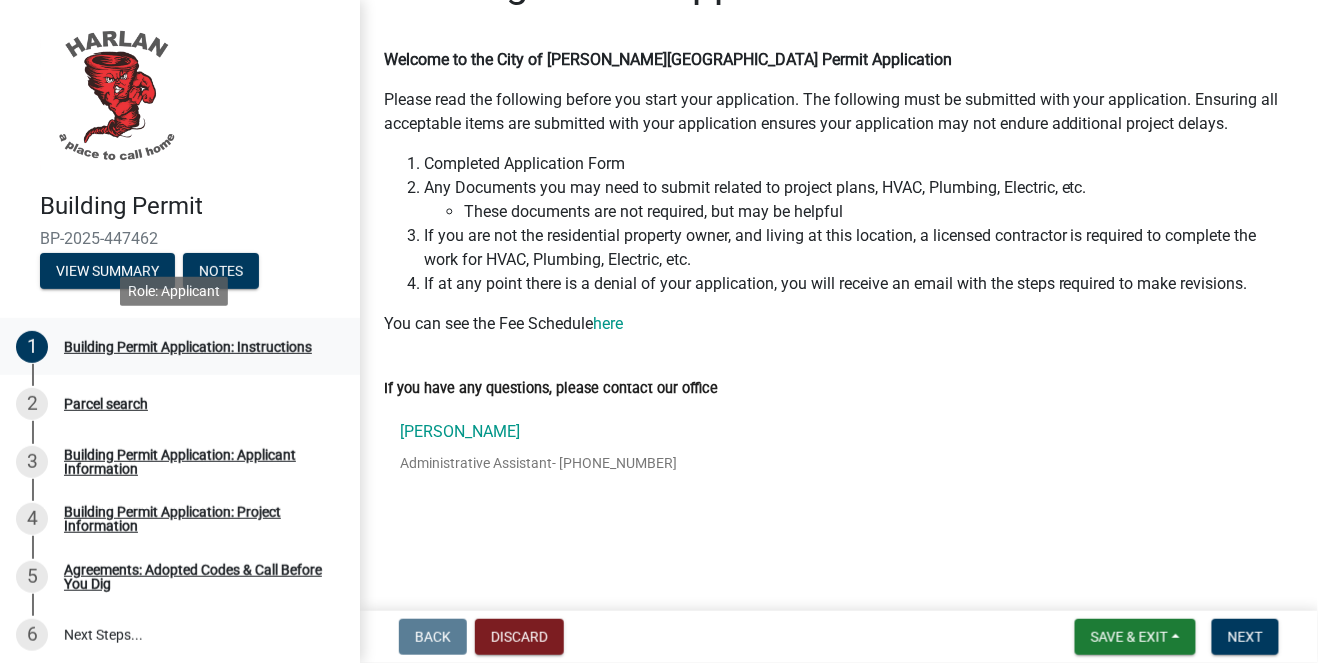click on "1     Building Permit Application: Instructions" at bounding box center [180, 347] 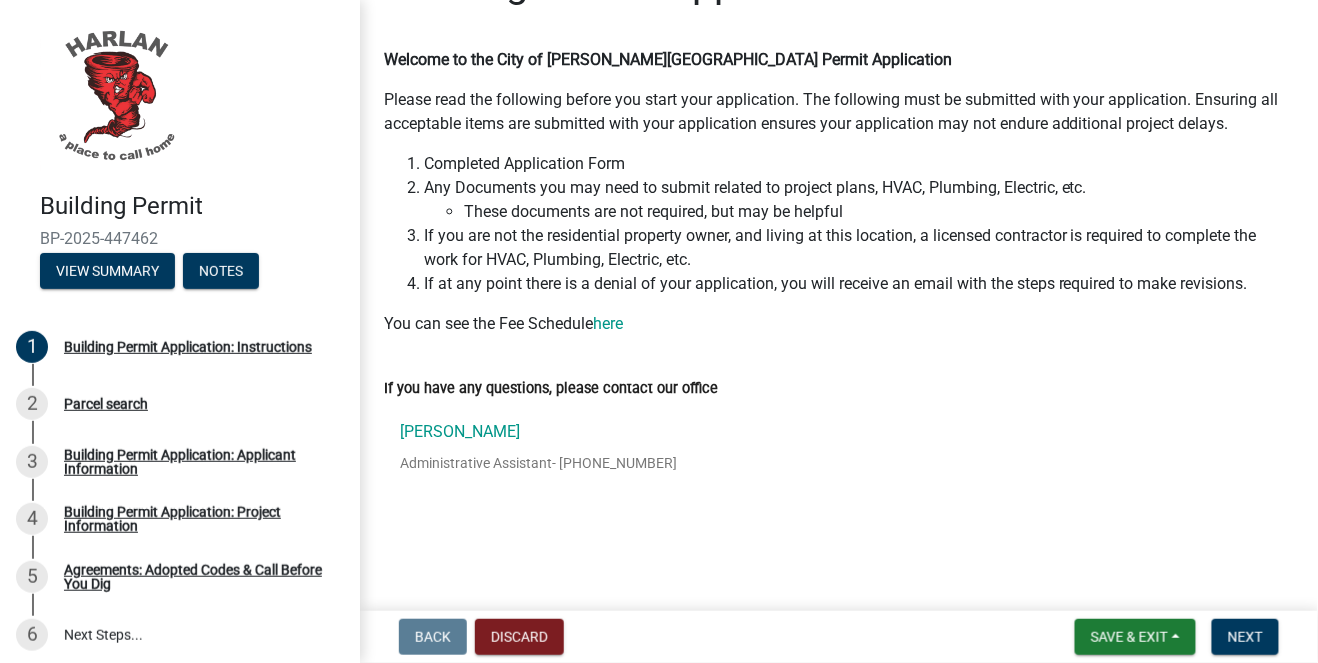 click on "Building Permit" at bounding box center [192, 206] 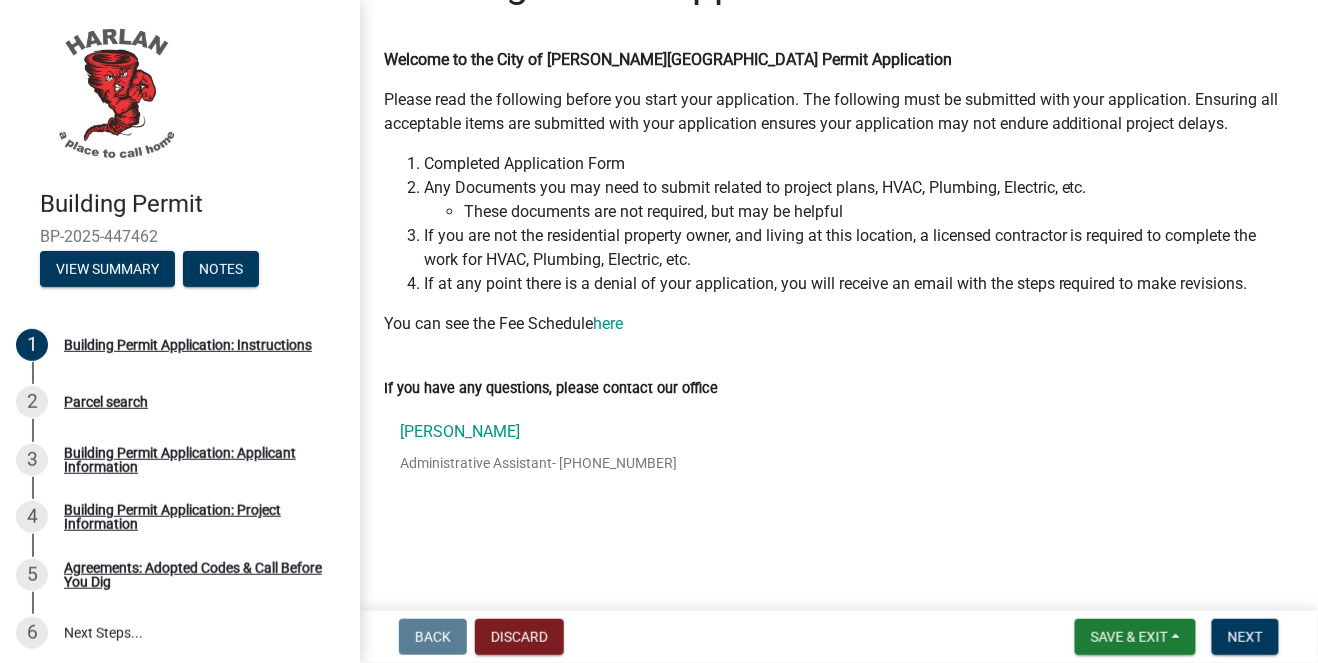 scroll, scrollTop: 0, scrollLeft: 0, axis: both 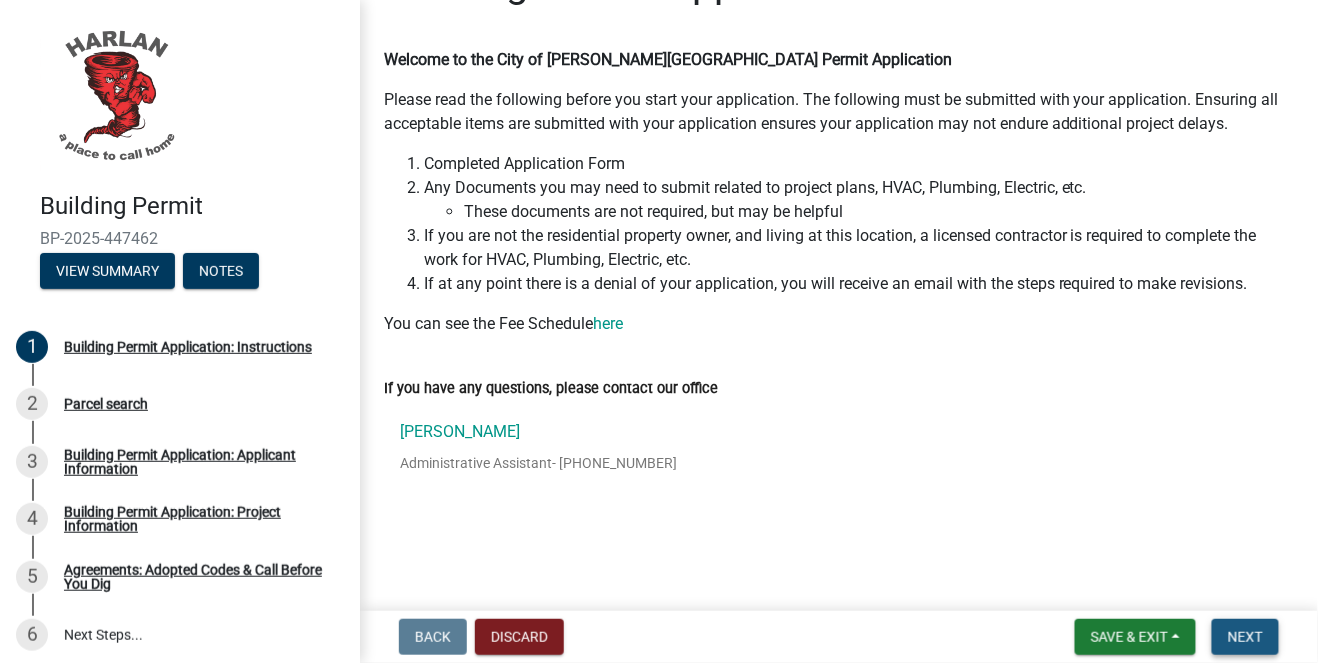 click on "Next" at bounding box center [1245, 637] 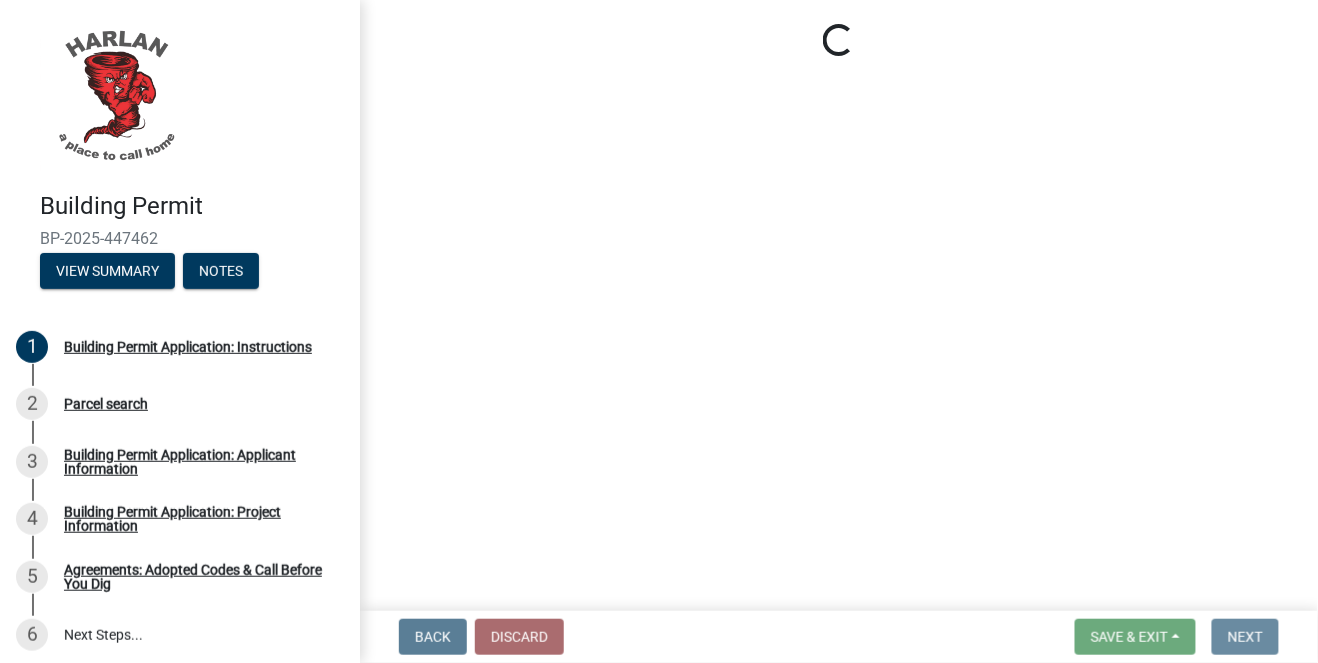 scroll, scrollTop: 0, scrollLeft: 0, axis: both 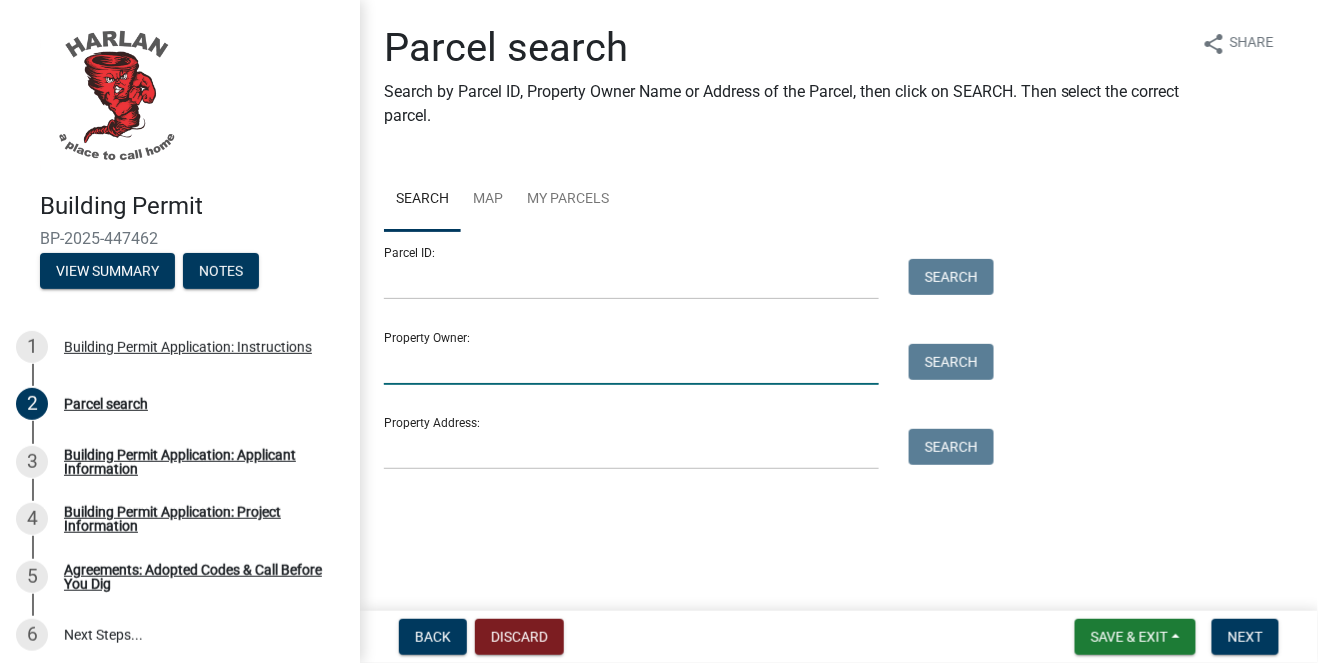 click on "Property Owner:" 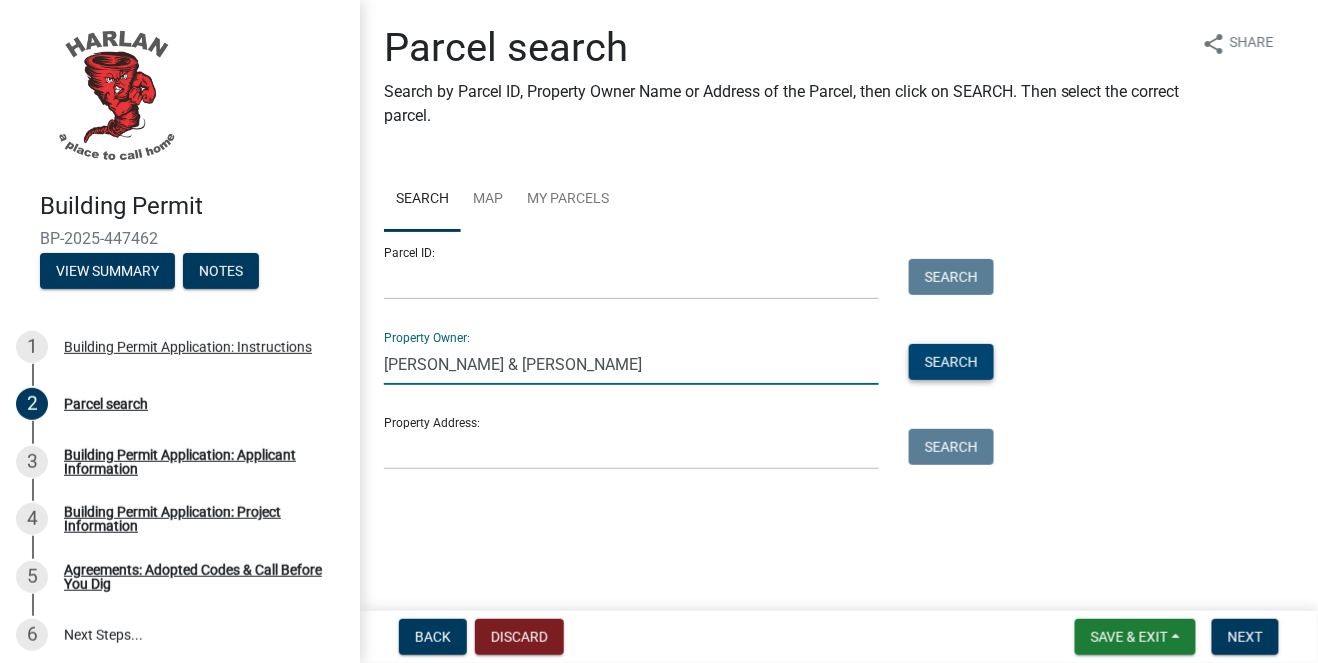 type on "[PERSON_NAME] & [PERSON_NAME]" 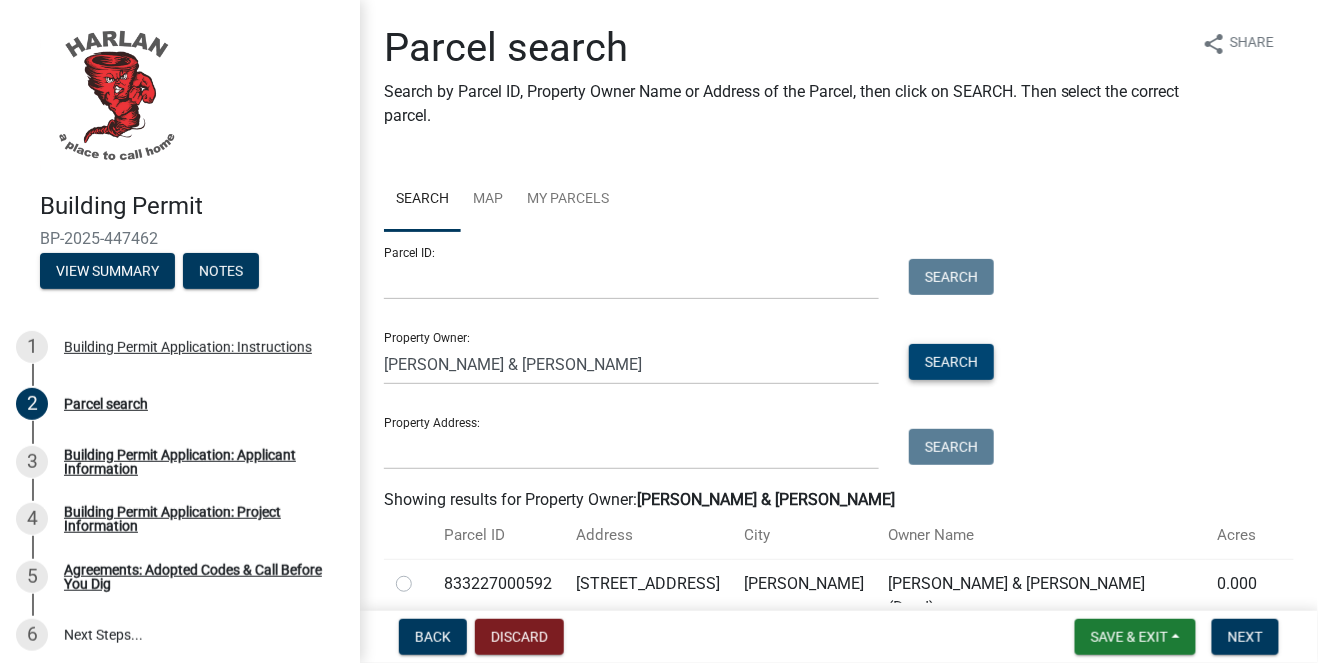 scroll, scrollTop: 68, scrollLeft: 0, axis: vertical 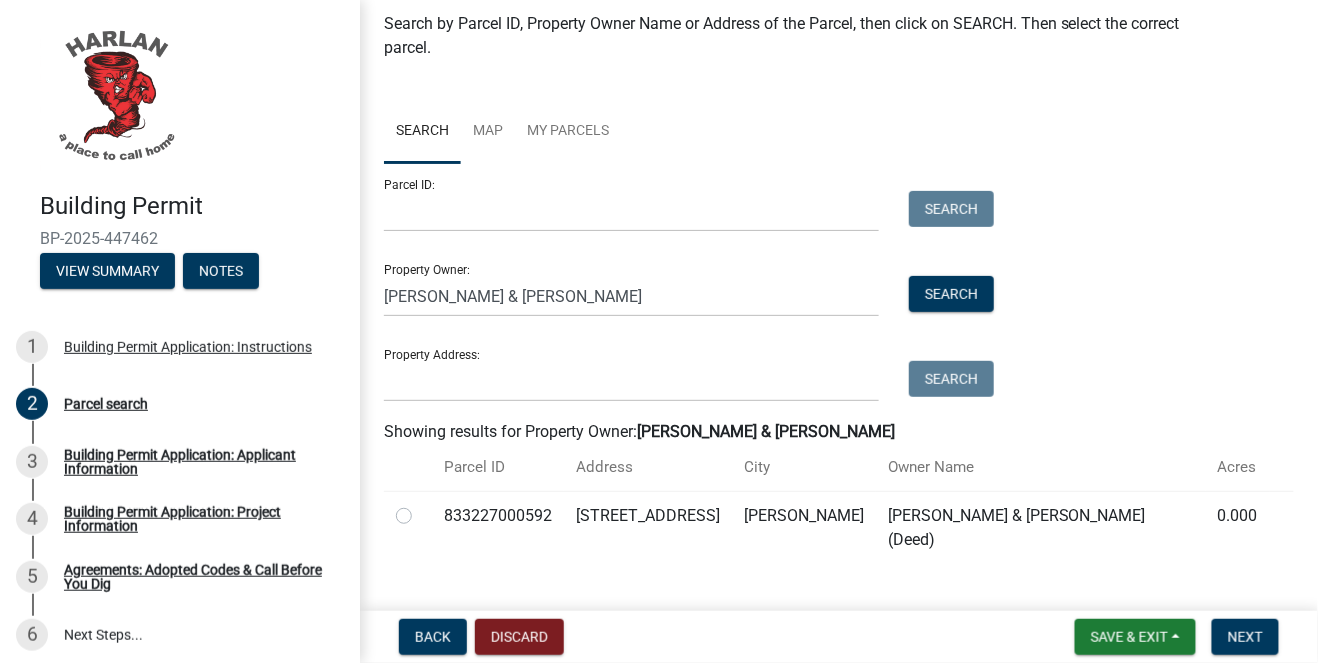 click 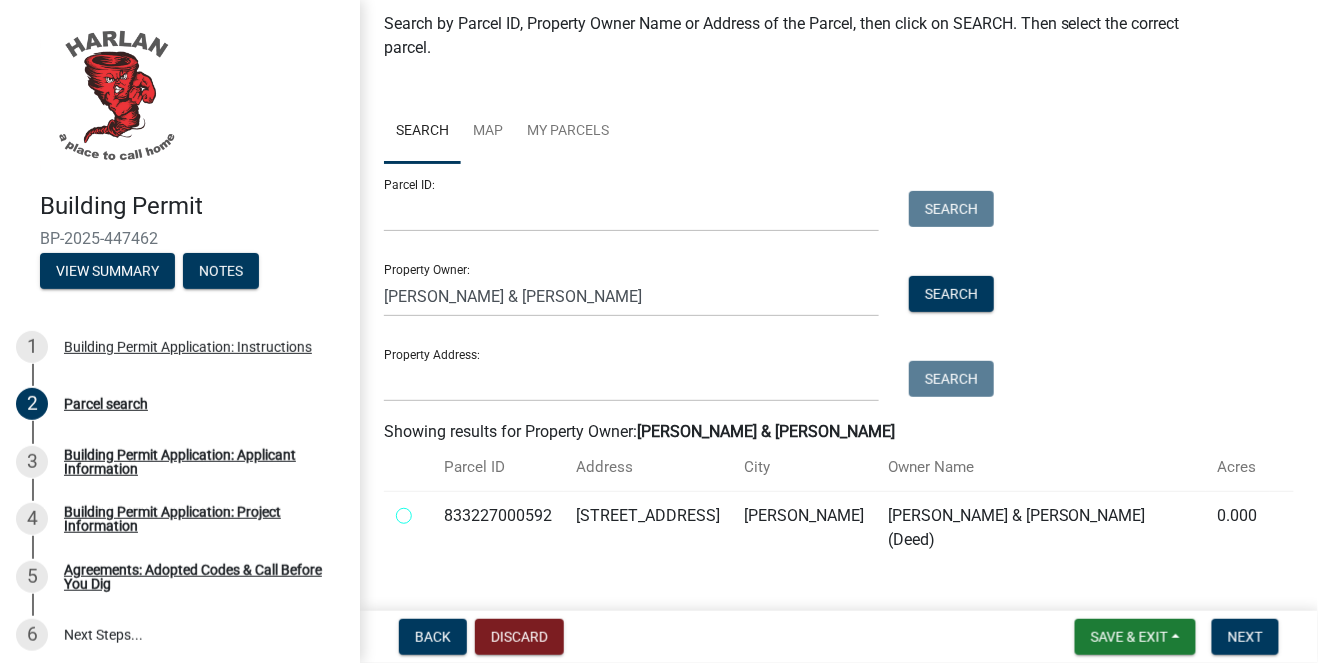click at bounding box center [426, 510] 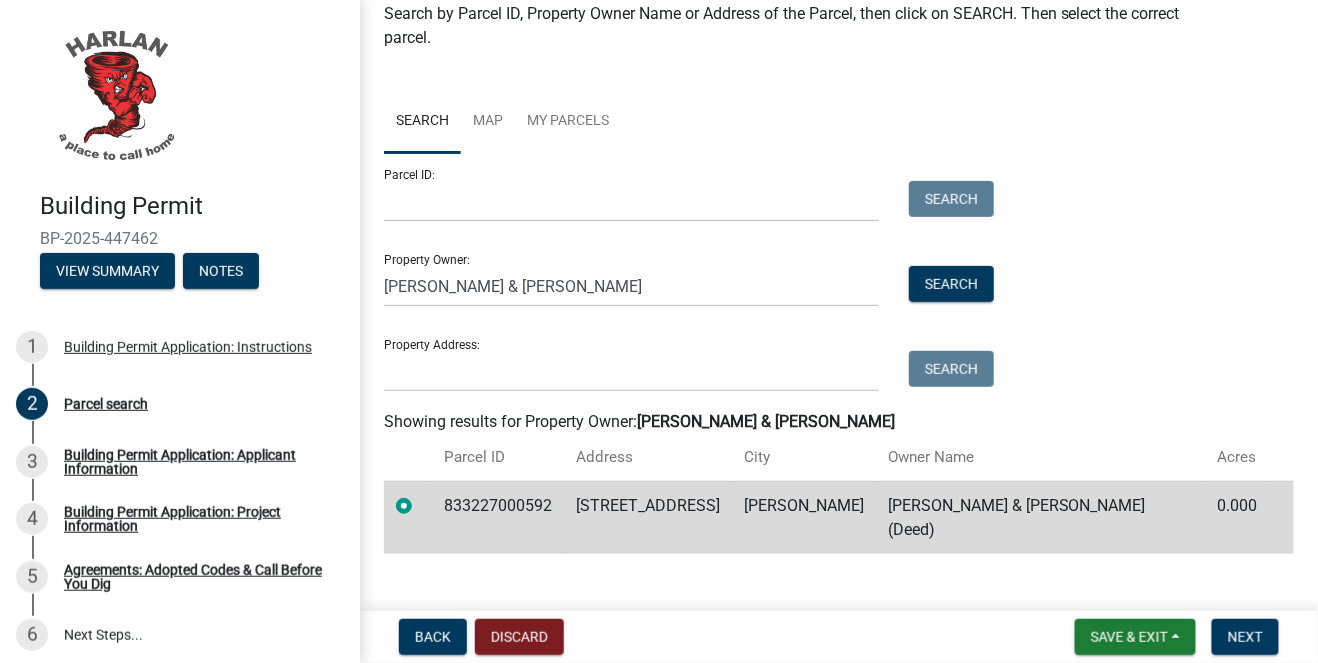 scroll, scrollTop: 81, scrollLeft: 0, axis: vertical 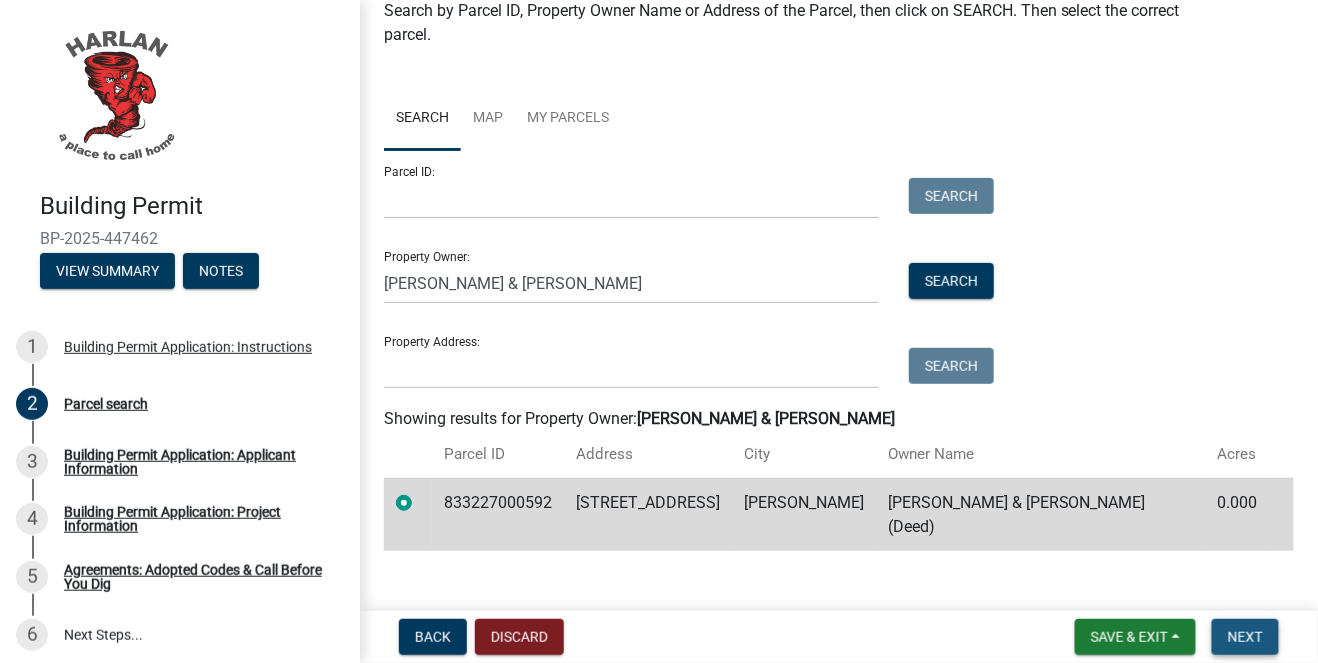 click on "Next" at bounding box center [1245, 637] 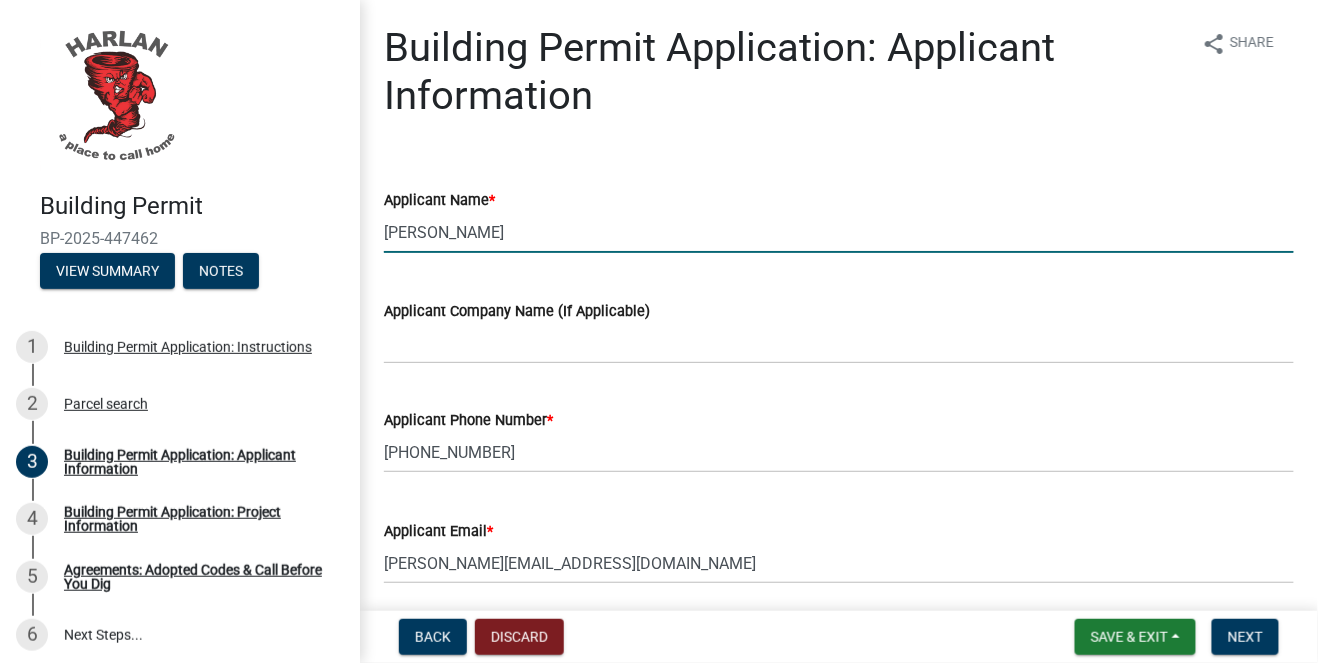 drag, startPoint x: 418, startPoint y: 235, endPoint x: 369, endPoint y: 230, distance: 49.25444 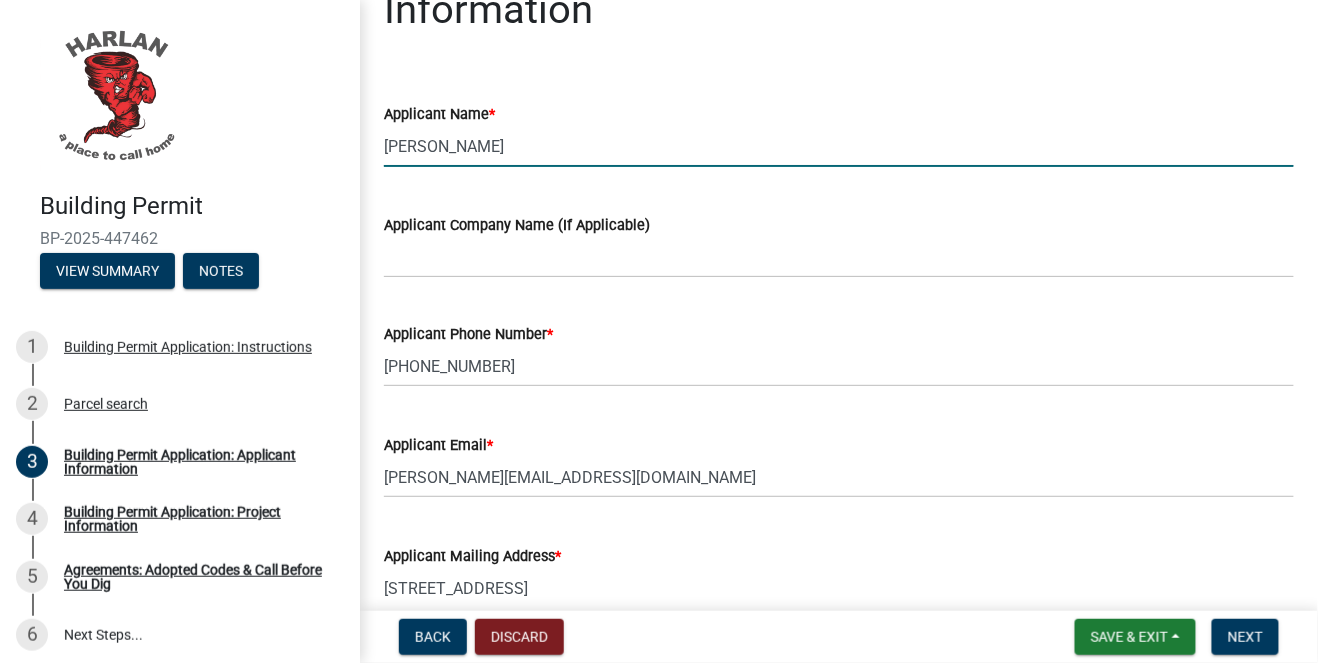 scroll, scrollTop: 137, scrollLeft: 0, axis: vertical 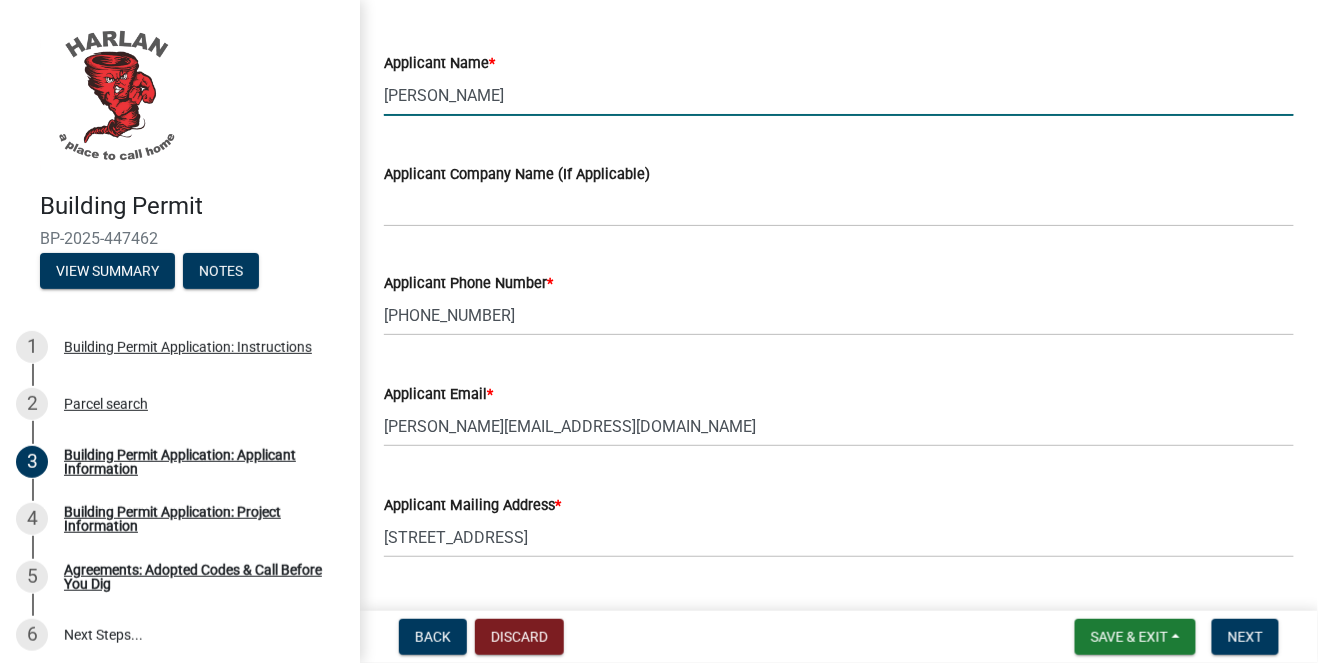 type on "[PERSON_NAME]" 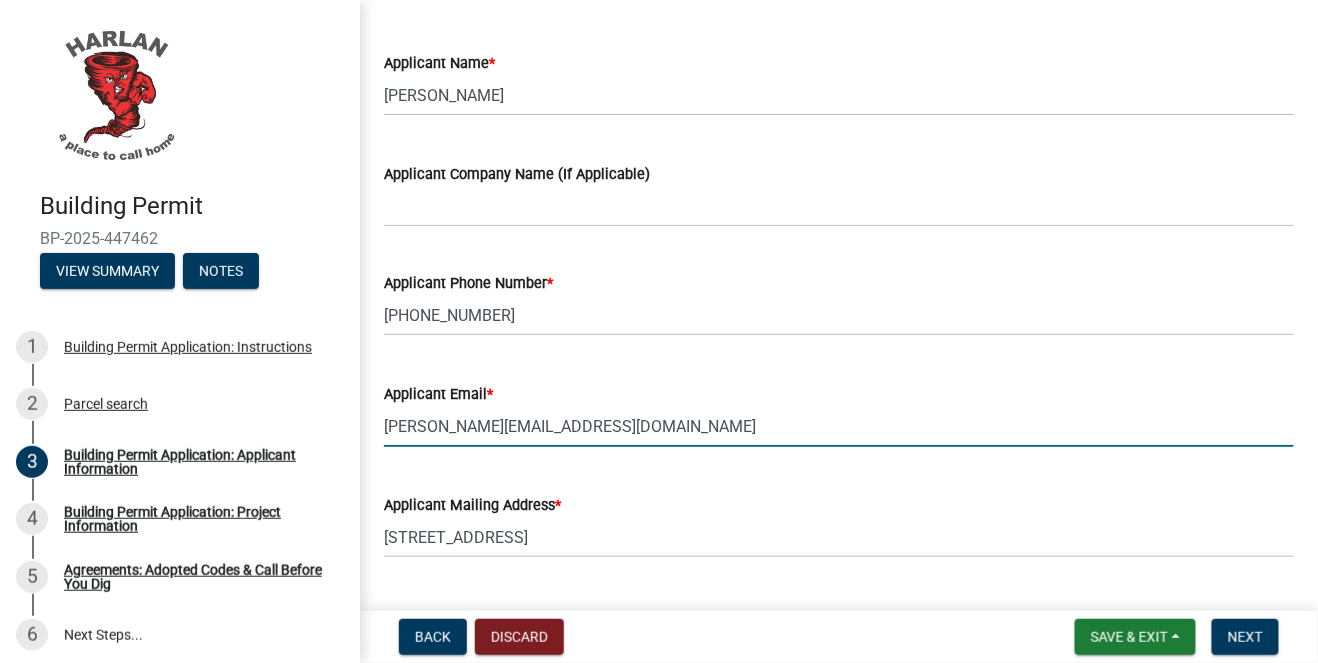 drag, startPoint x: 588, startPoint y: 427, endPoint x: 363, endPoint y: 413, distance: 225.43513 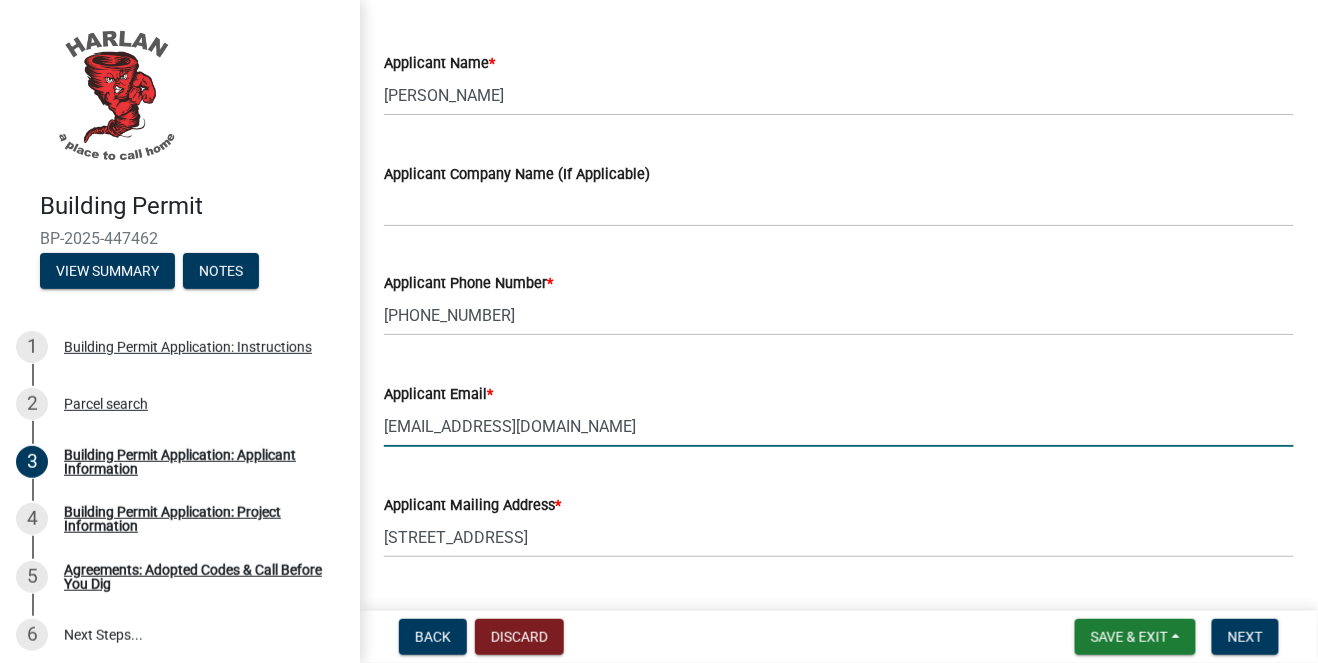 type on "[EMAIL_ADDRESS][DOMAIN_NAME]" 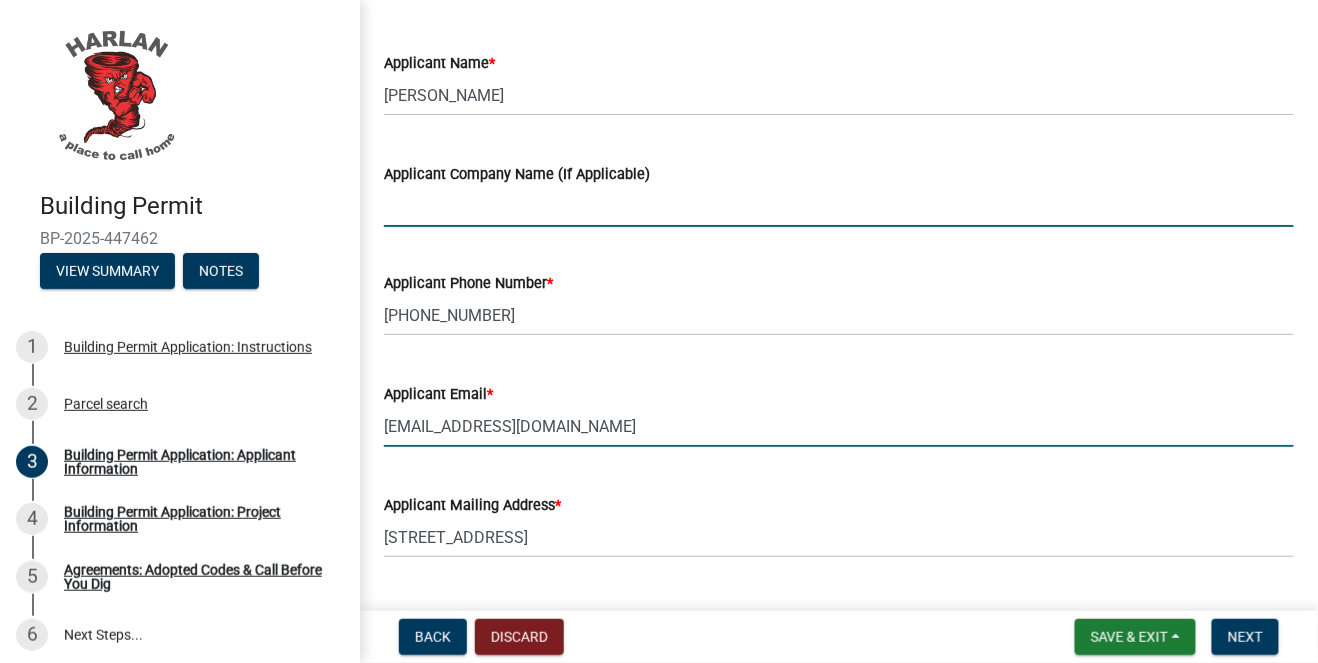 type on "0201087204" 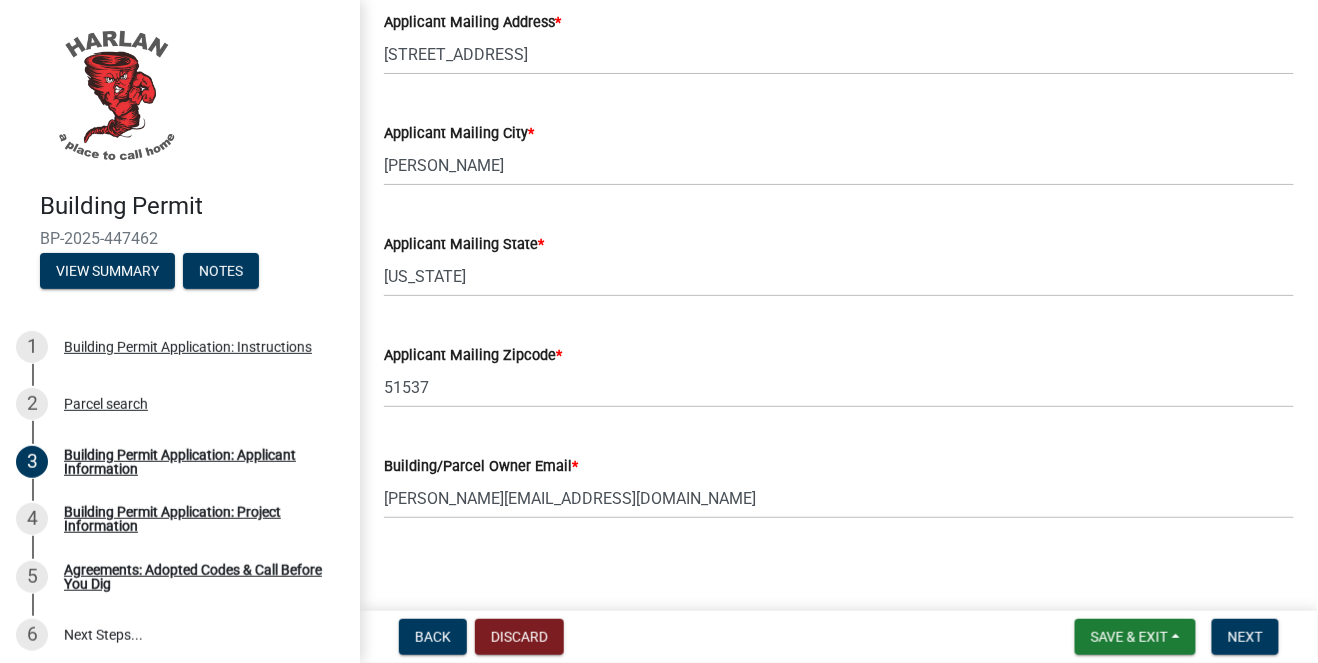 scroll, scrollTop: 631, scrollLeft: 0, axis: vertical 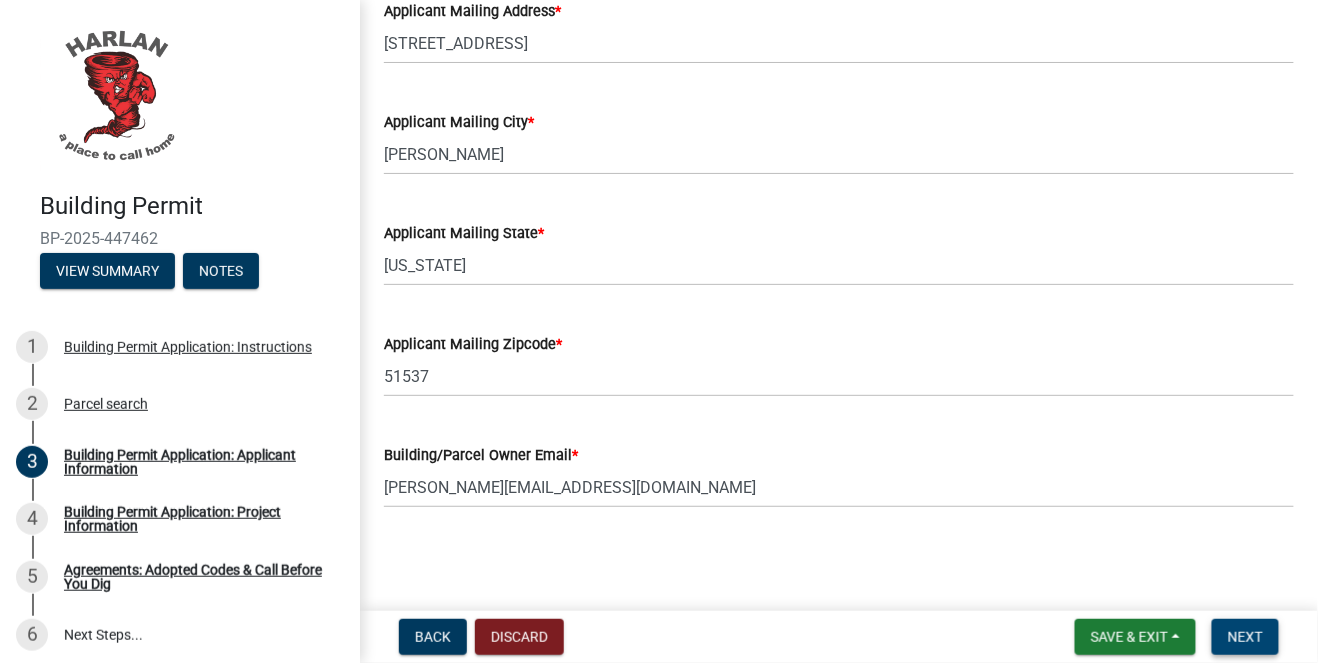 type on "[EMAIL_ADDRESS][DOMAIN_NAME]" 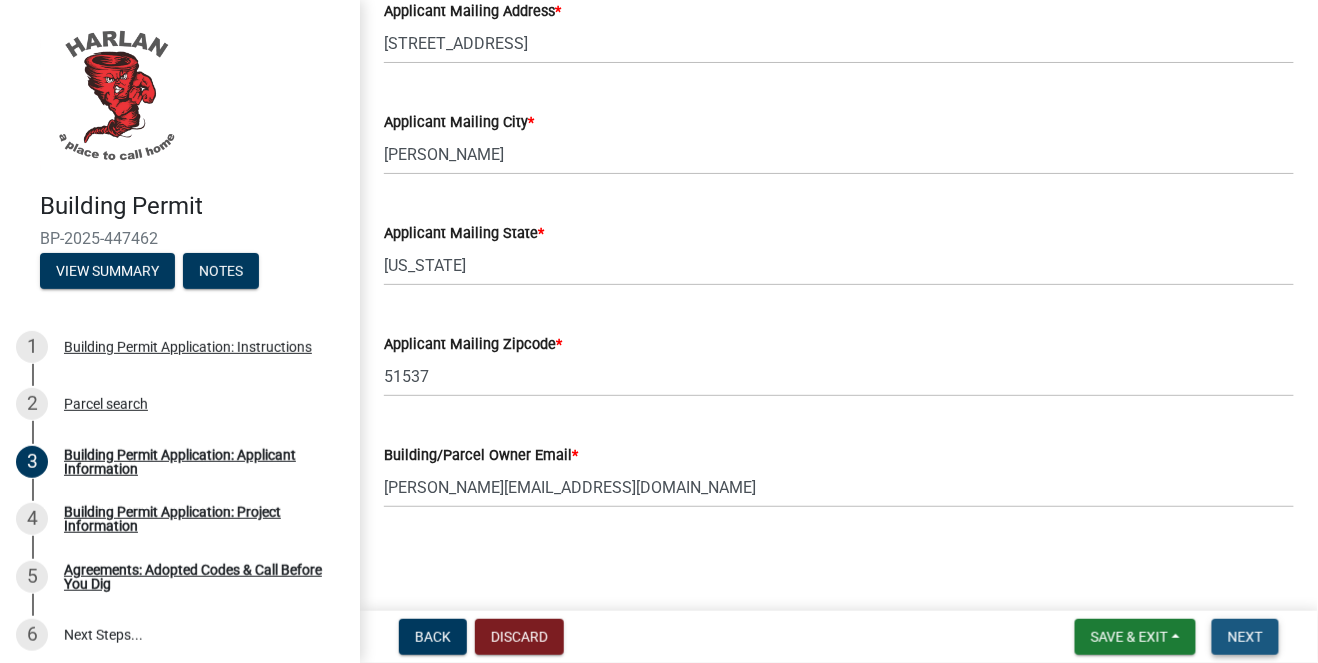 click on "Next" at bounding box center [1245, 637] 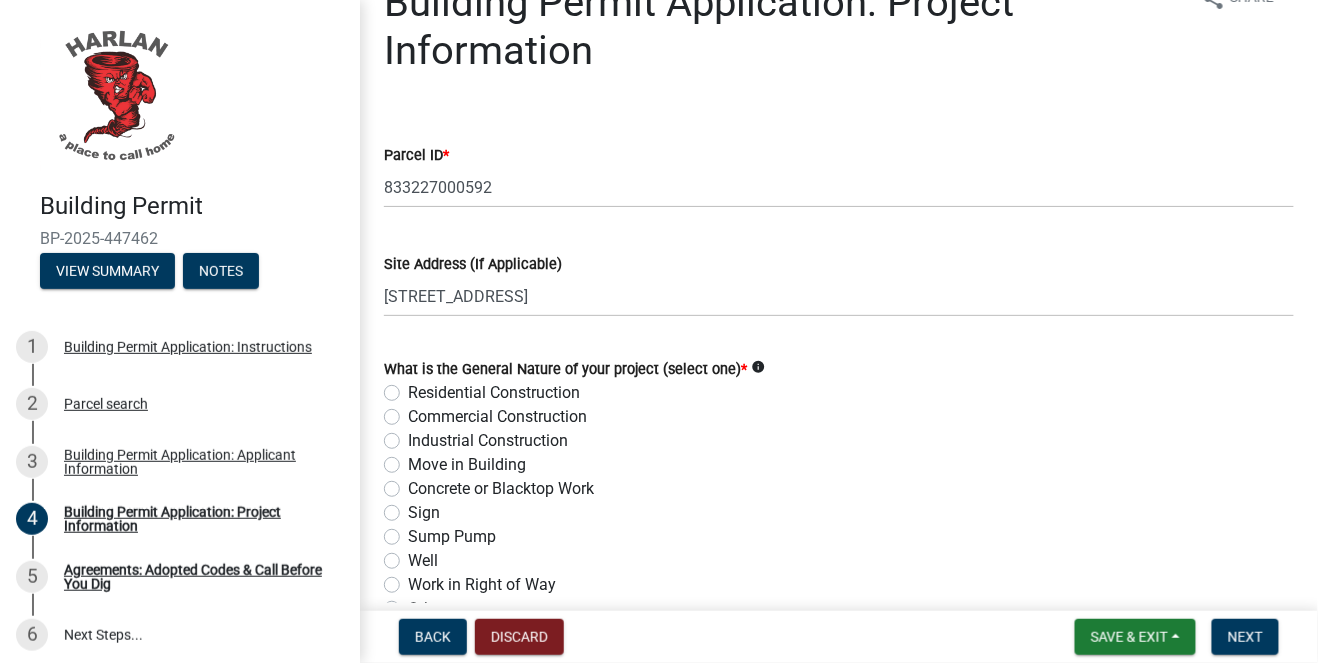 scroll, scrollTop: 68, scrollLeft: 0, axis: vertical 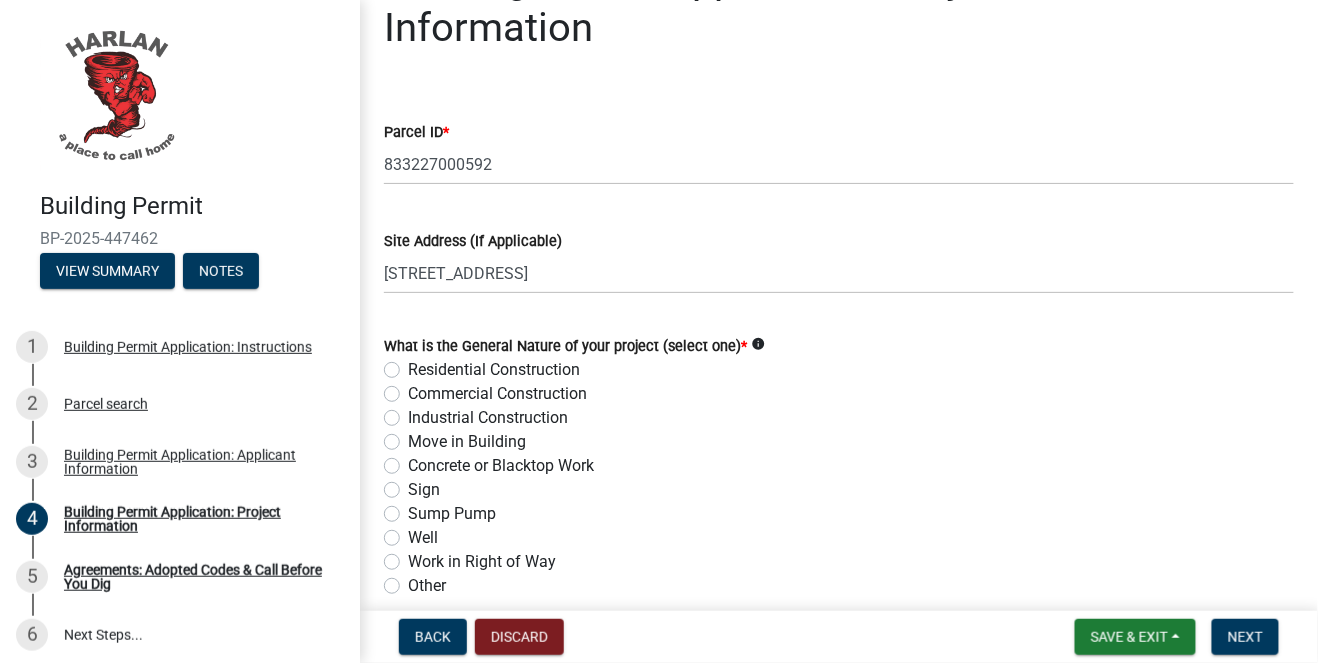 click on "Residential Construction" 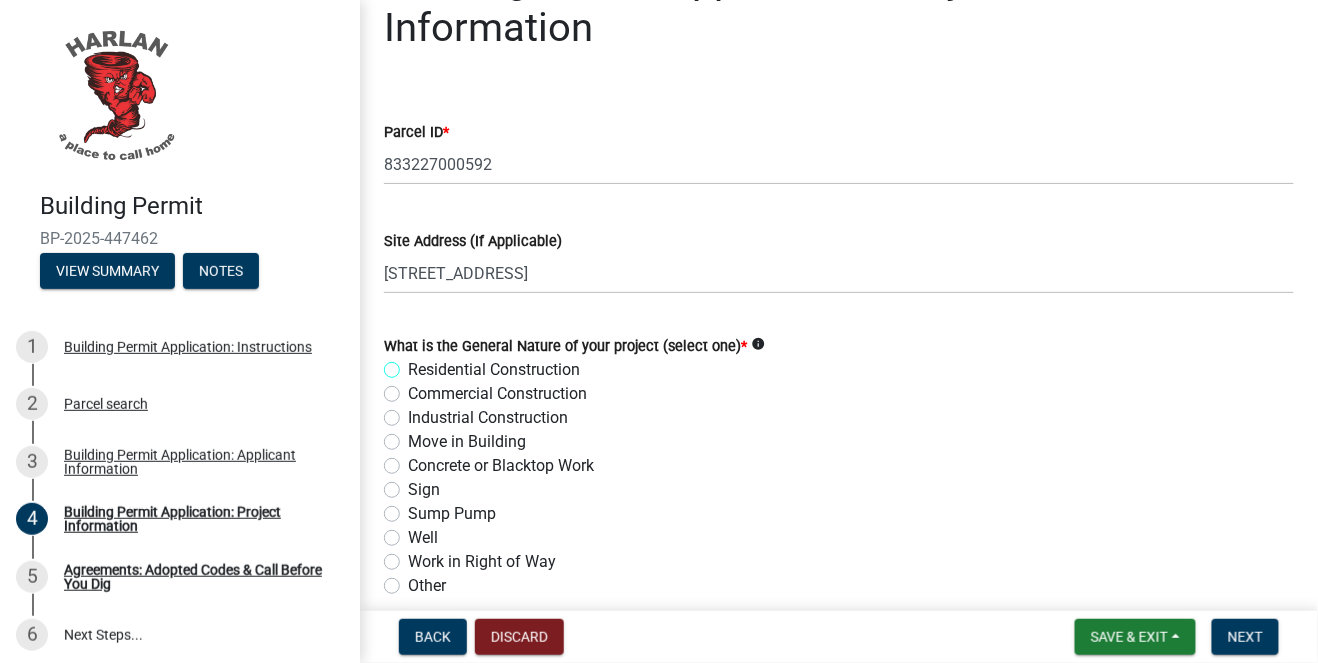click on "Residential Construction" at bounding box center [414, 364] 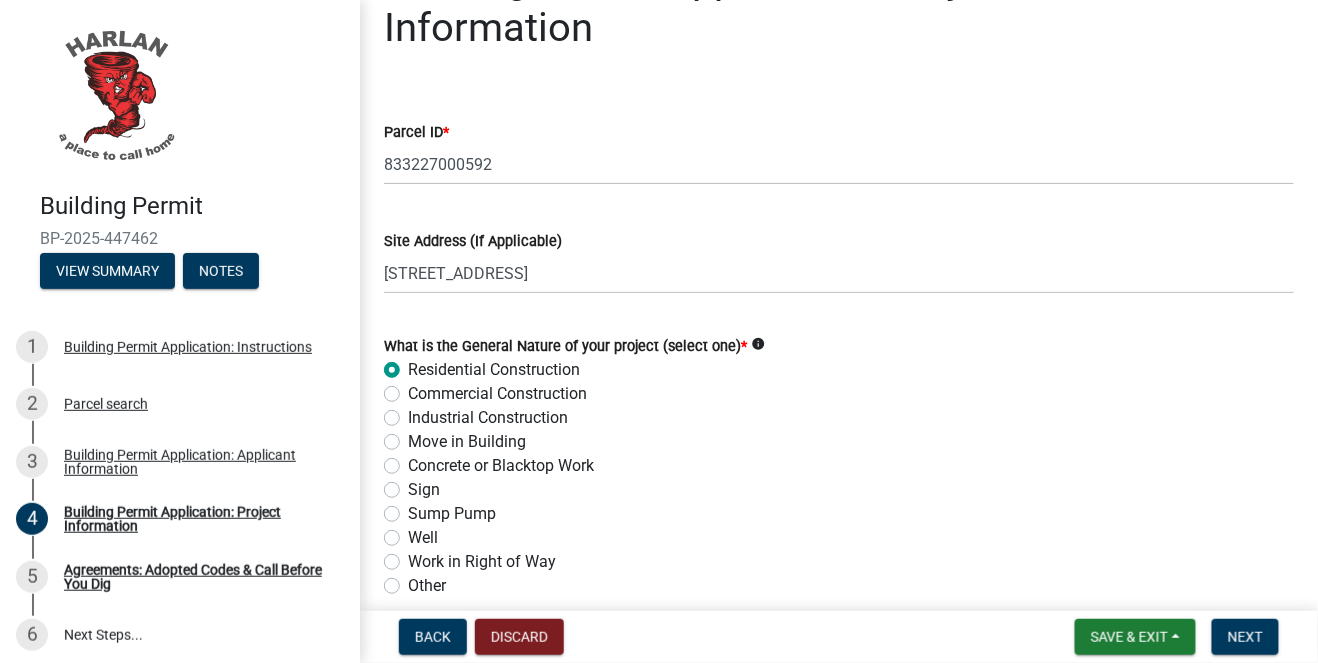 radio on "true" 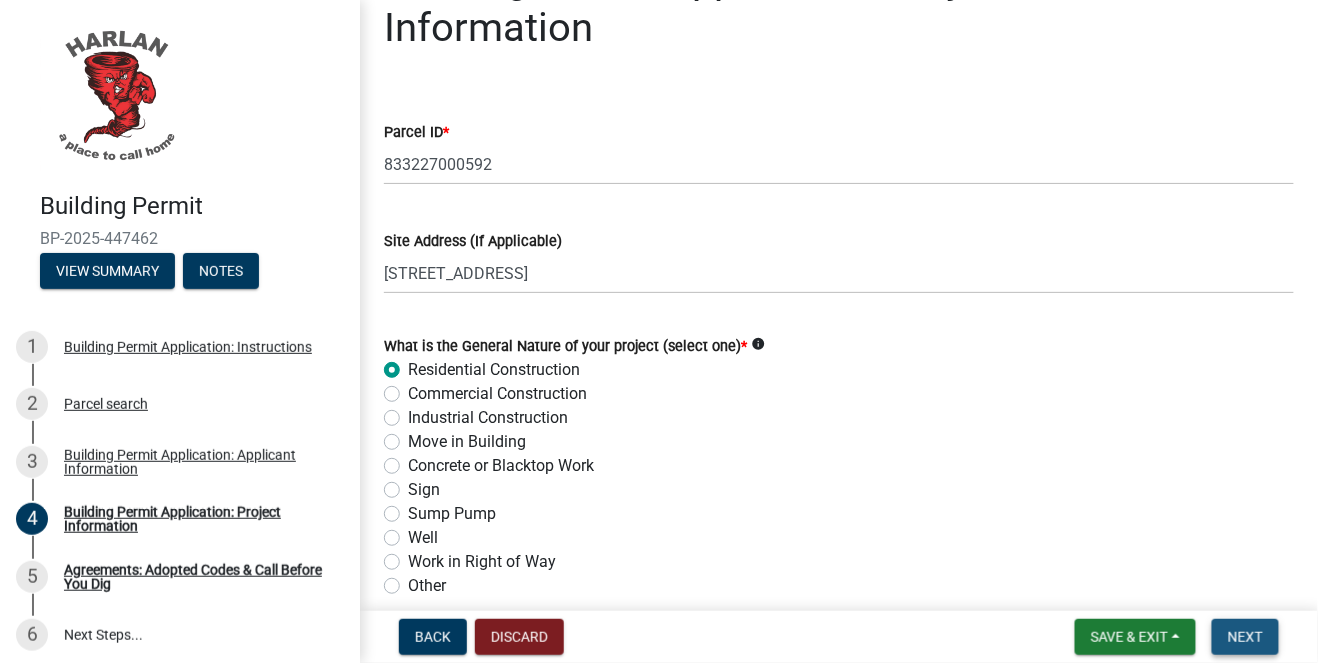 click on "Next" at bounding box center (1245, 637) 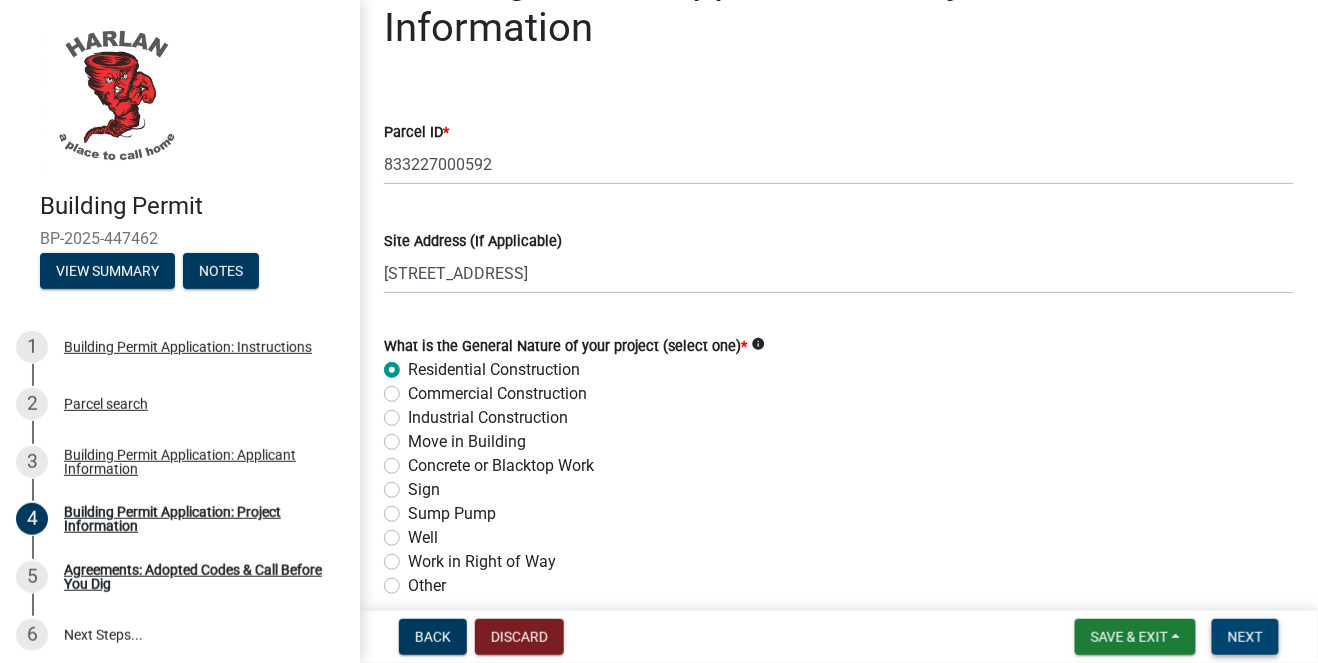 click on "Next" at bounding box center [1245, 637] 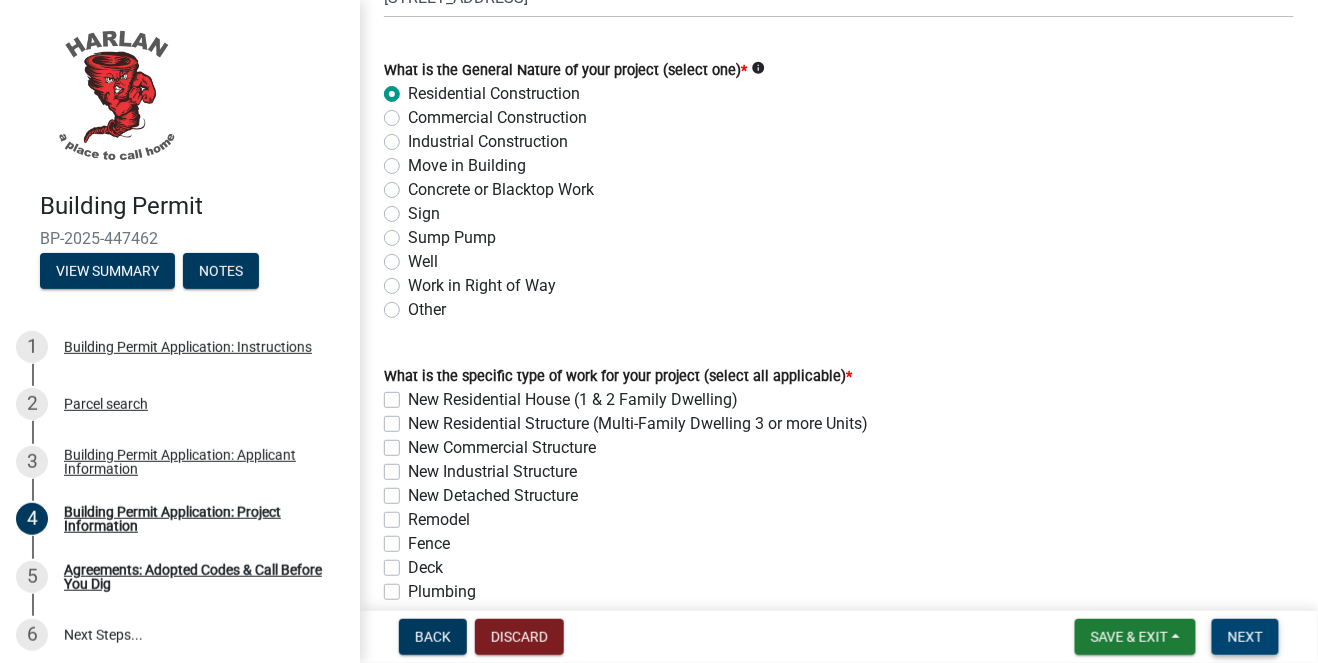 scroll, scrollTop: 344, scrollLeft: 0, axis: vertical 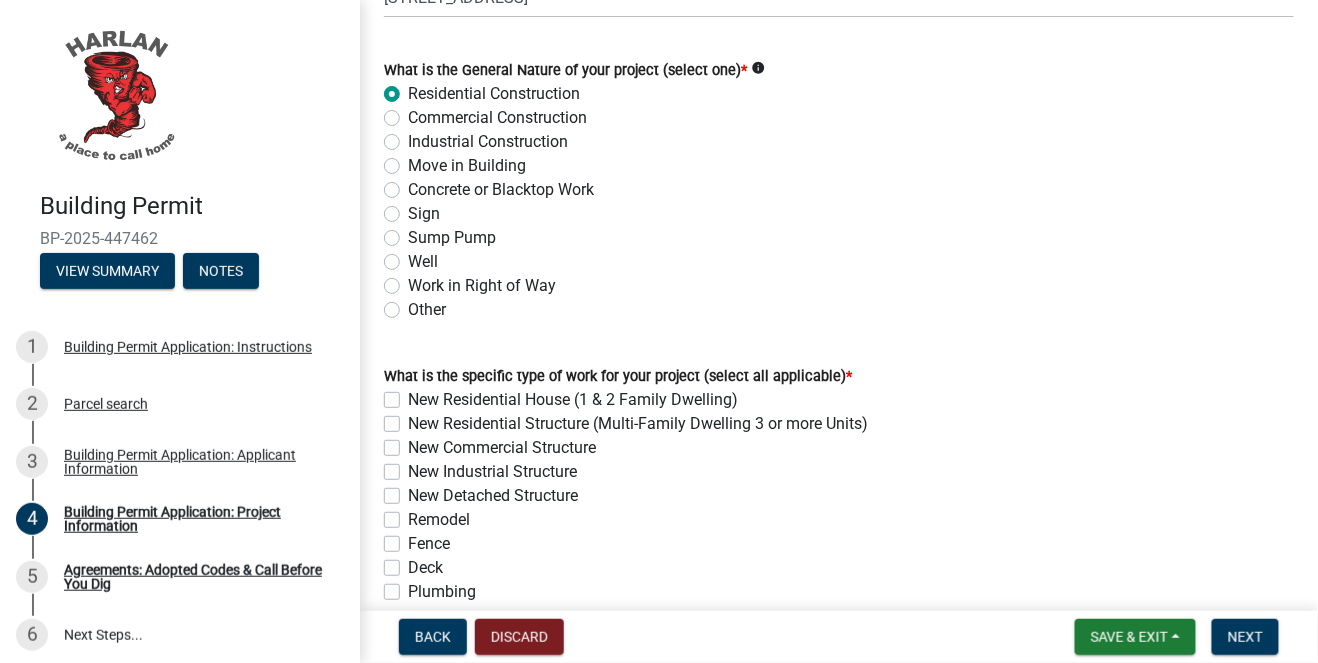 click on "Deck" 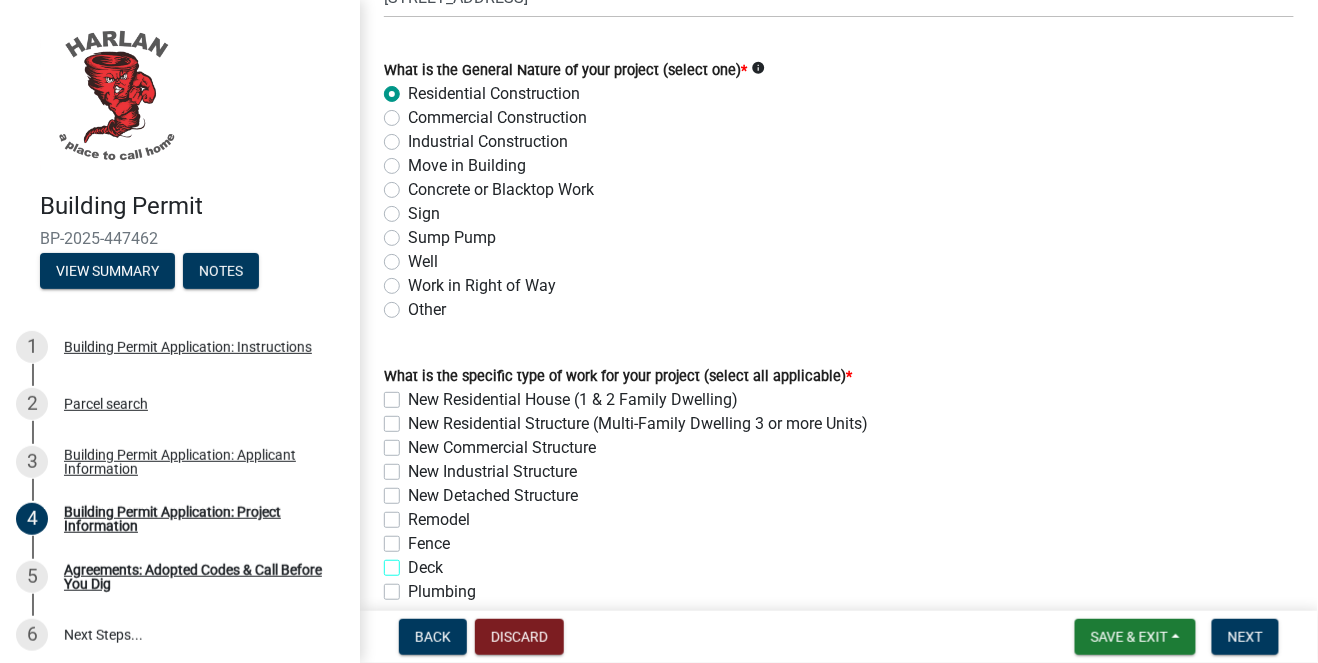 click on "Deck" at bounding box center (414, 562) 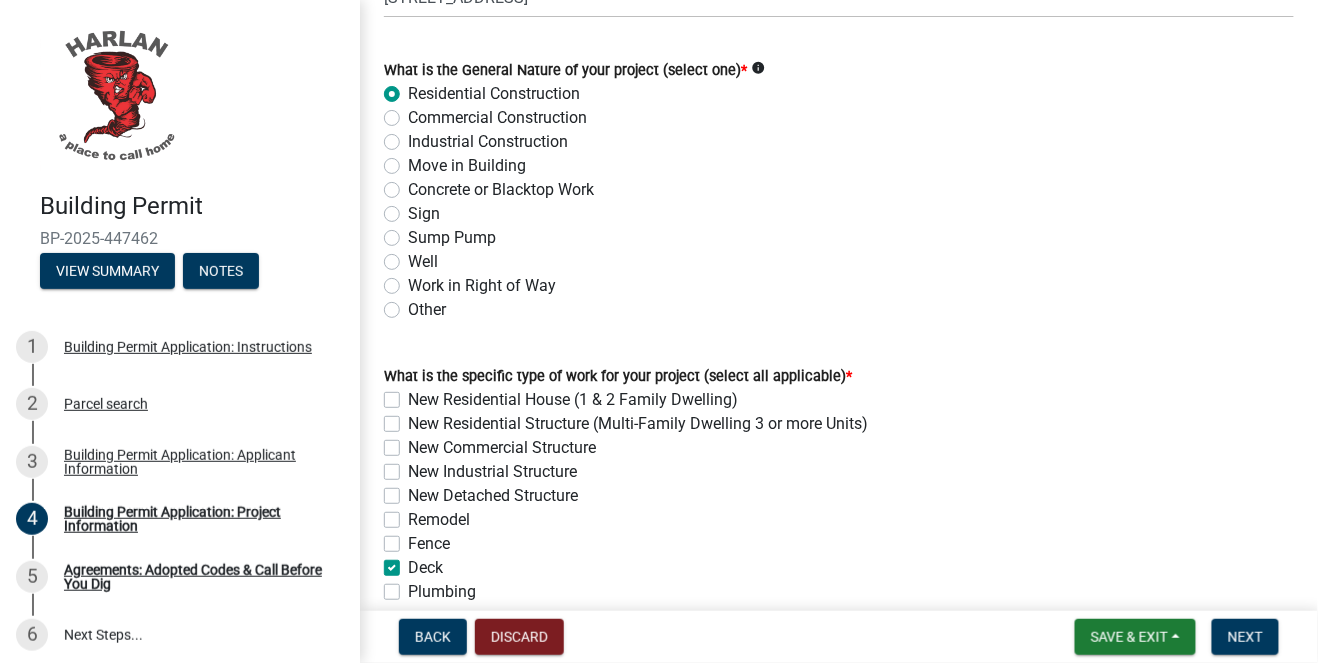 checkbox on "false" 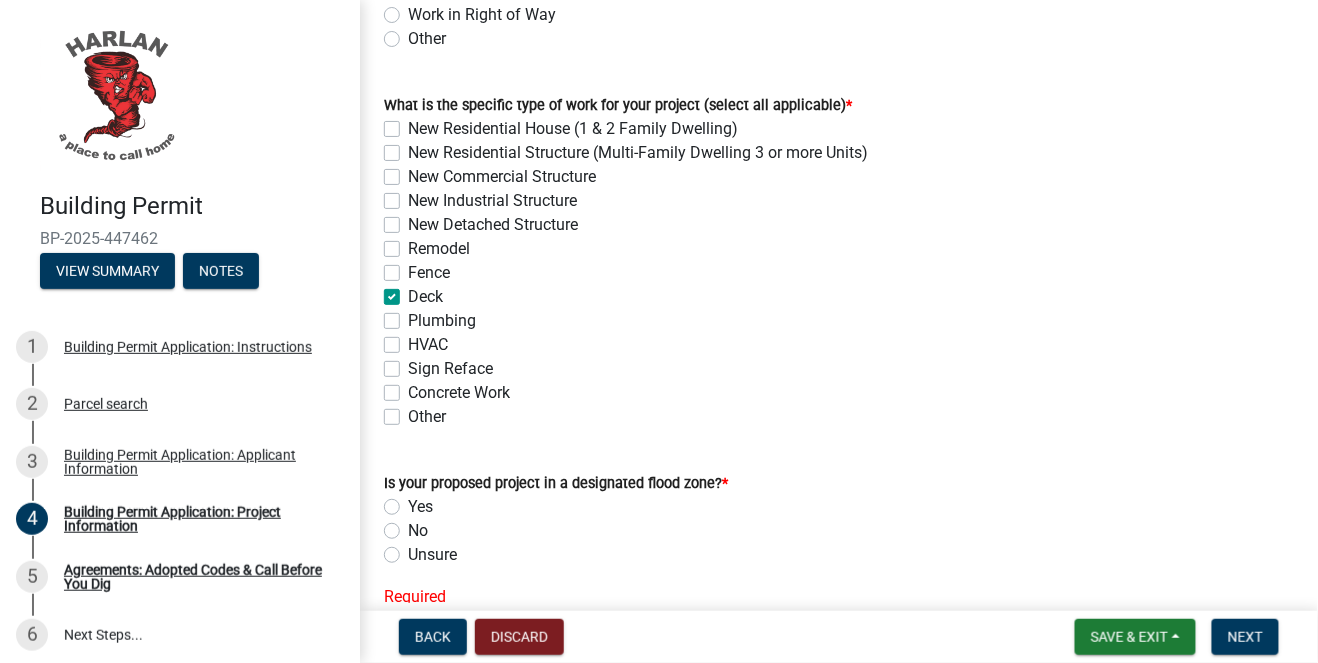 scroll, scrollTop: 620, scrollLeft: 0, axis: vertical 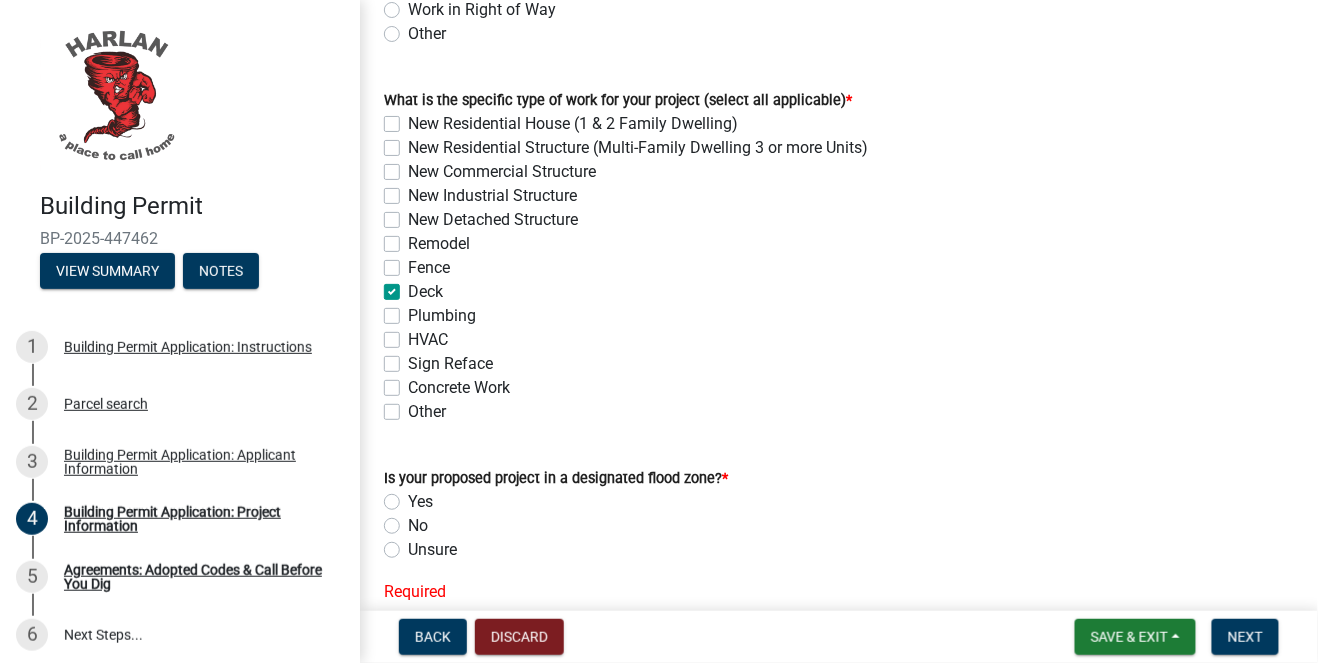 click on "Unsure" 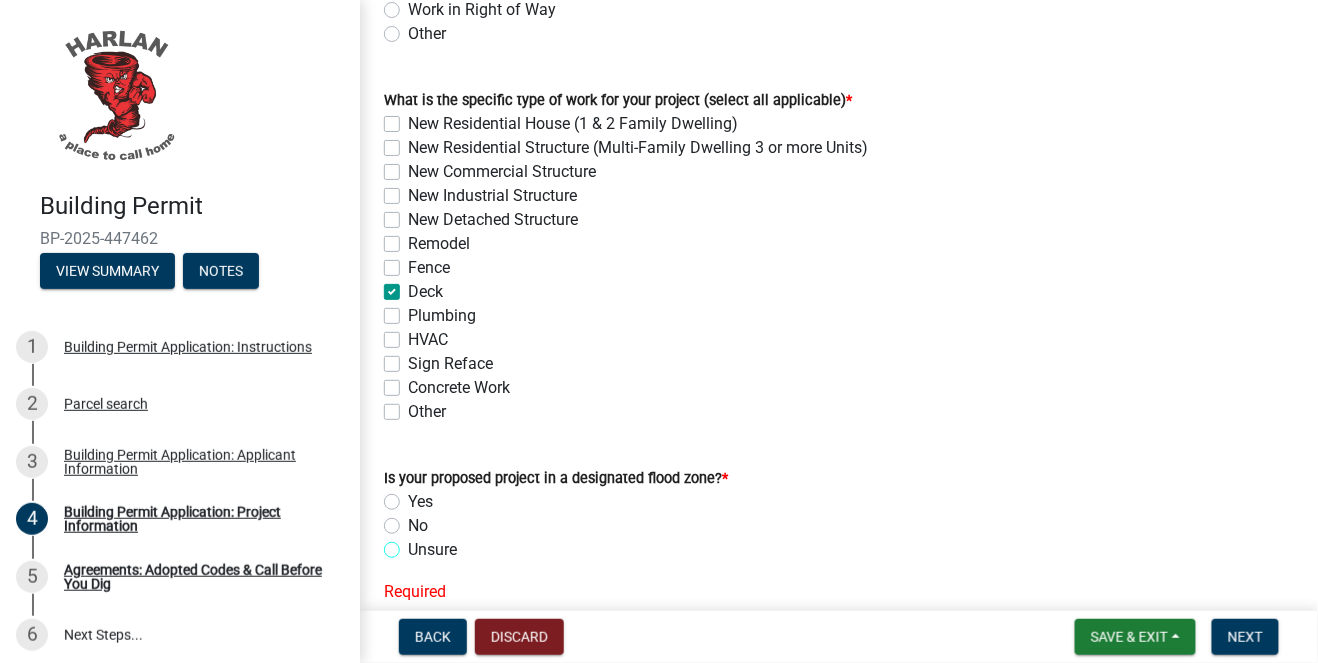 click on "Unsure" at bounding box center [414, 544] 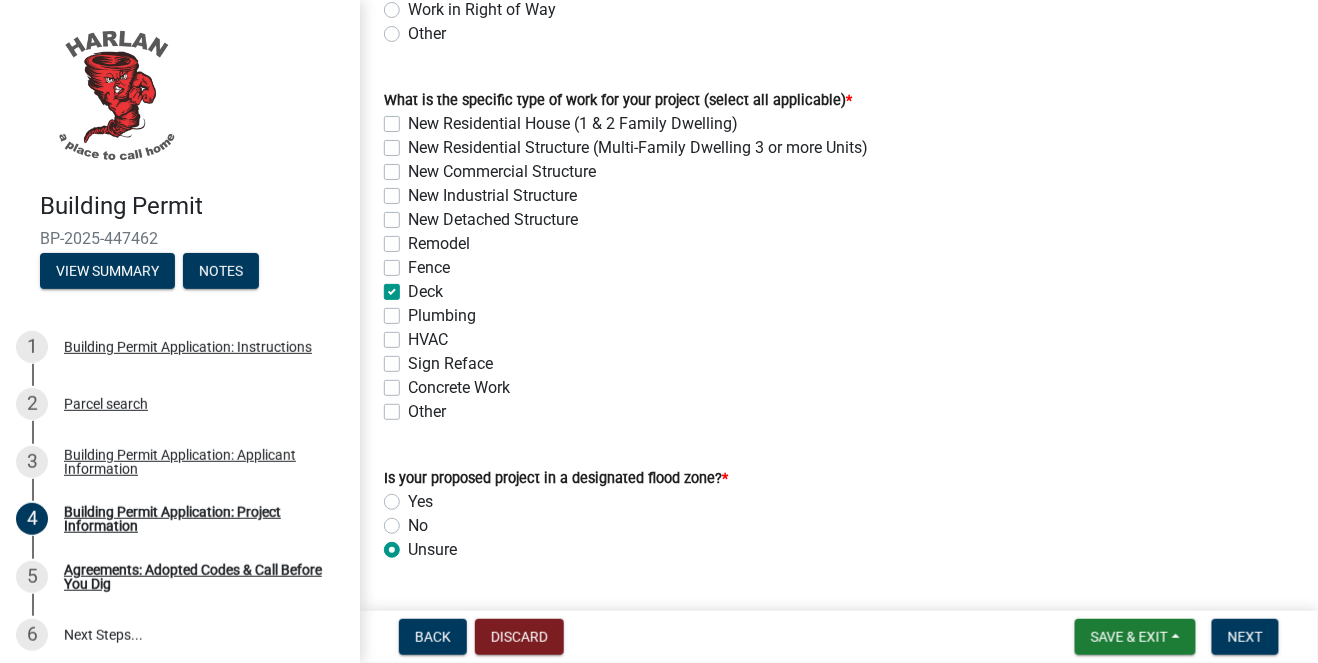 radio on "true" 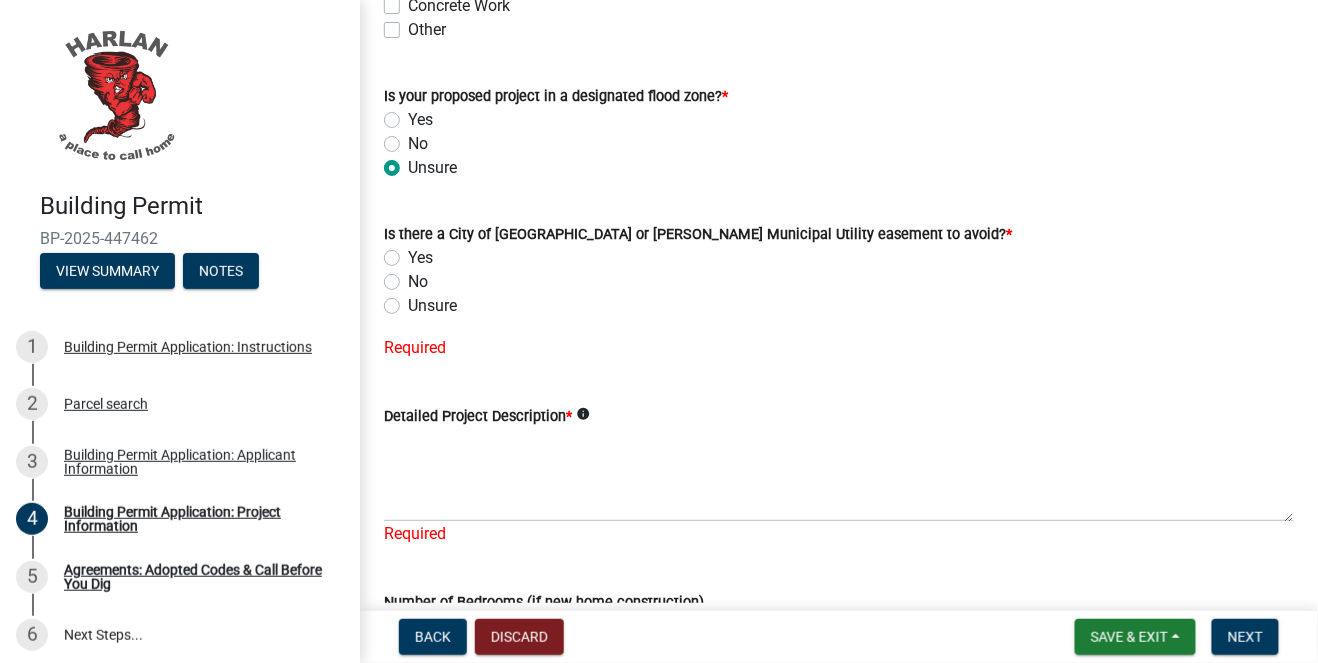 scroll, scrollTop: 1034, scrollLeft: 0, axis: vertical 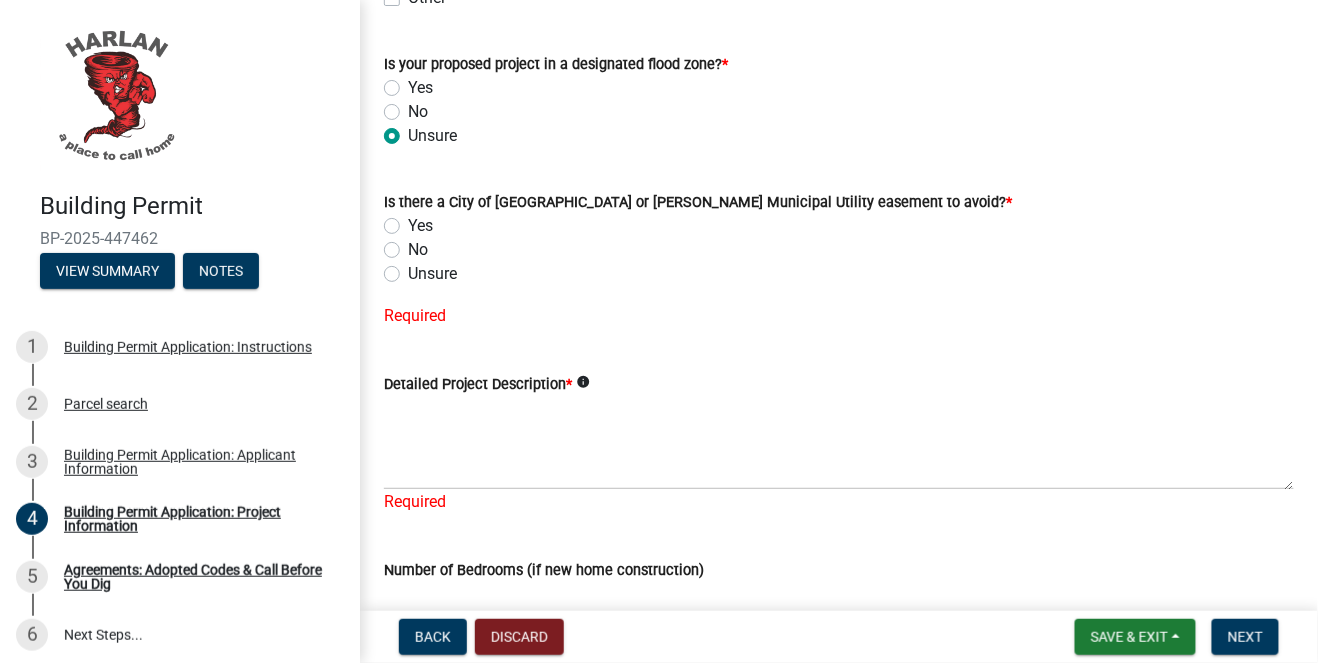 click on "No" 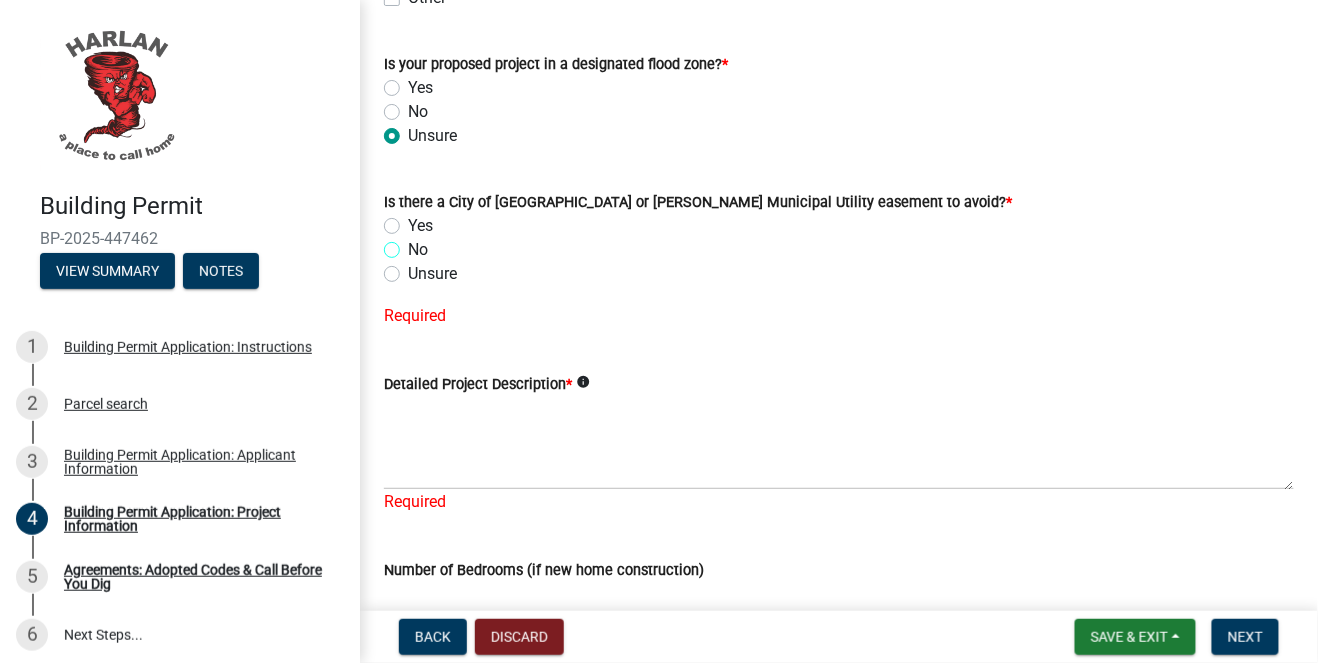 click on "No" at bounding box center [414, 244] 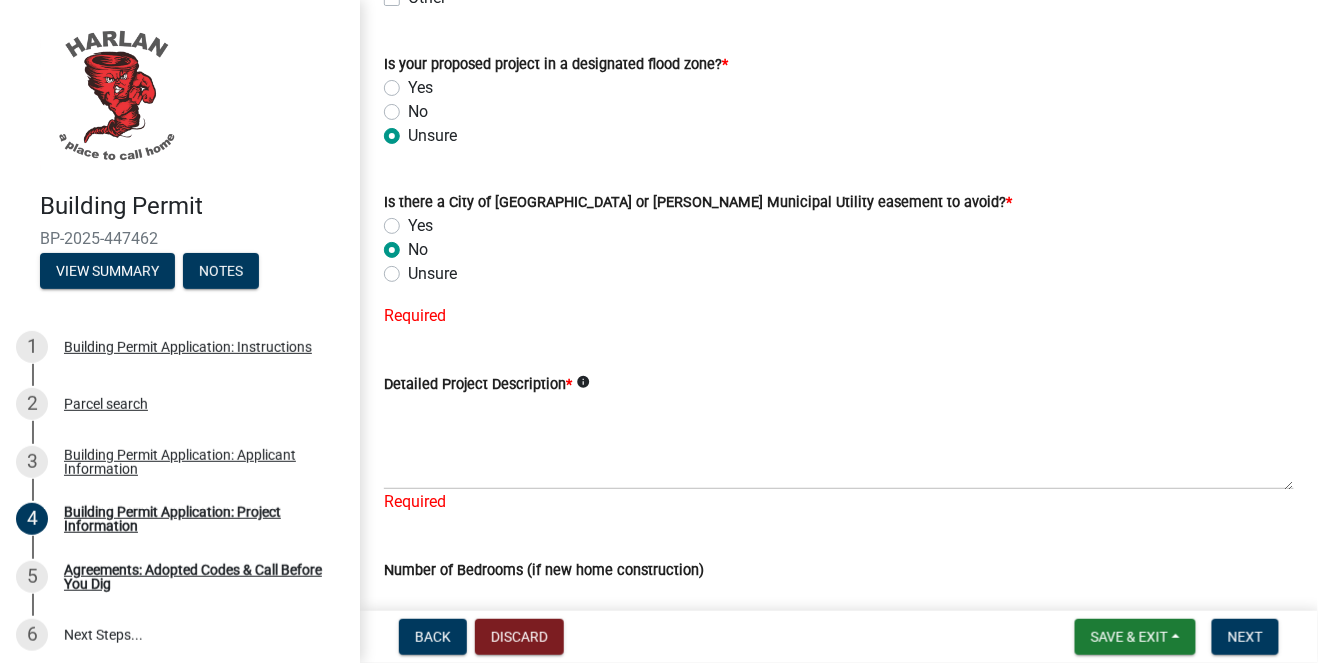 radio on "true" 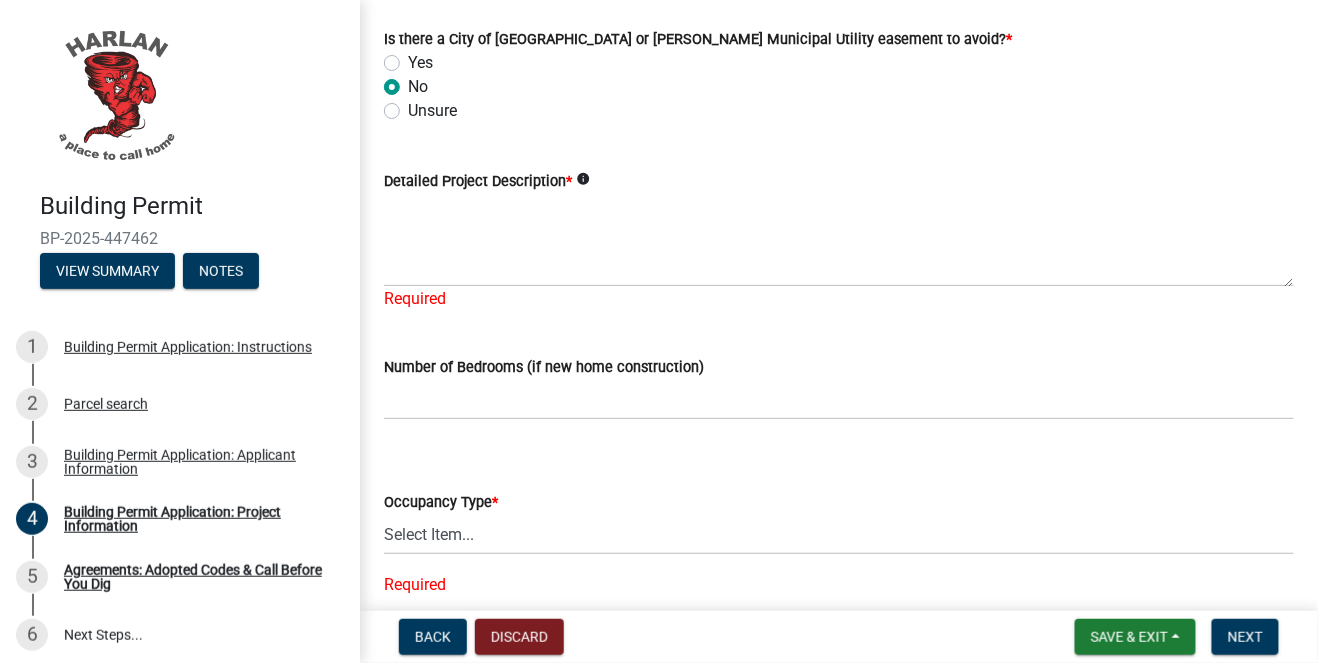 scroll, scrollTop: 1172, scrollLeft: 0, axis: vertical 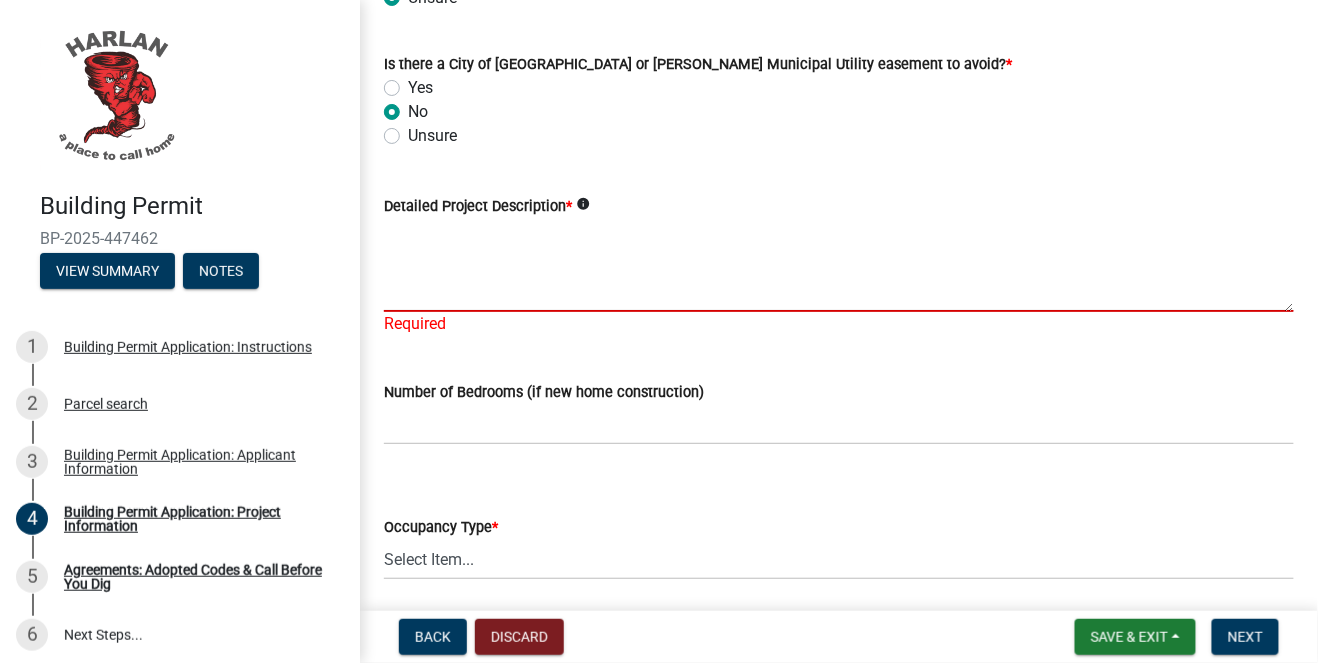 click on "Detailed Project Description  *" at bounding box center [839, 265] 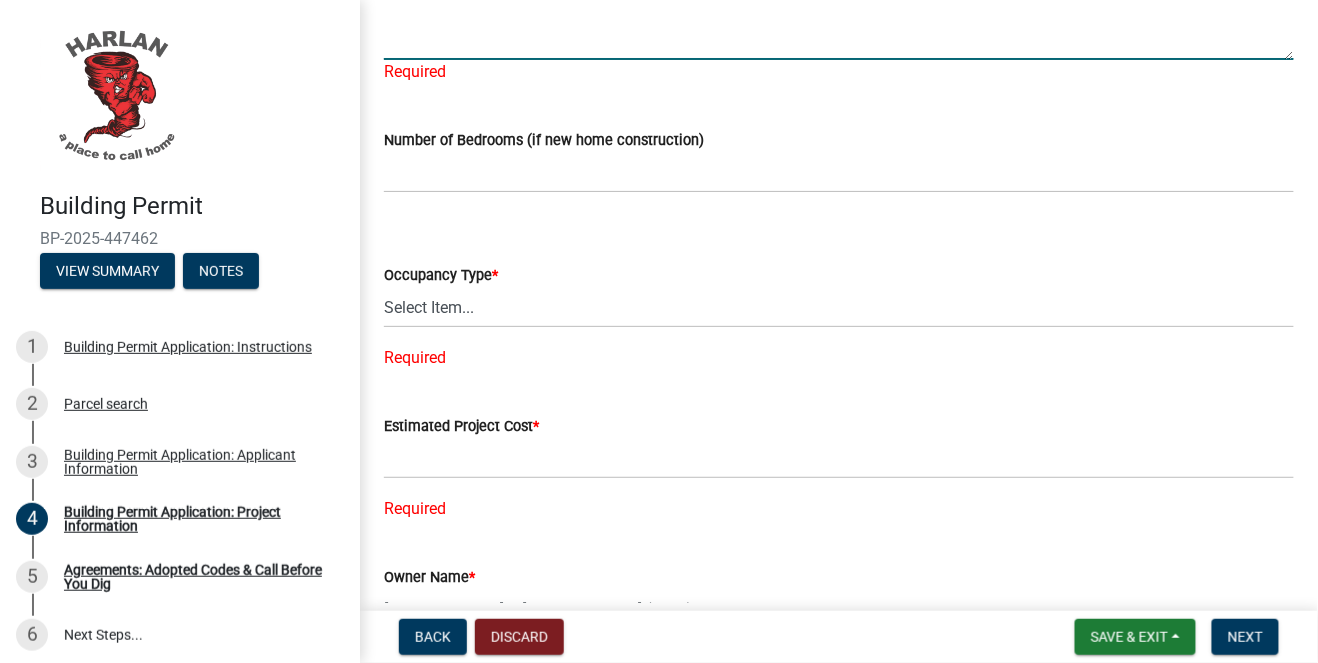 scroll, scrollTop: 1448, scrollLeft: 0, axis: vertical 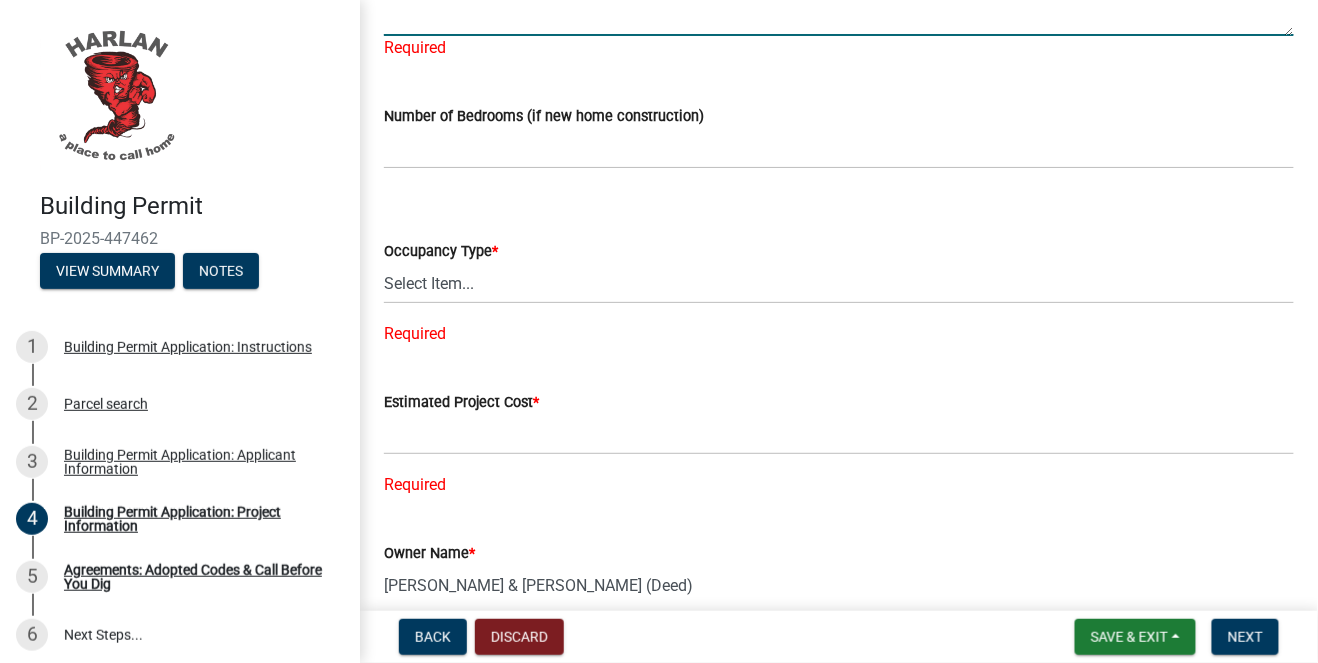 type on "30 x 6 foot deck off the front door that extends to the north end of the house" 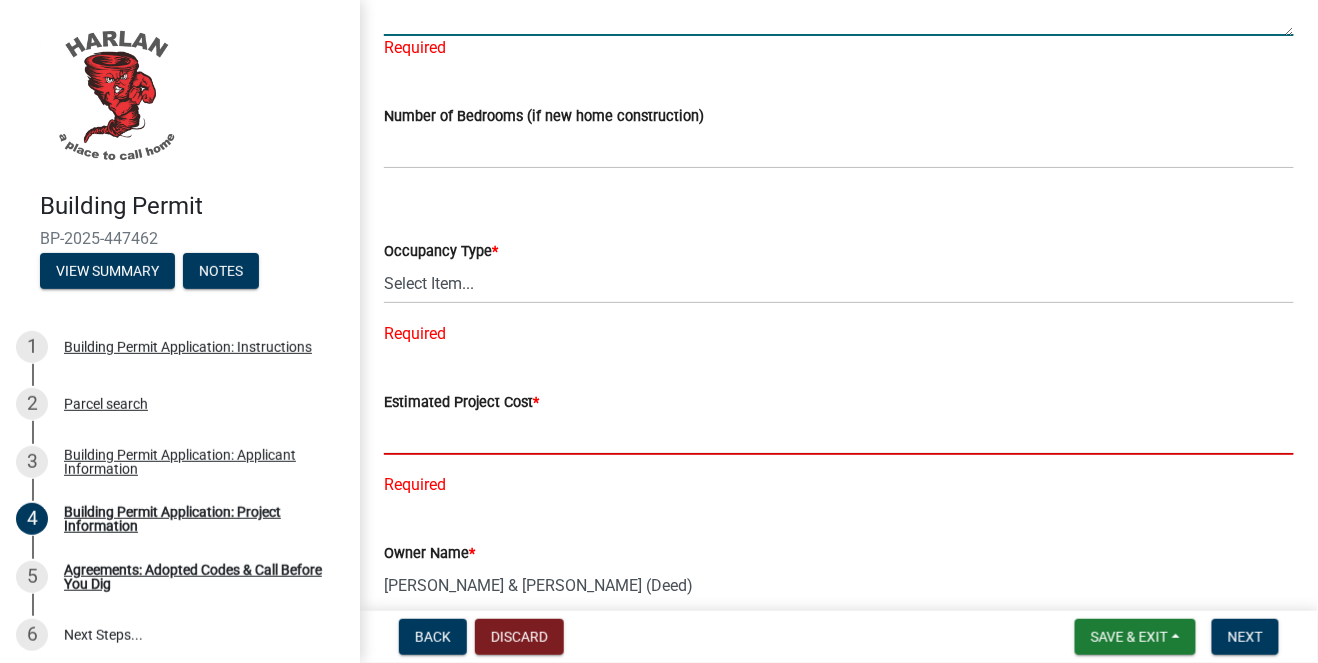 click 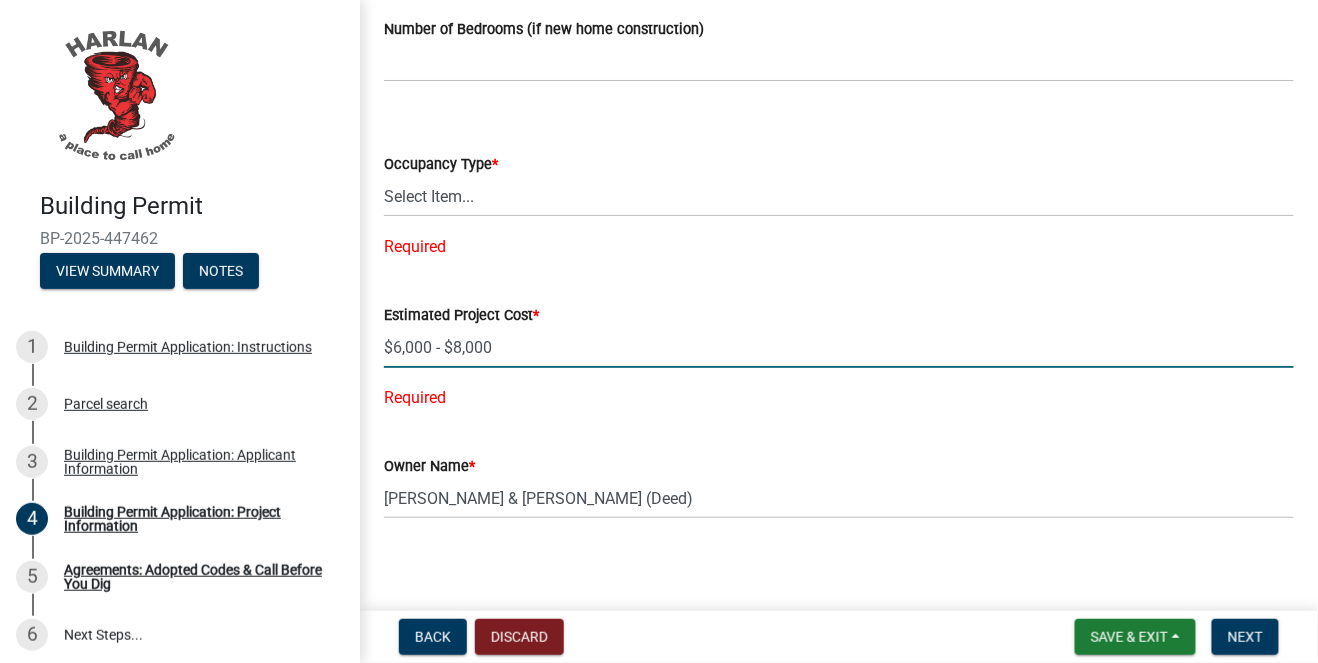 scroll, scrollTop: 1520, scrollLeft: 0, axis: vertical 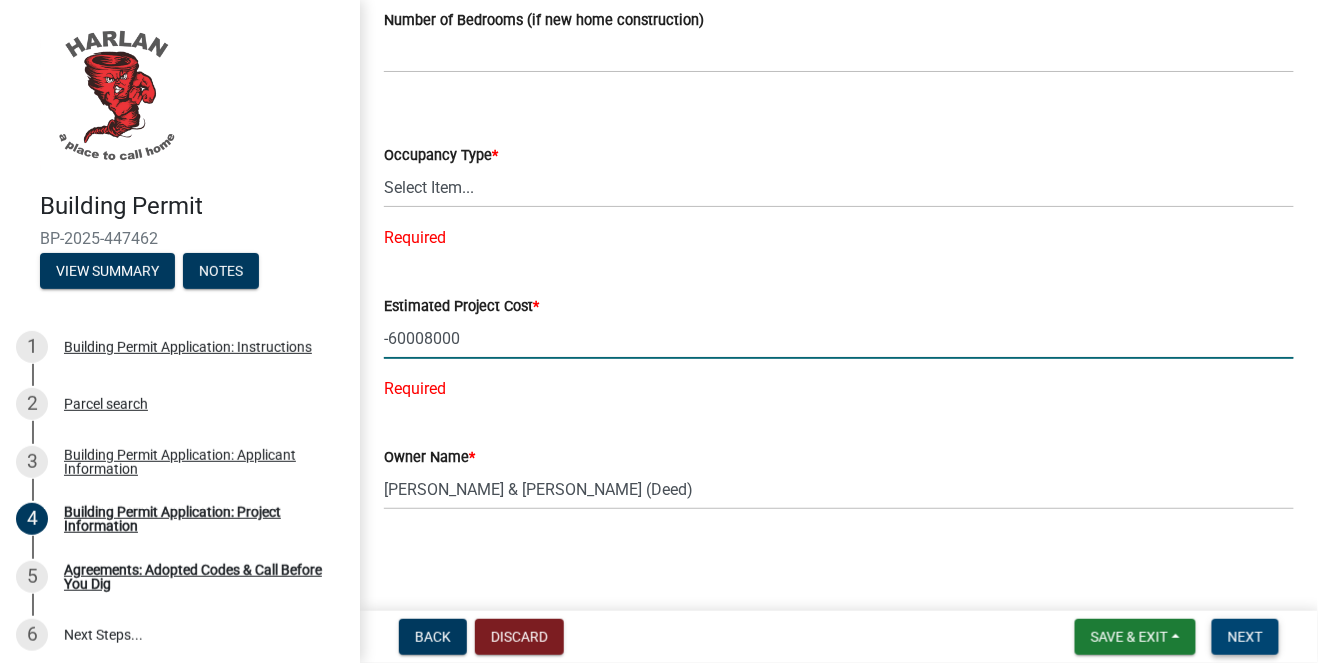 click on "Next" at bounding box center (1245, 637) 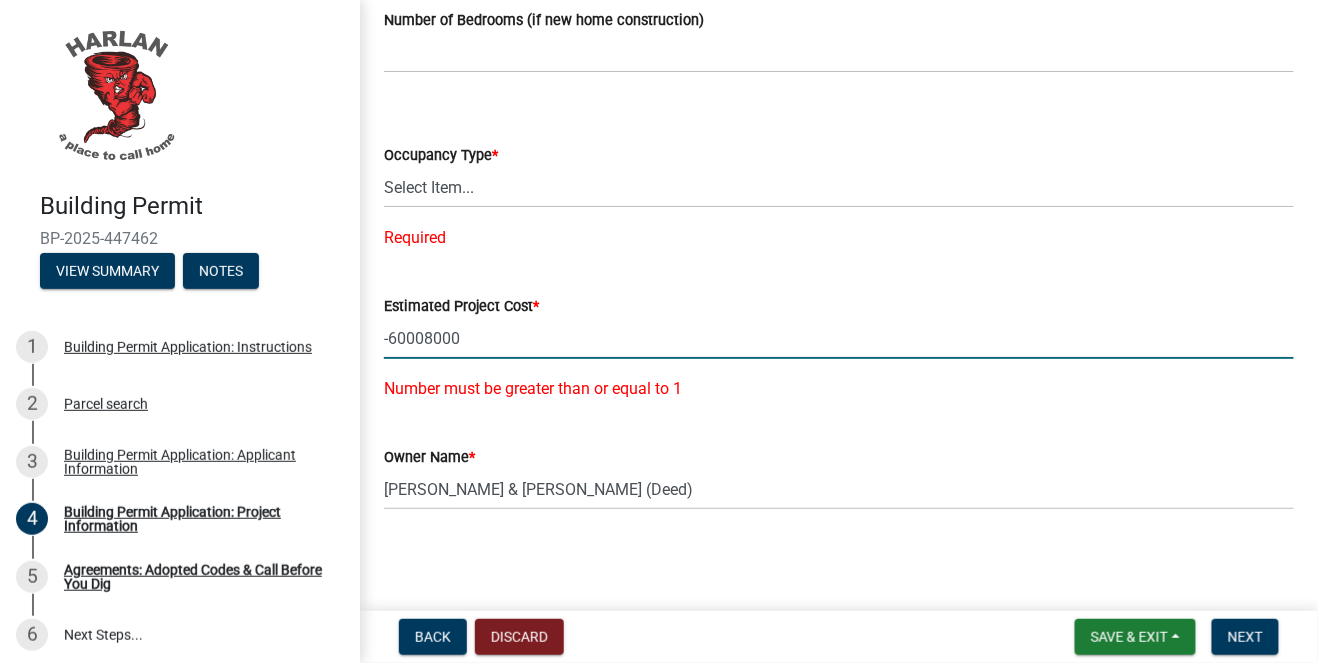 click on "-60008000" 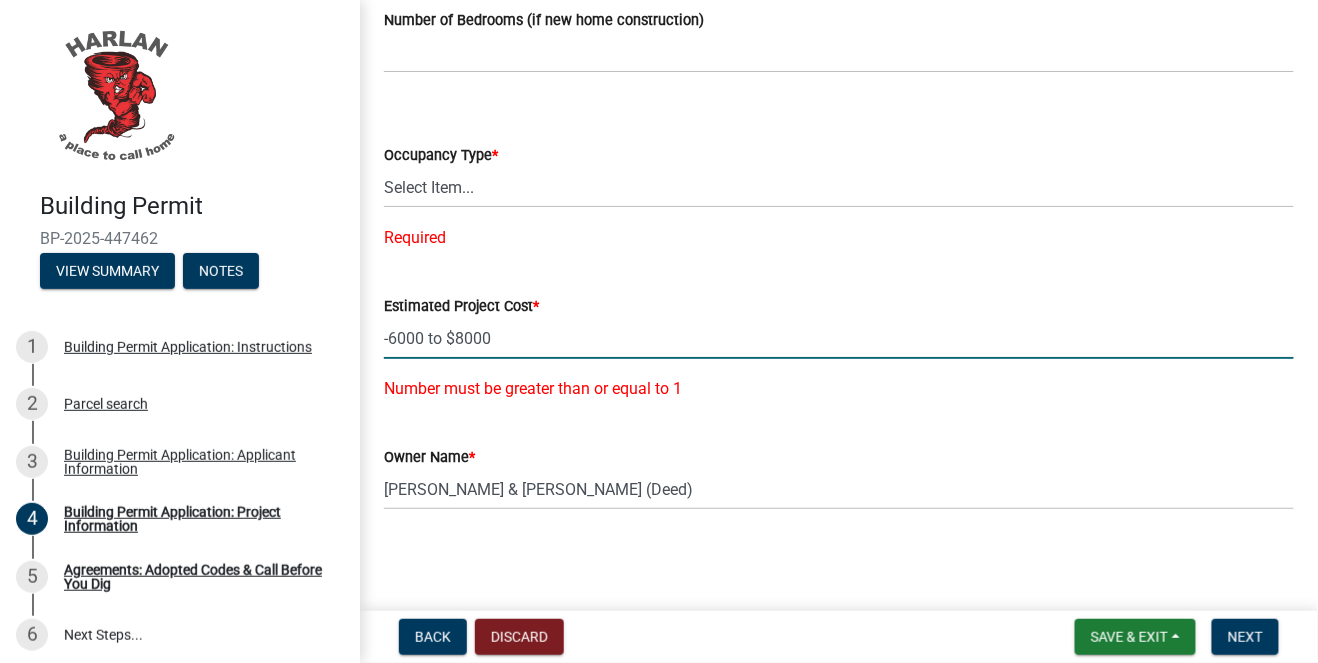 click on "-6000 to $8000" 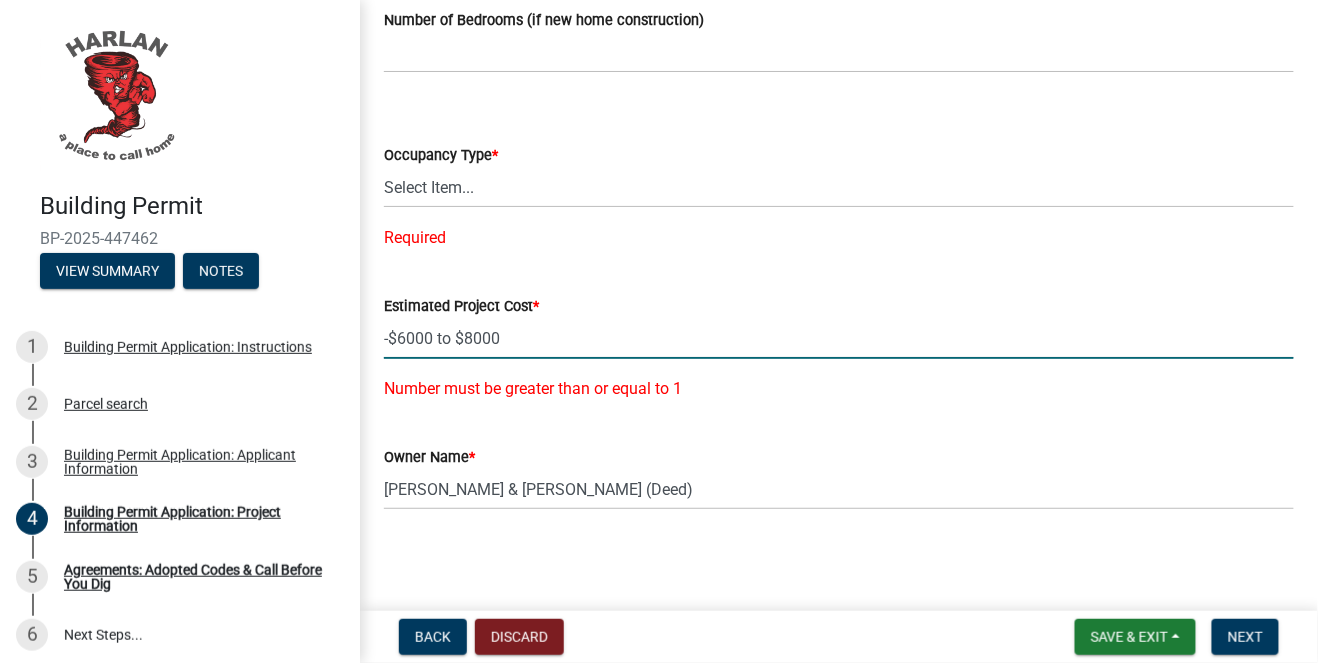click on "-$6000 to $8000" 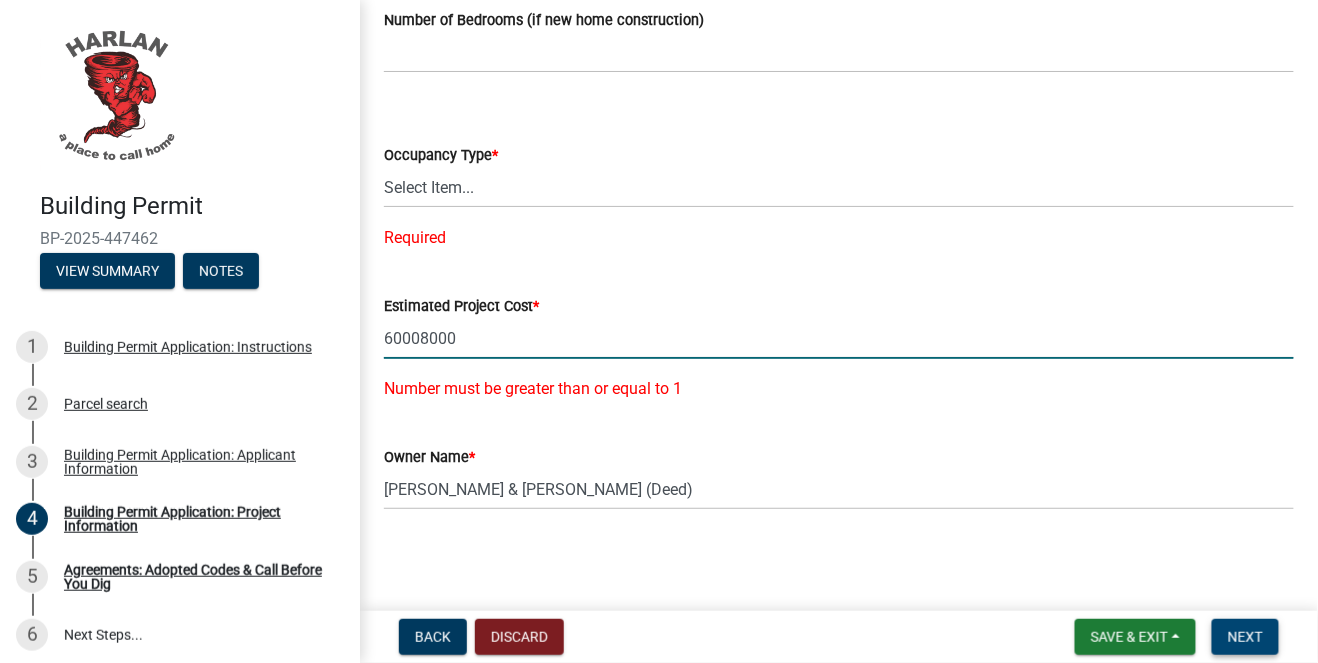 scroll, scrollTop: 1480, scrollLeft: 0, axis: vertical 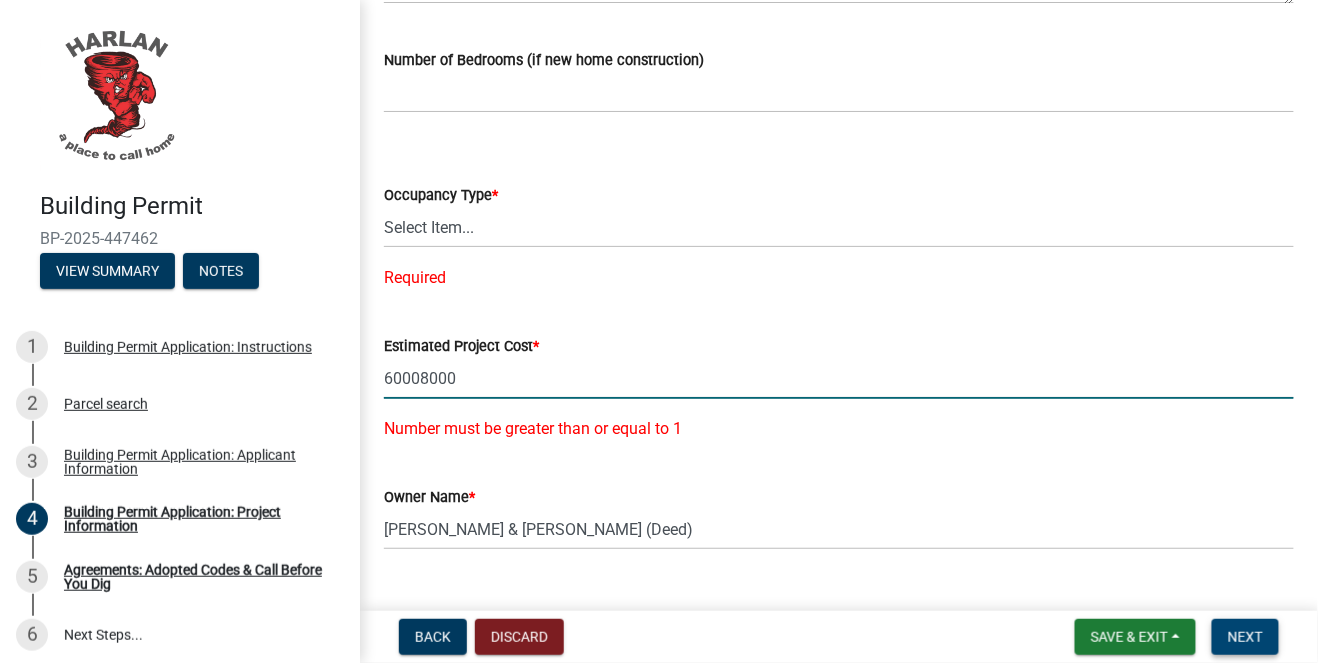 click on "Next" at bounding box center [1245, 637] 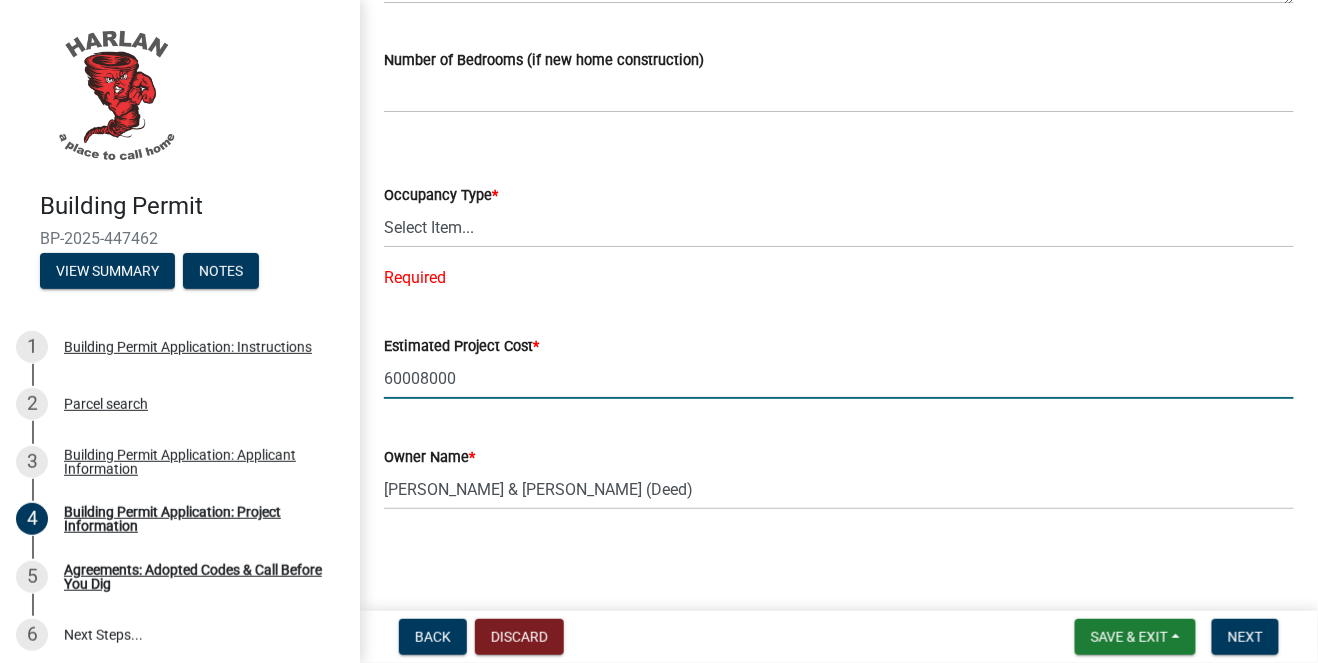 drag, startPoint x: 462, startPoint y: 374, endPoint x: 386, endPoint y: 376, distance: 76.02631 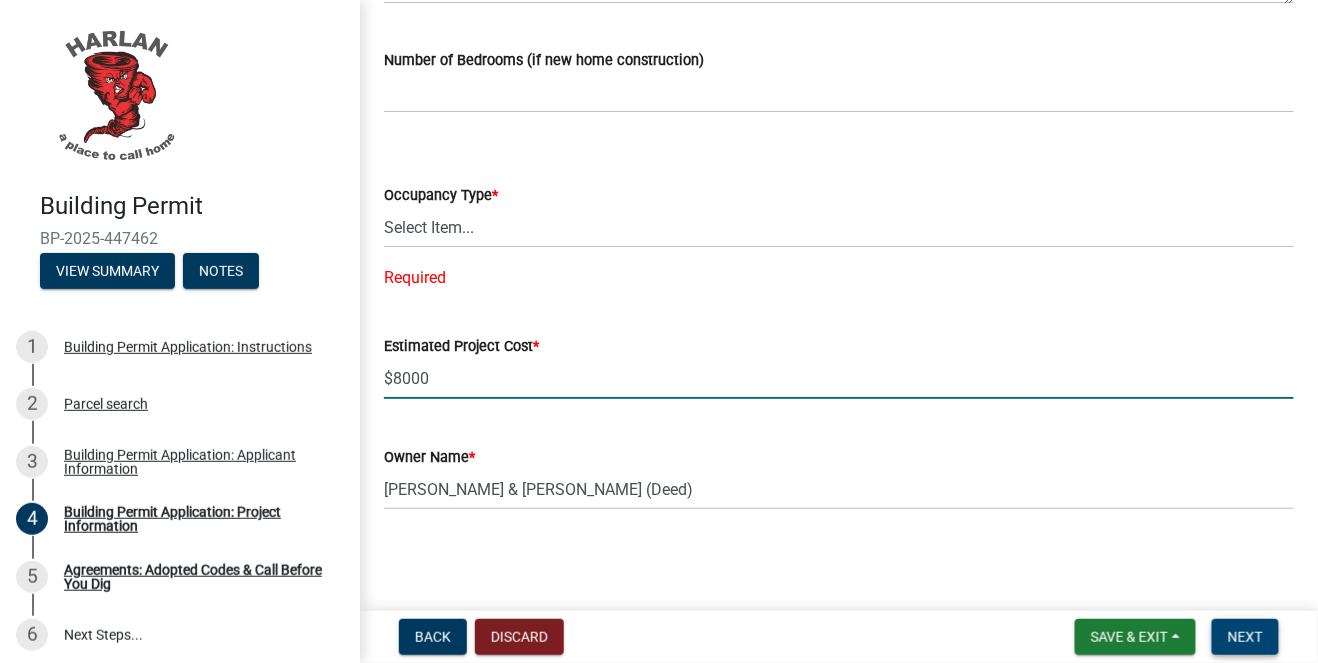 type on "8000" 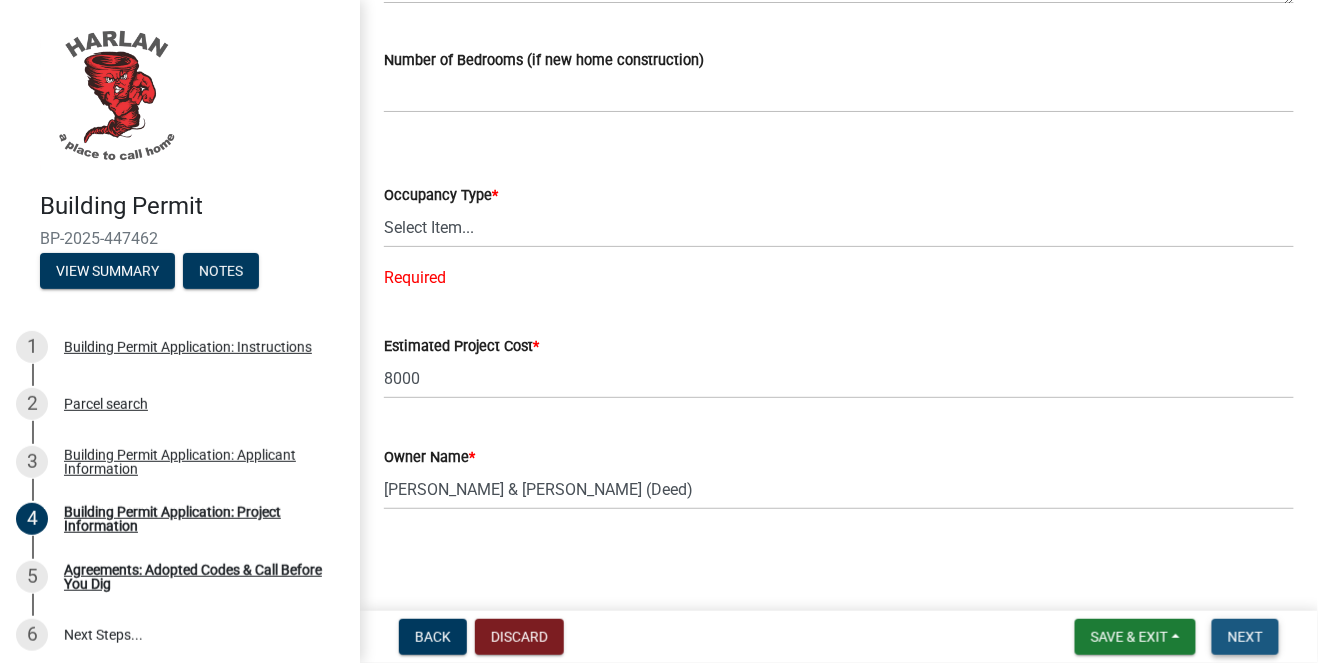 click on "Next" at bounding box center (1245, 637) 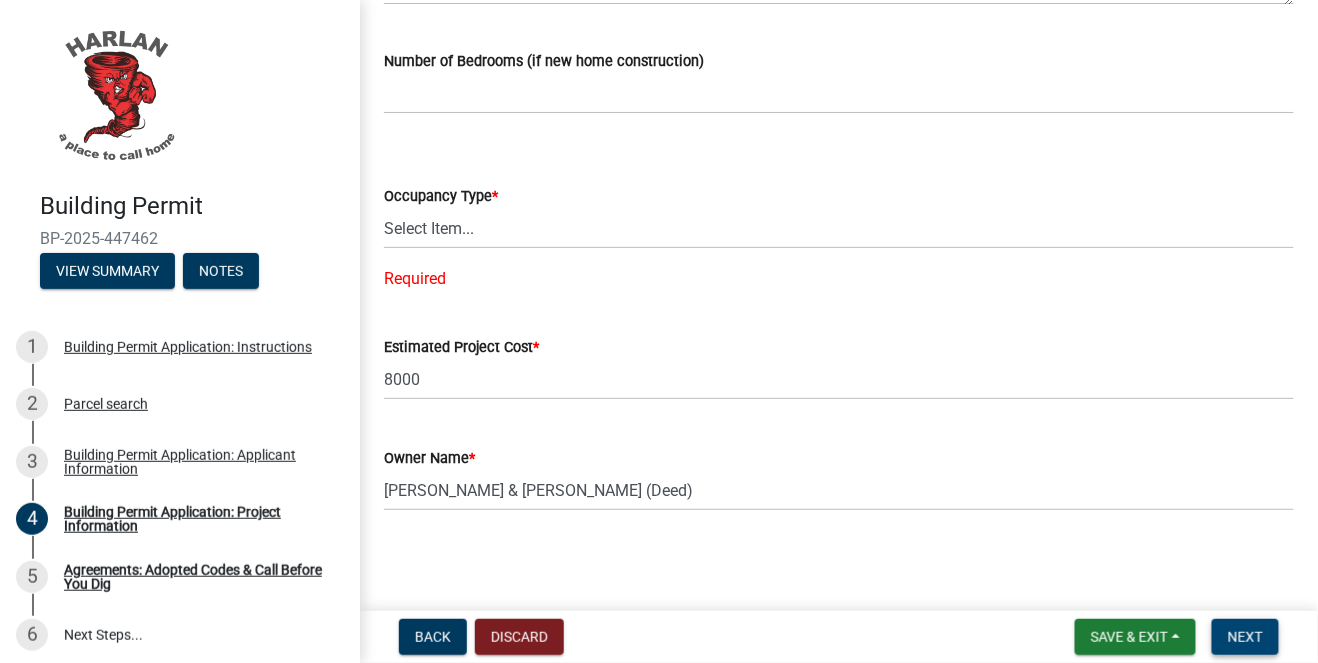scroll, scrollTop: 1480, scrollLeft: 0, axis: vertical 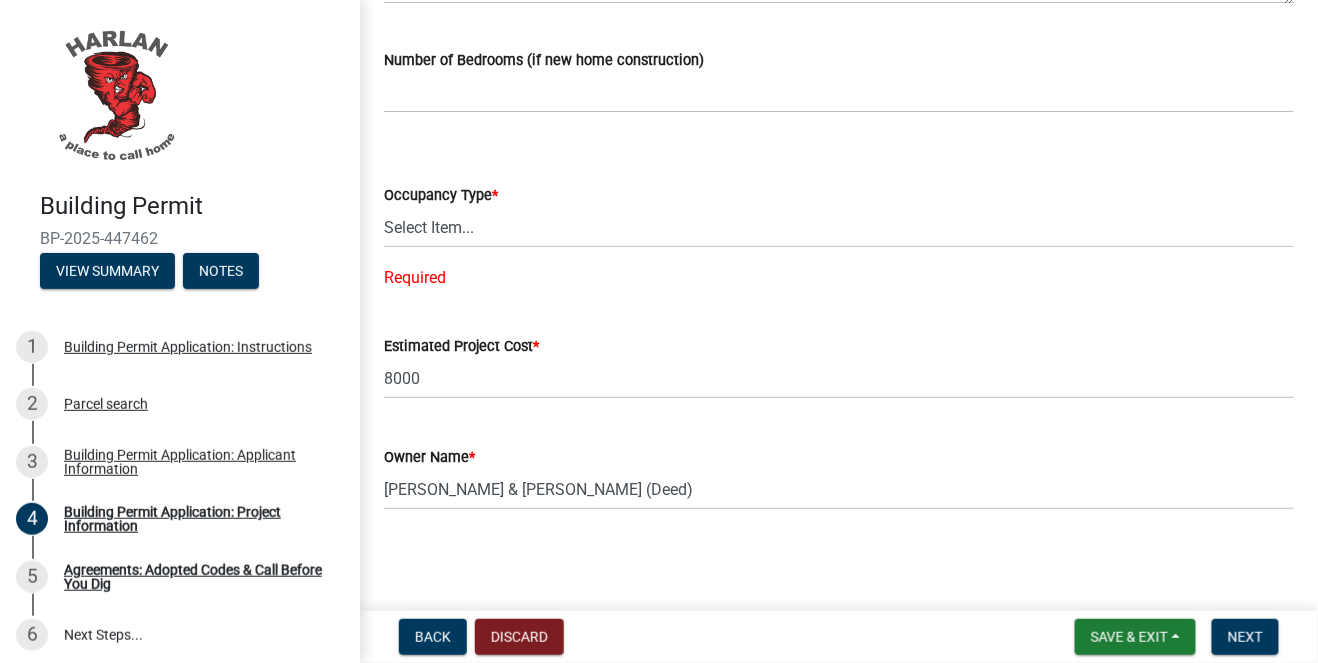 click on "Estimated Project Cost  * 8000" 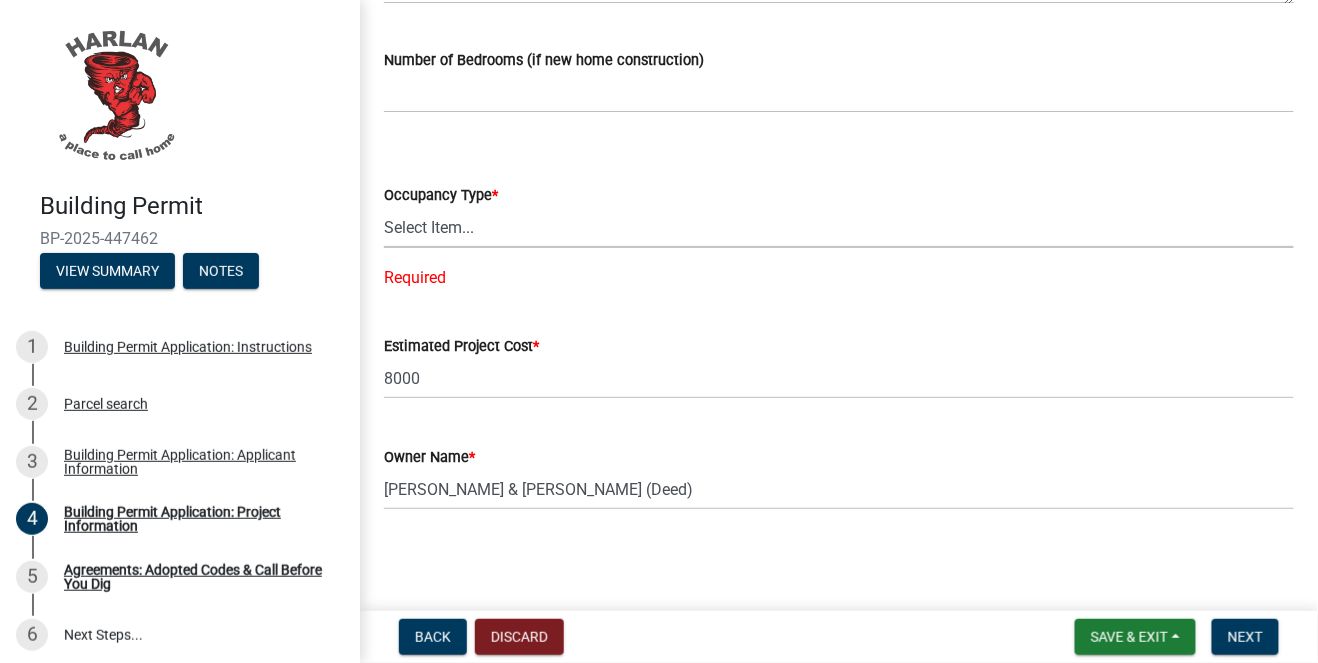 click on "Select Item...   Apartment   Commercial   Condominium   Duplex   Industrial   Muti-Family   Single Family   Other   Accessory Structure" at bounding box center [839, 227] 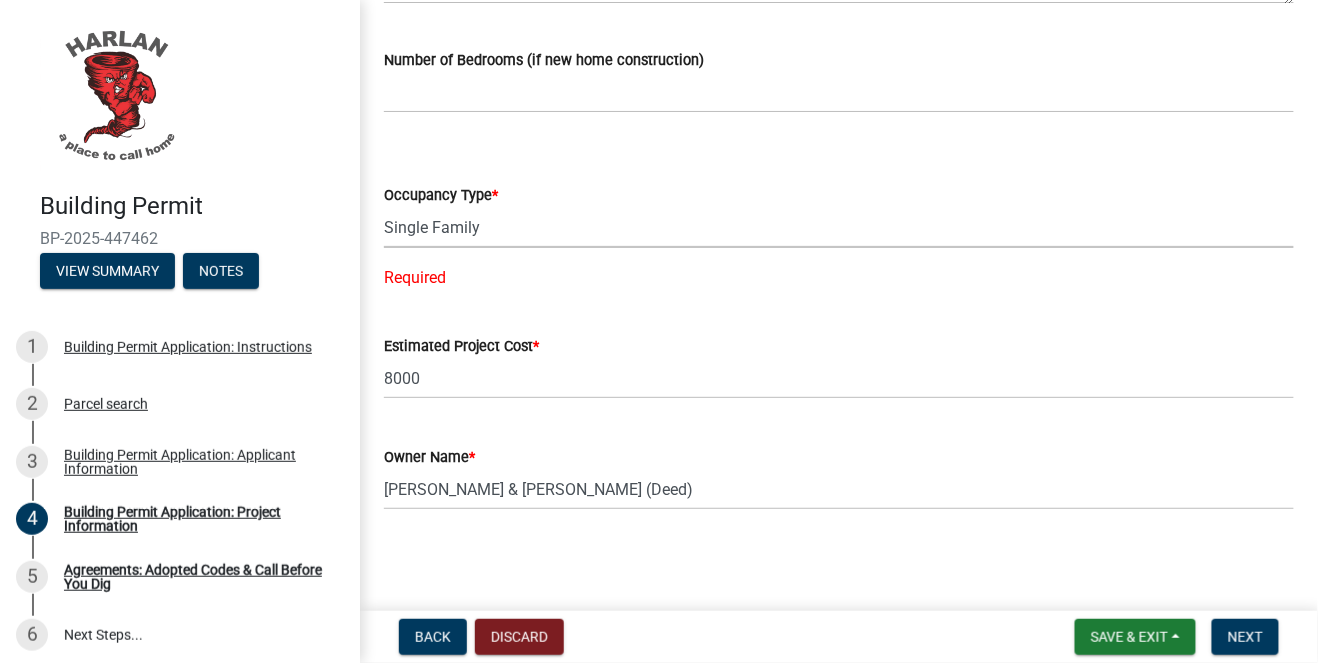 click on "Select Item...   Apartment   Commercial   Condominium   Duplex   Industrial   Muti-Family   Single Family   Other   Accessory Structure" at bounding box center [839, 227] 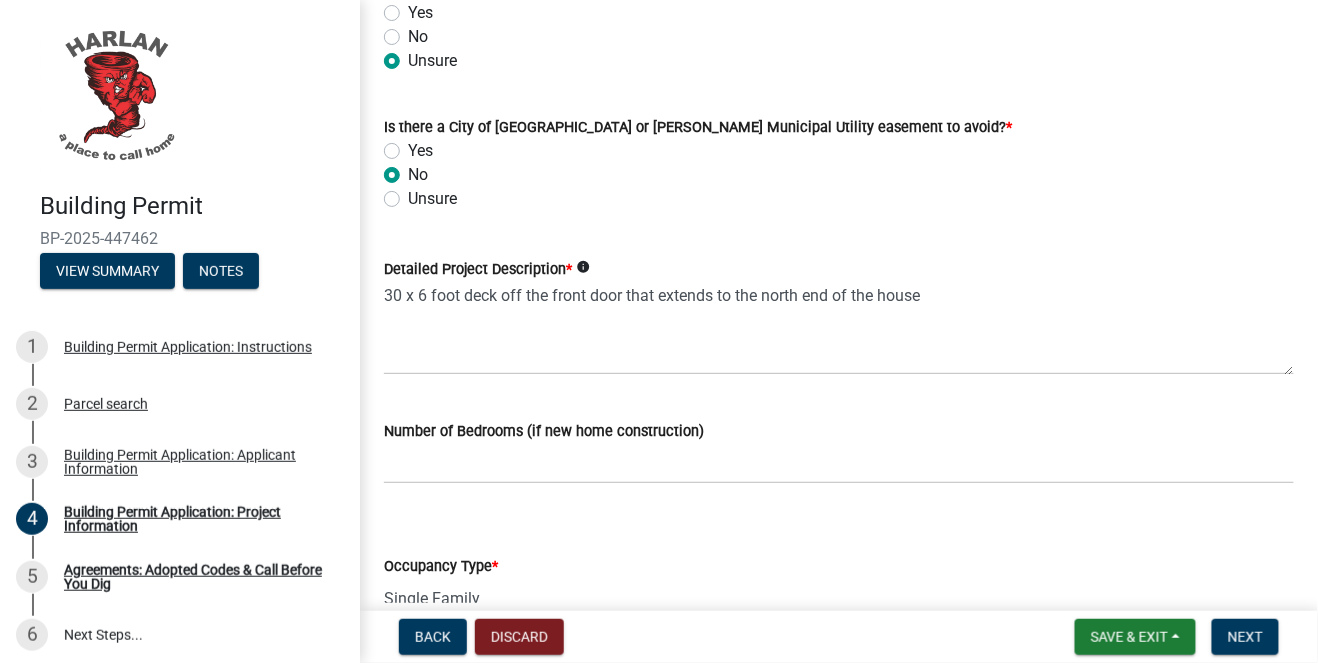 scroll, scrollTop: 1095, scrollLeft: 0, axis: vertical 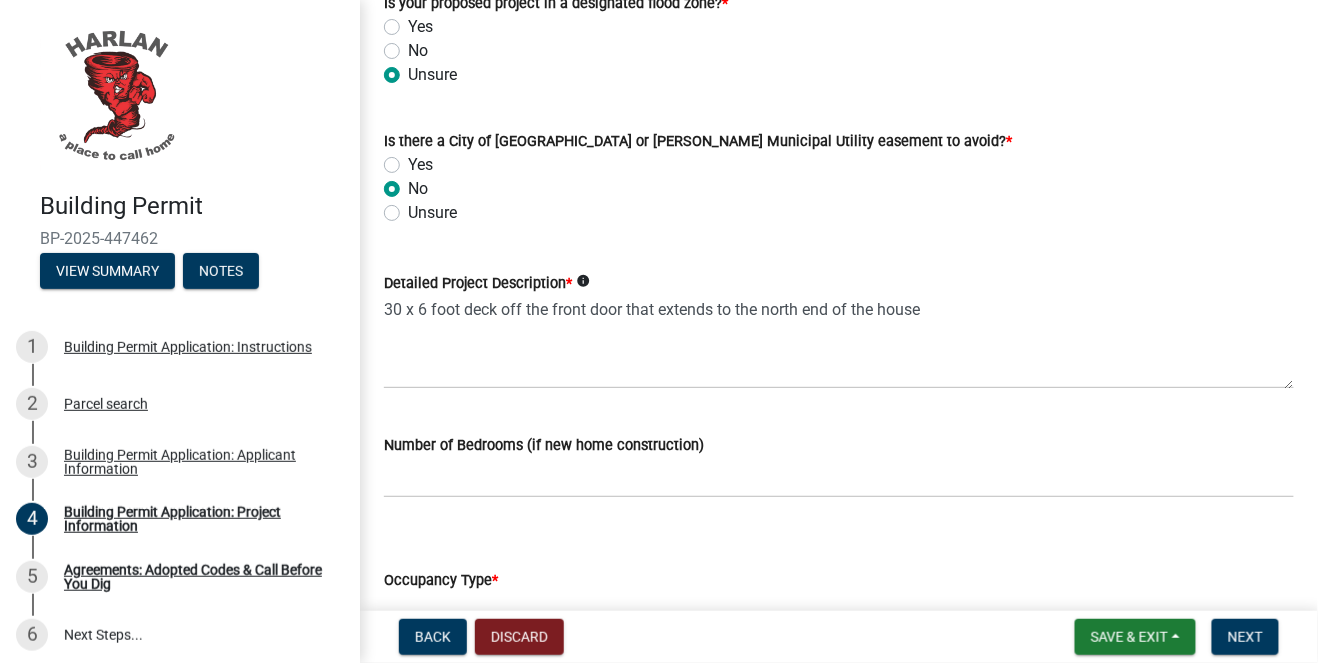 click on "info" 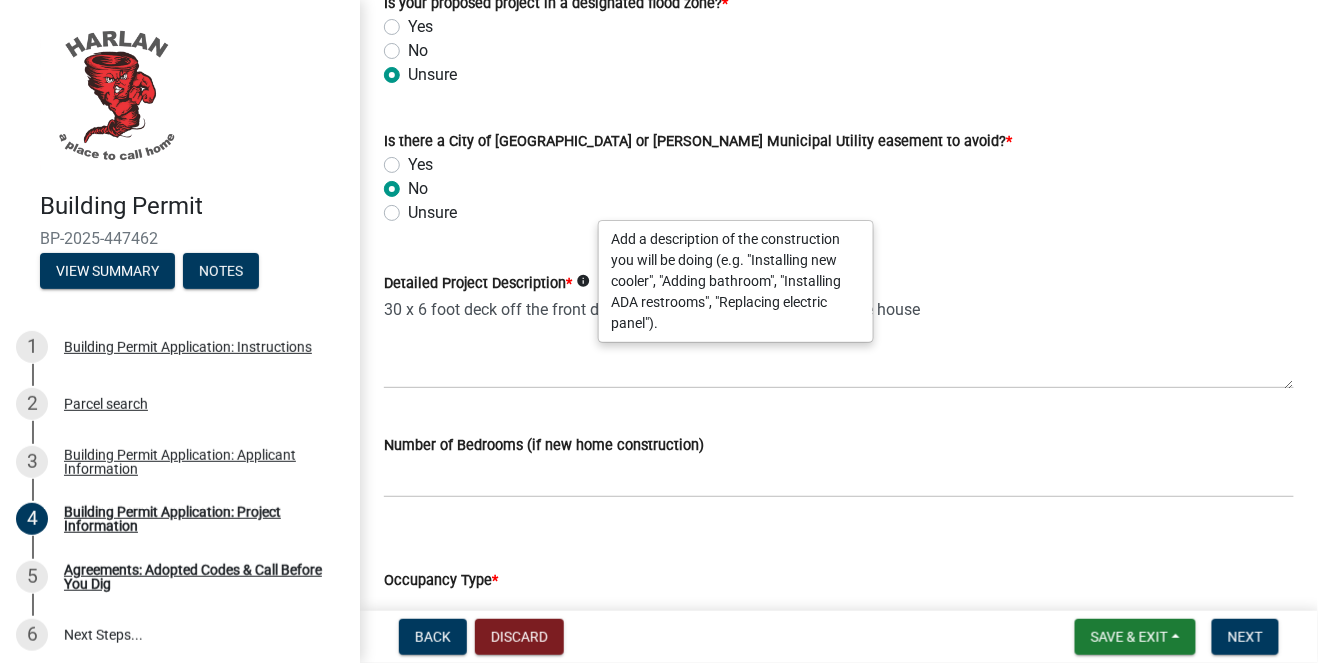 click on "Is there a City of [GEOGRAPHIC_DATA] or [PERSON_NAME] Municipal Utility easement to avoid?  *  Yes   No   Unsure" 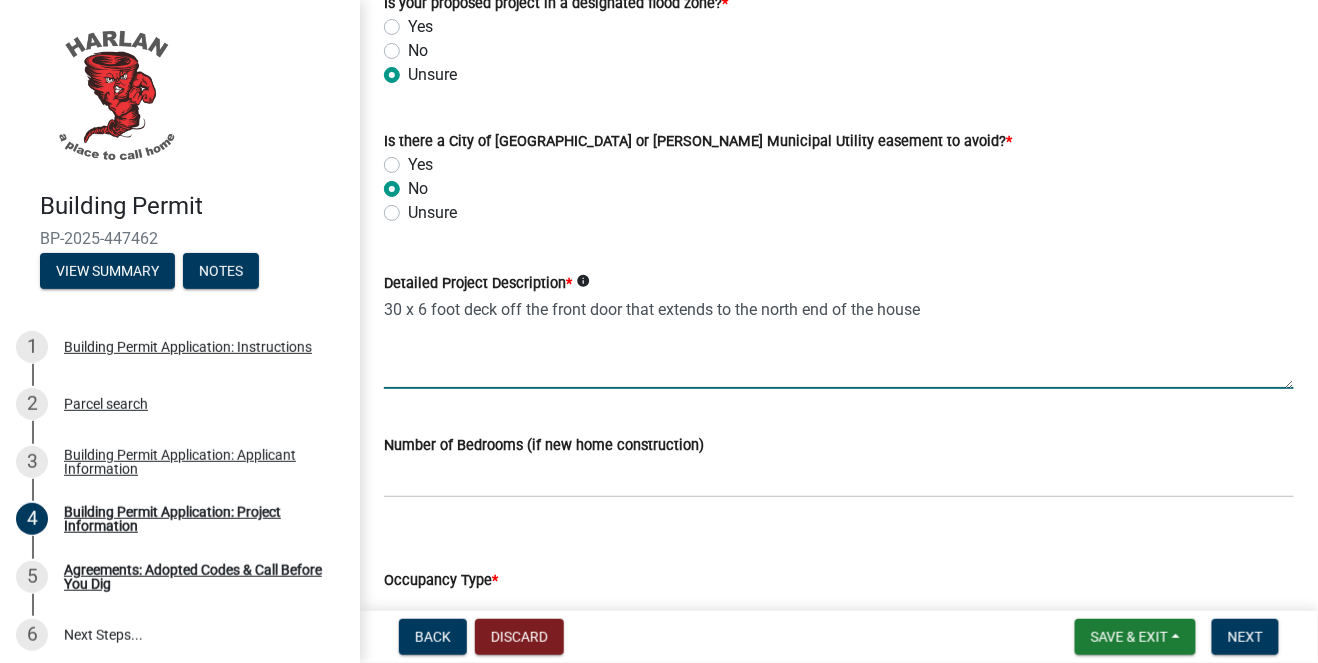click on "30 x 6 foot deck off the front door that extends to the north end of the house" at bounding box center (839, 342) 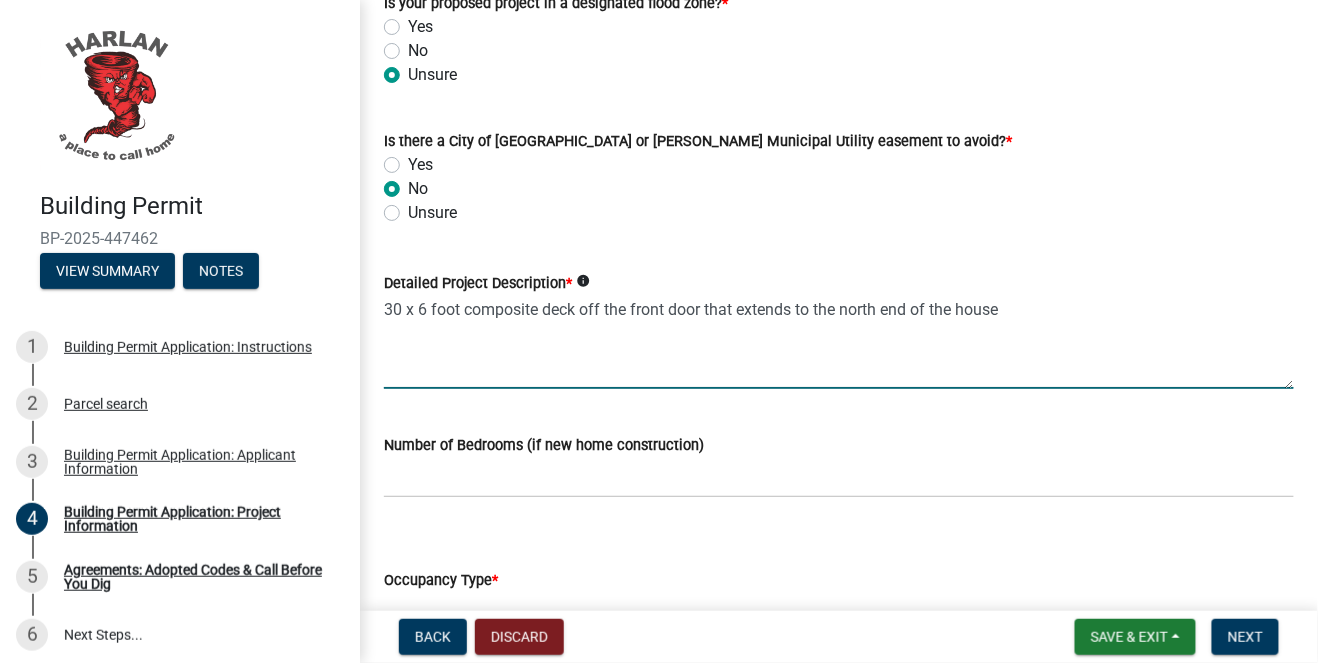 click on "30 x 6 foot composite deck off the front door that extends to the north end of the house" at bounding box center [839, 342] 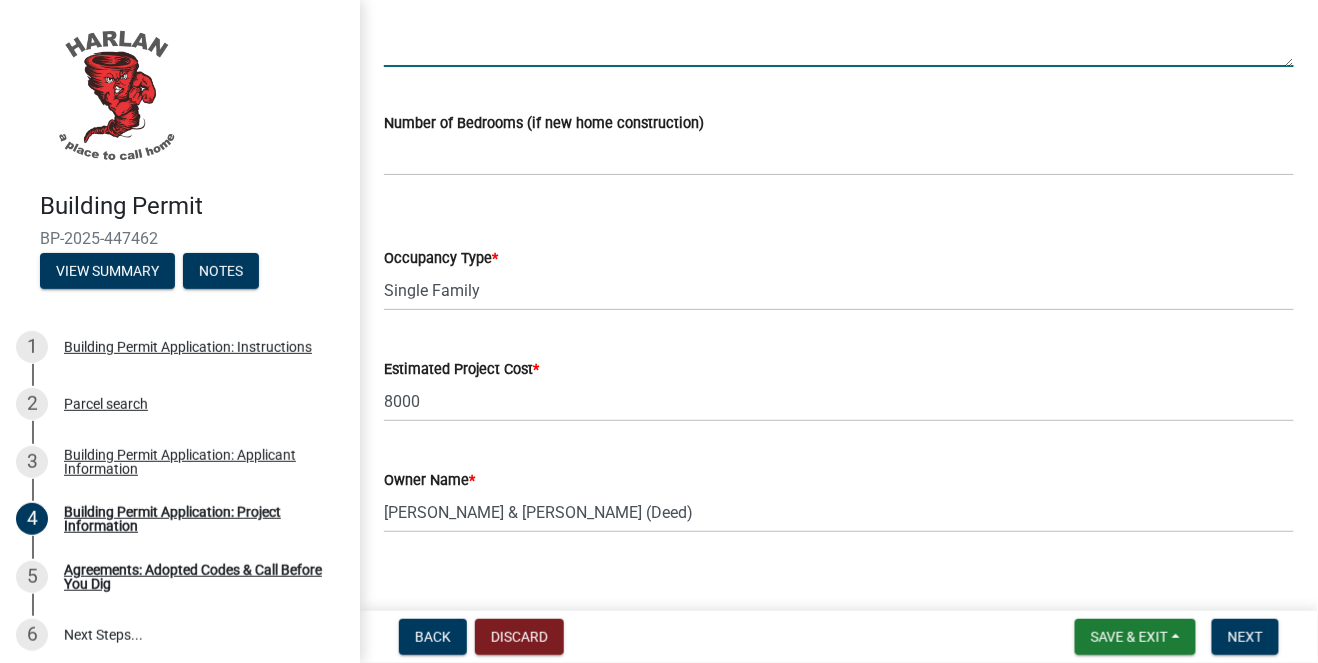 scroll, scrollTop: 1440, scrollLeft: 0, axis: vertical 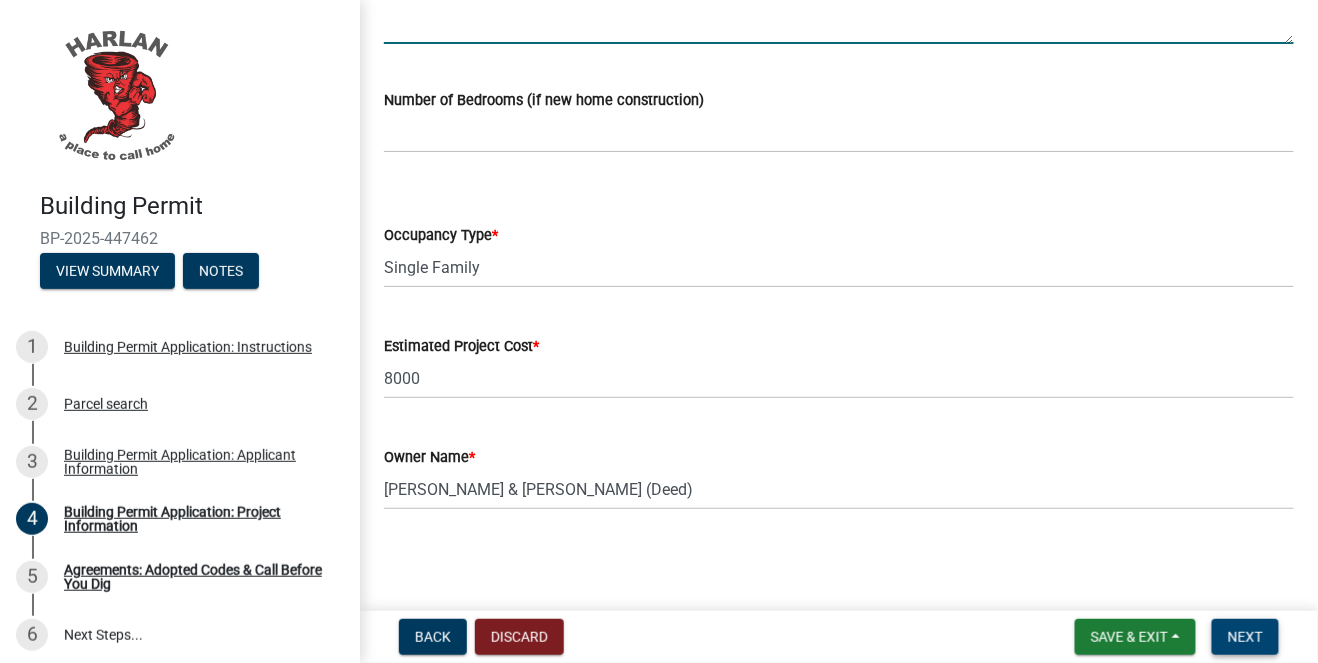 type on "30 x 6 foot composite deck off the front door that extends to the north end of the house. No covering on the deck" 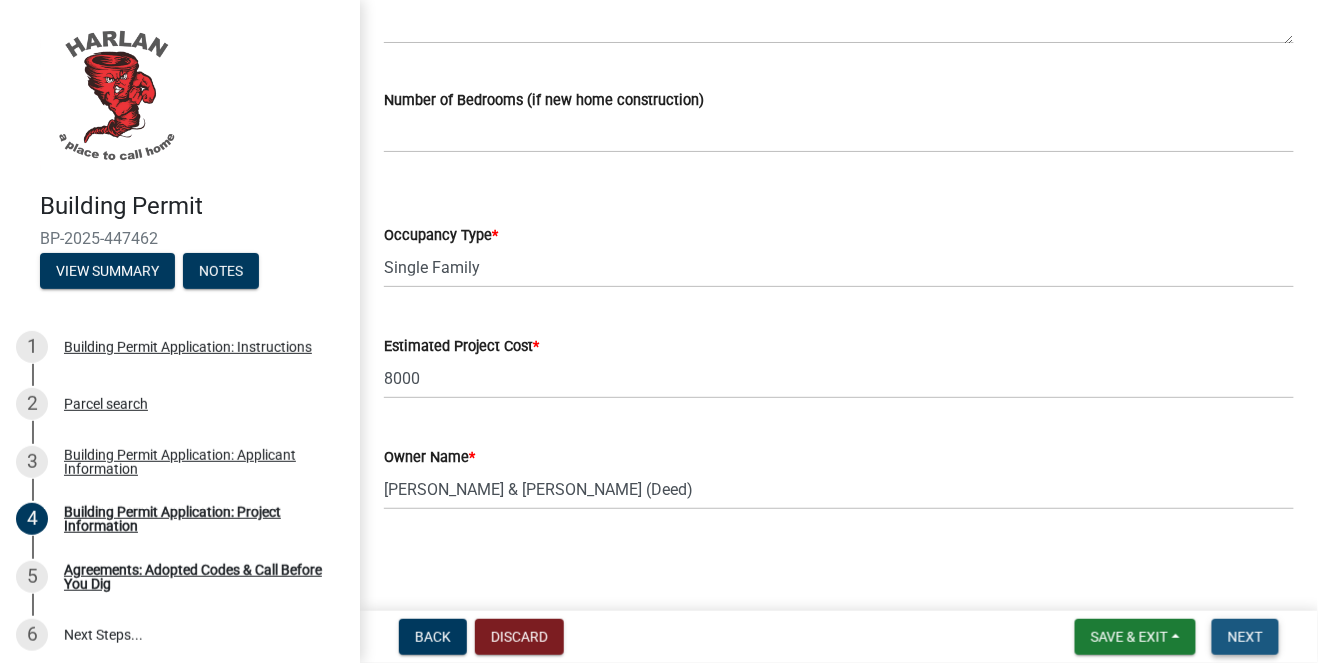 click on "Next" at bounding box center [1245, 637] 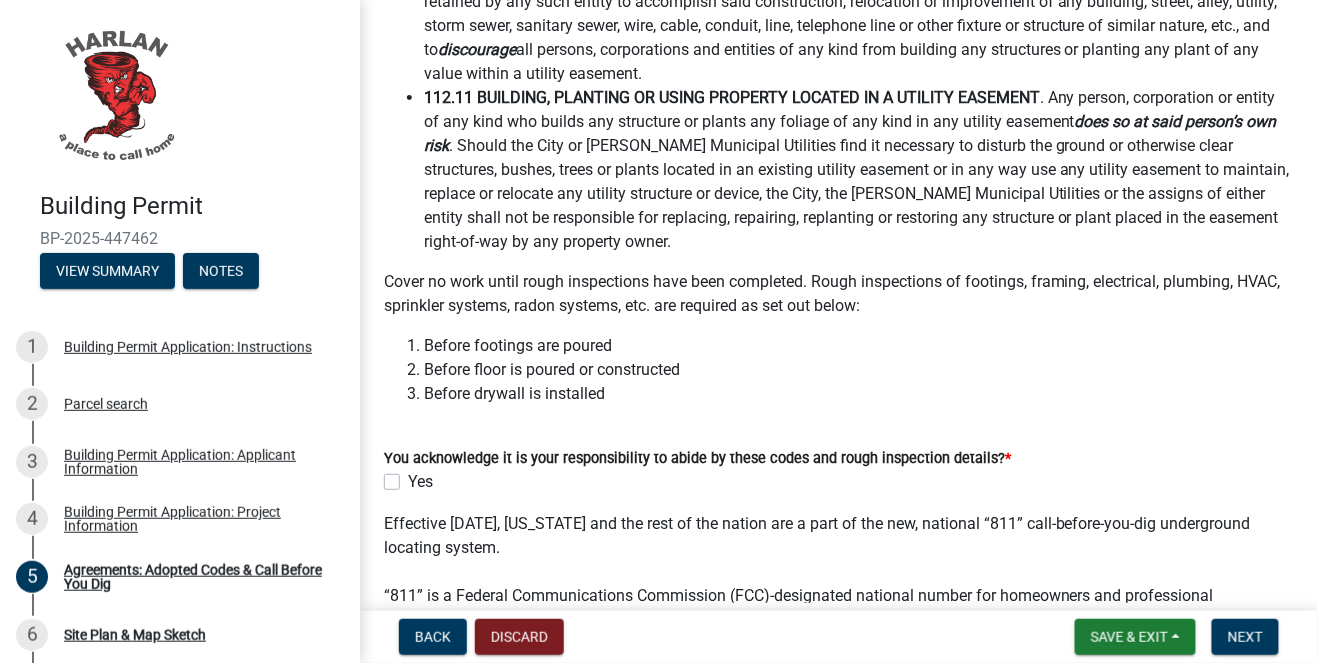 scroll, scrollTop: 620, scrollLeft: 0, axis: vertical 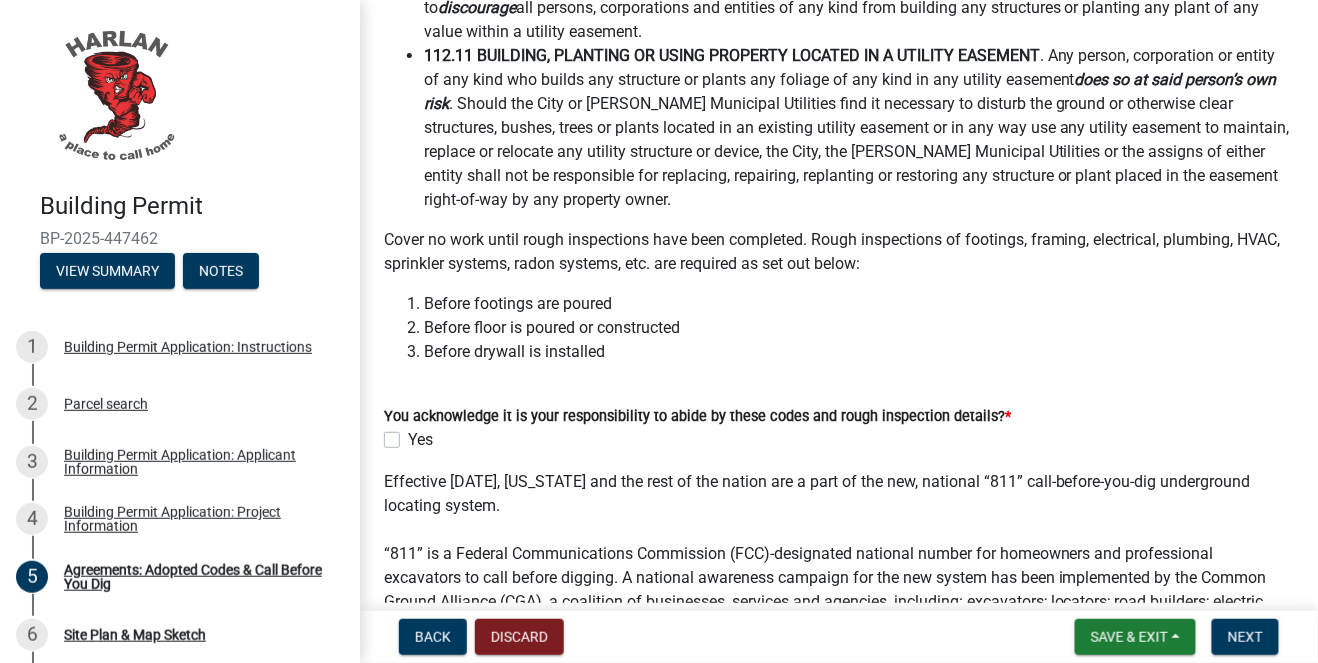 click on "Yes" 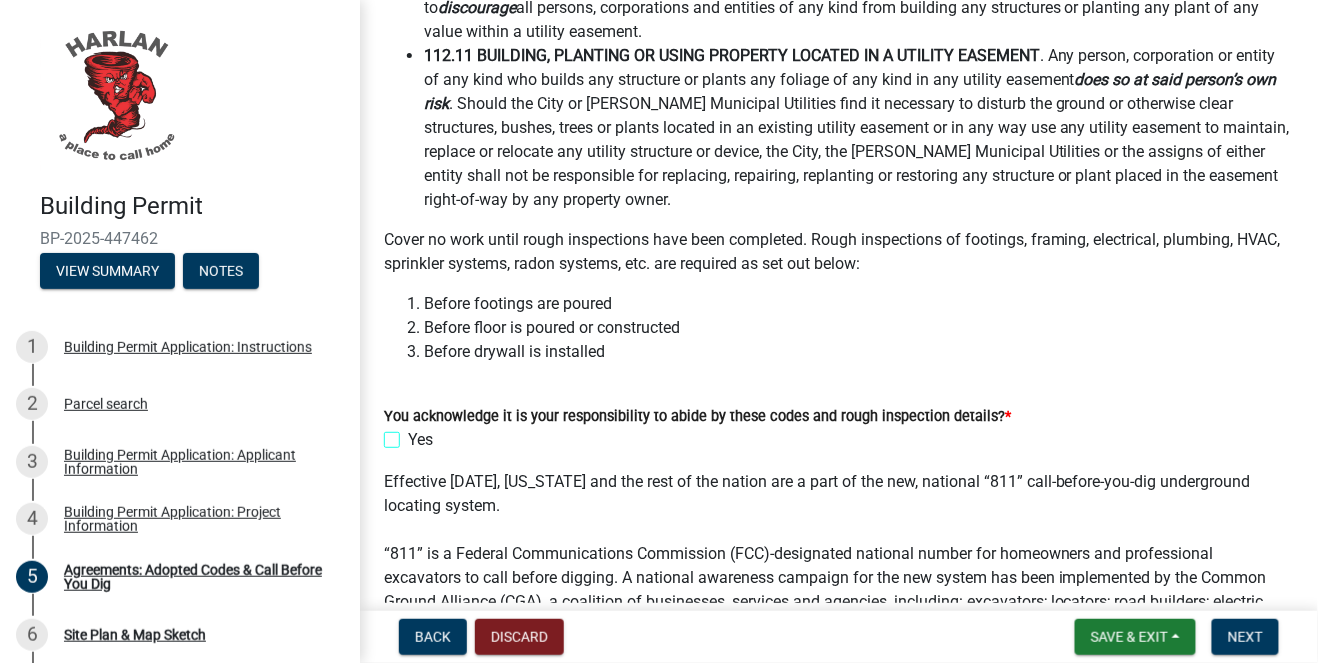click on "Yes" at bounding box center [414, 434] 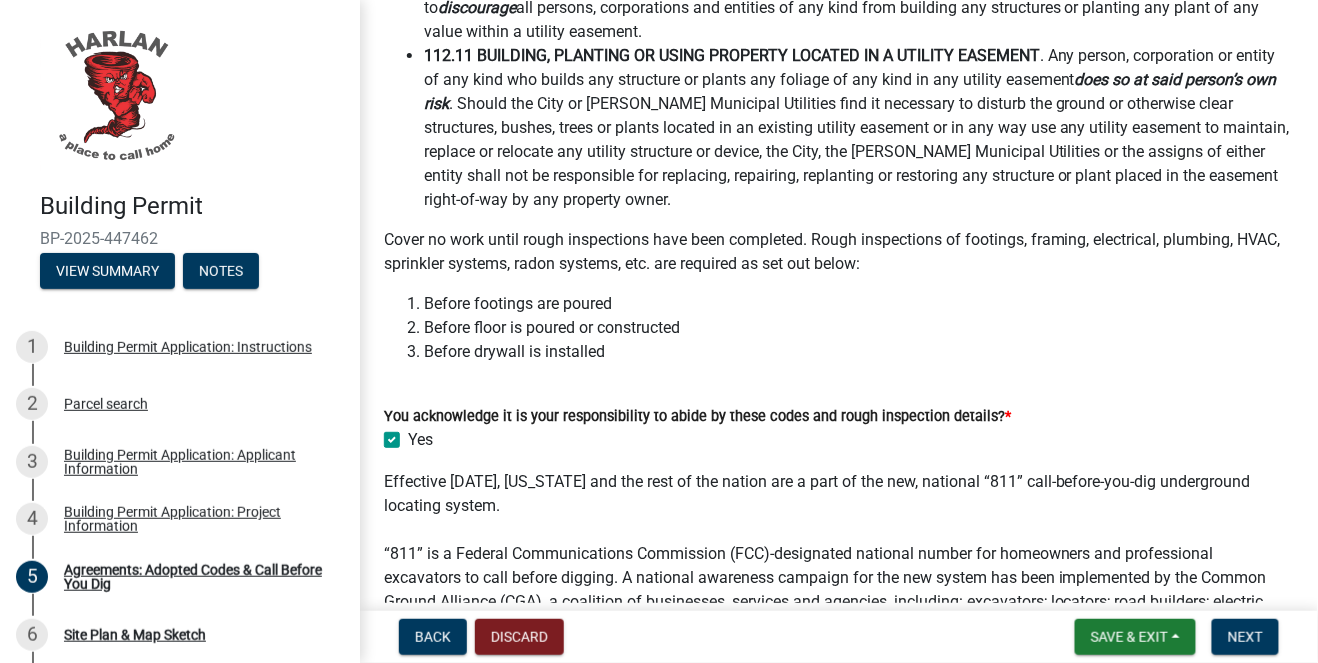 checkbox on "true" 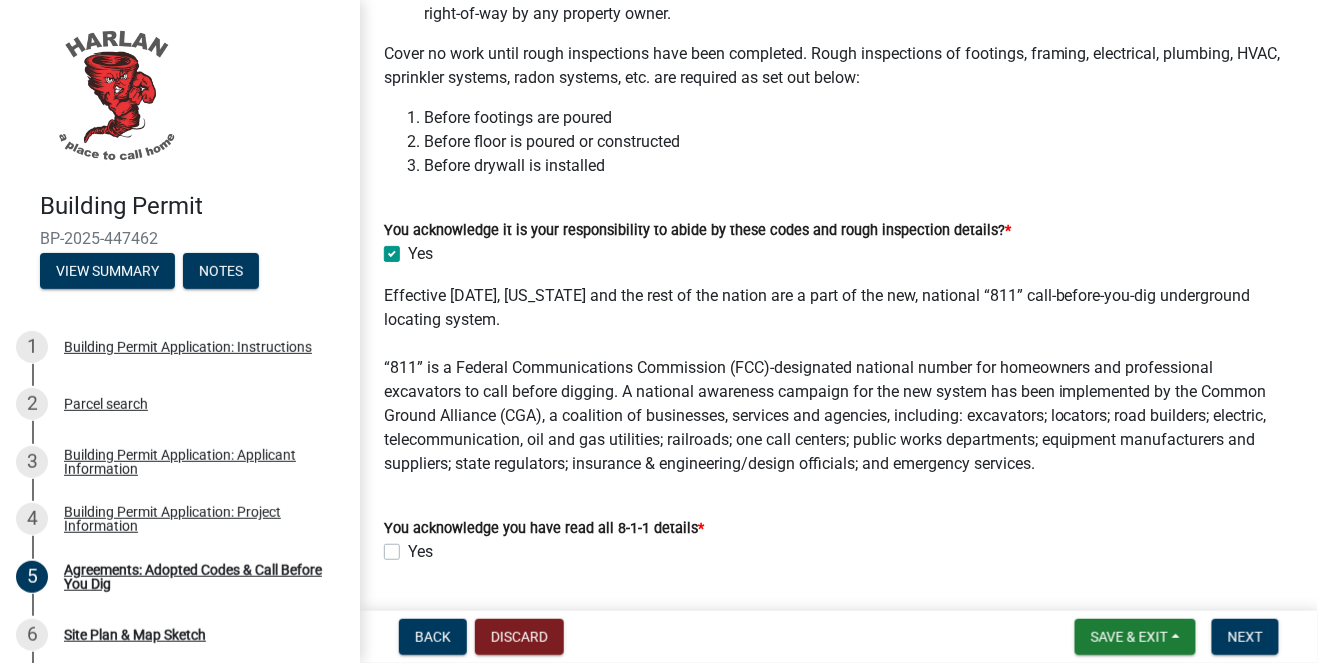 scroll, scrollTop: 862, scrollLeft: 0, axis: vertical 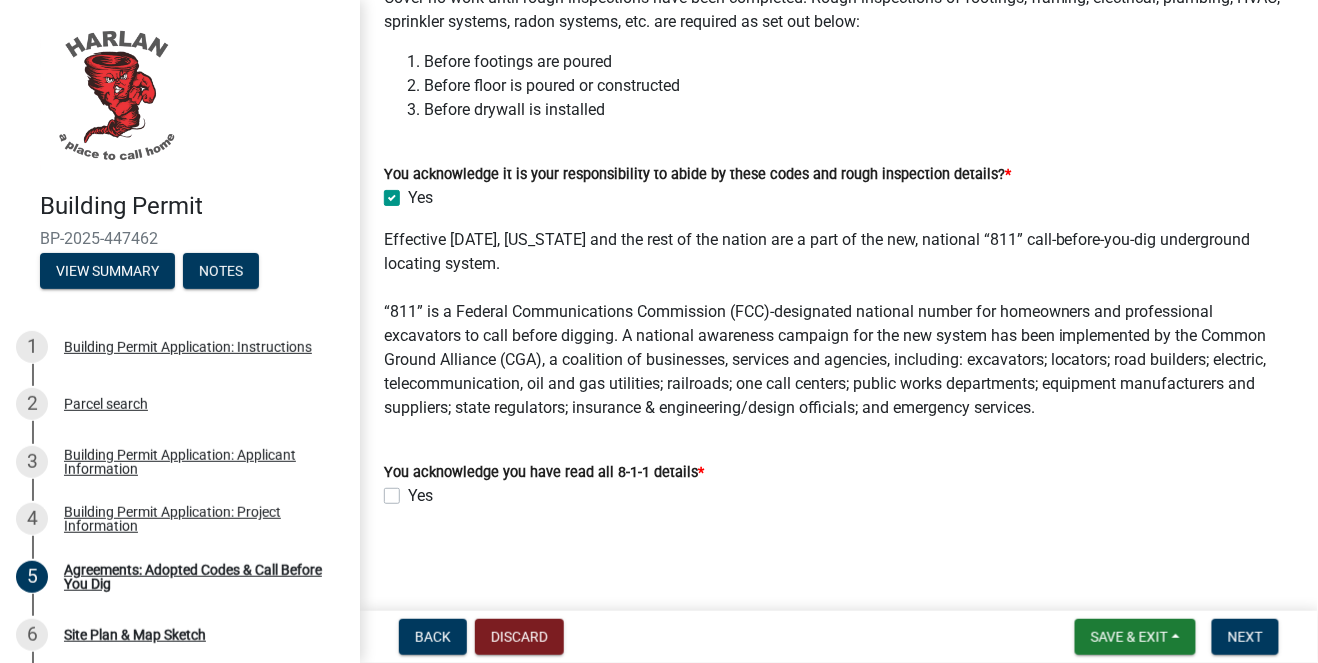 click on "Yes" 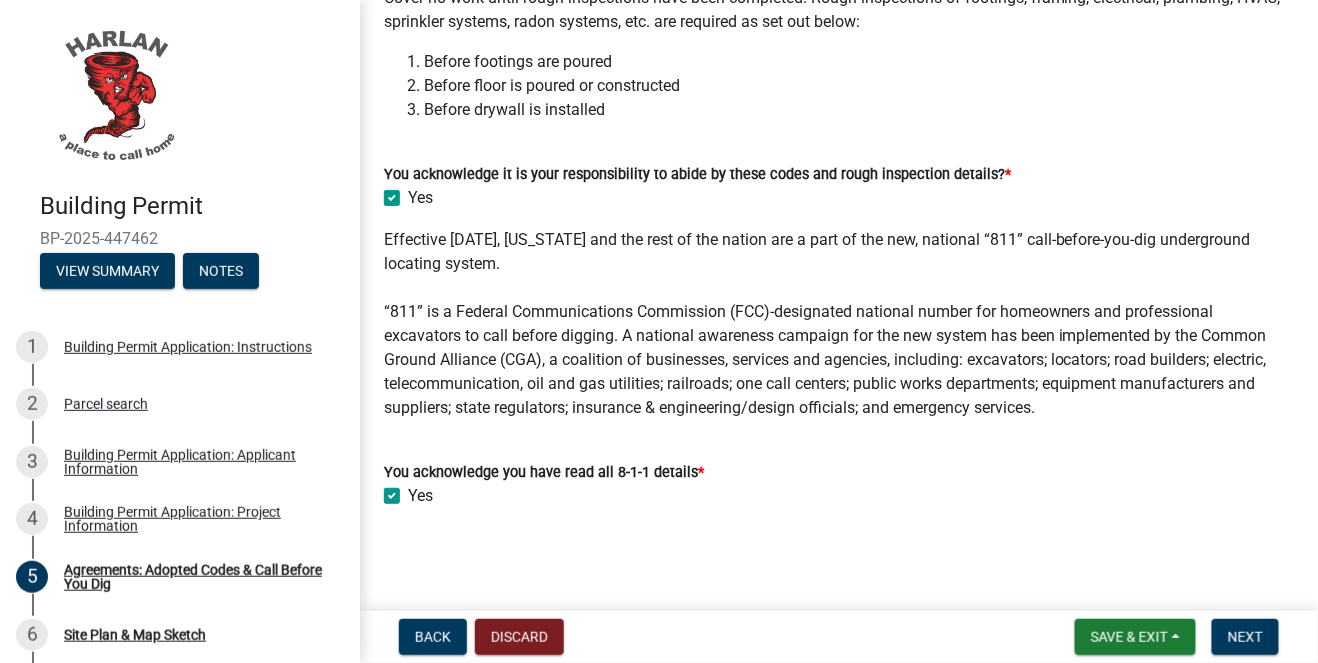 checkbox on "true" 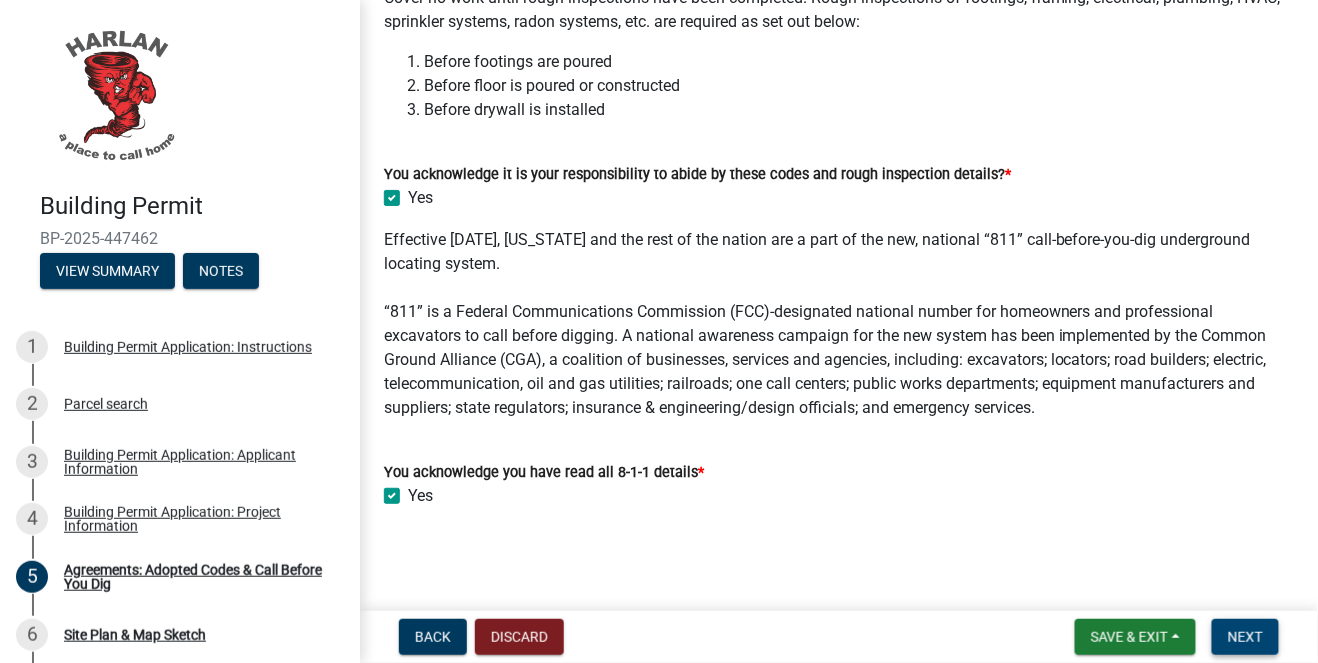 click on "Next" at bounding box center (1245, 637) 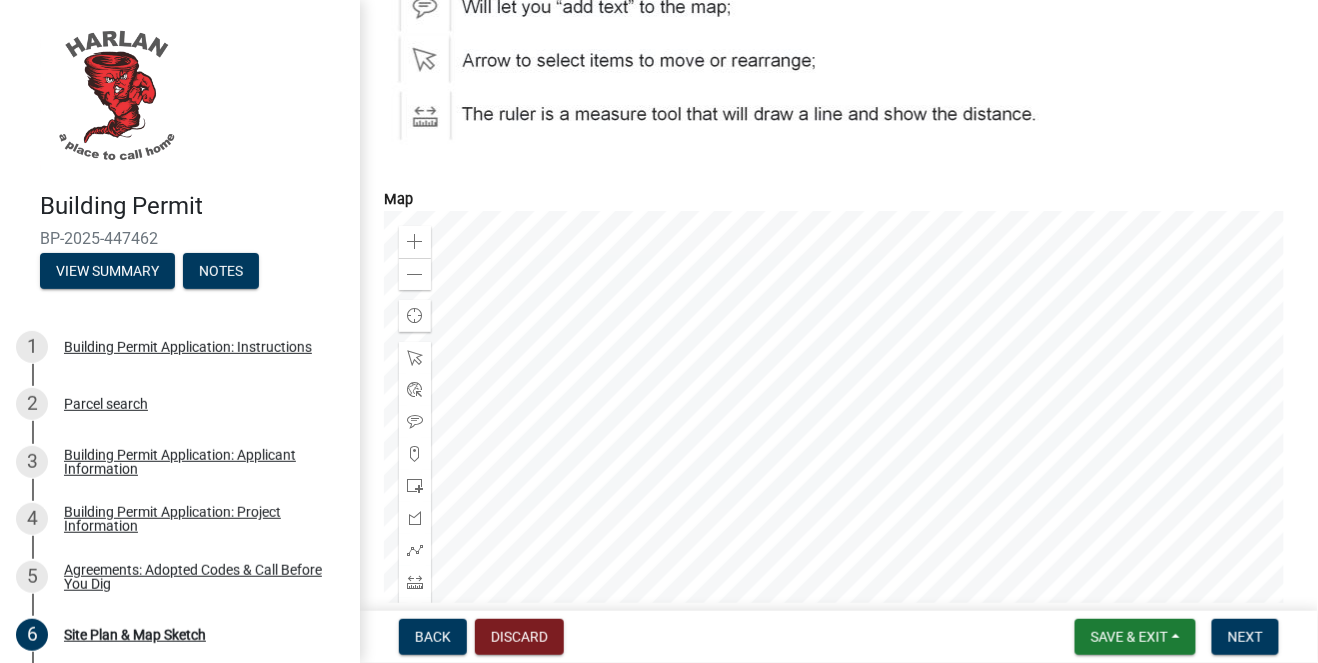 scroll, scrollTop: 1103, scrollLeft: 0, axis: vertical 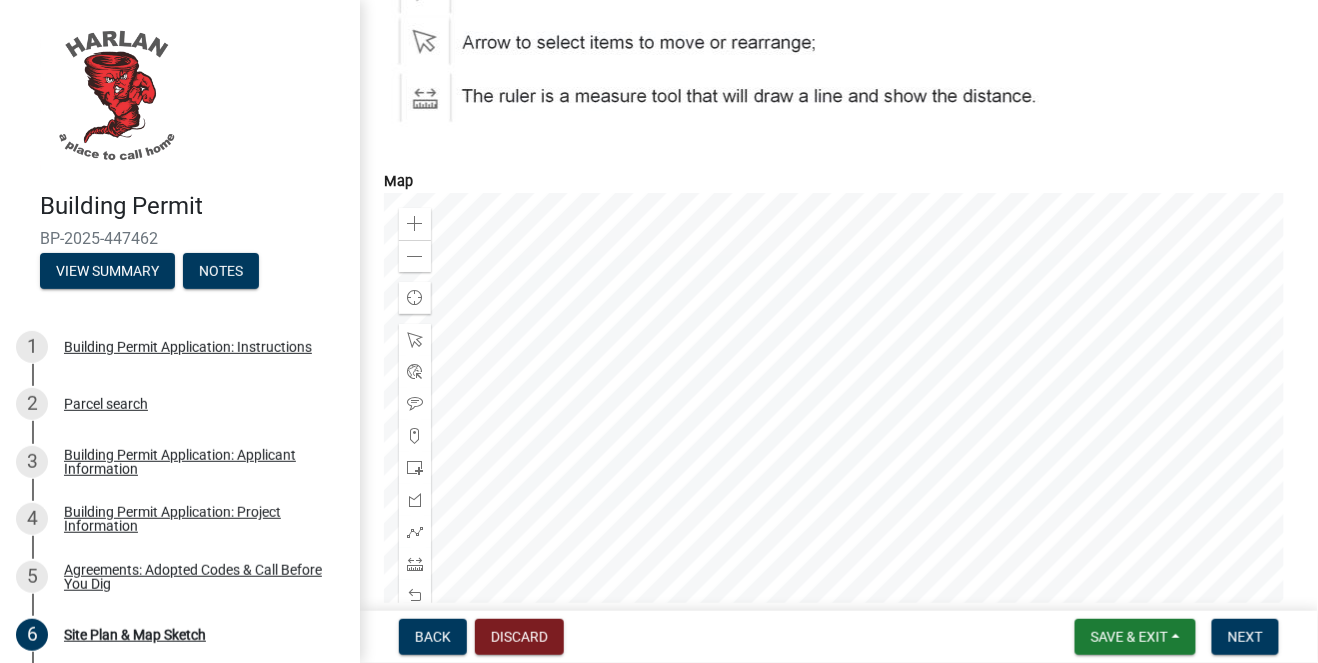 click 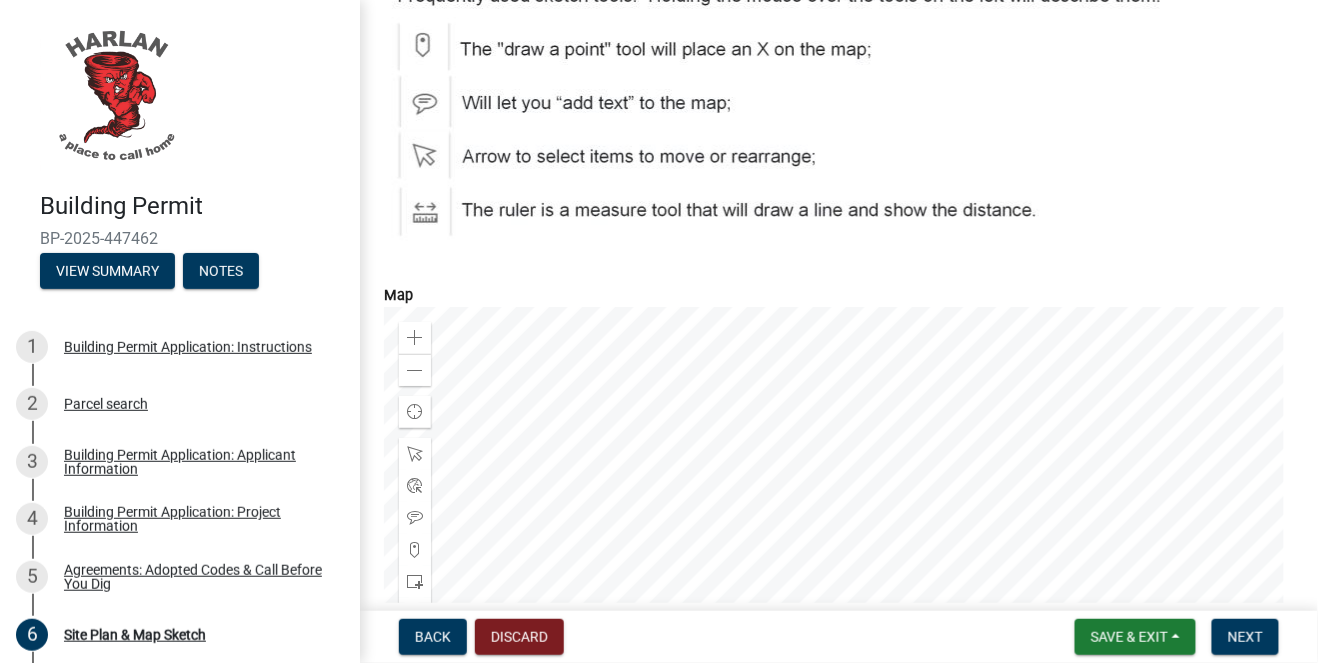scroll, scrollTop: 965, scrollLeft: 0, axis: vertical 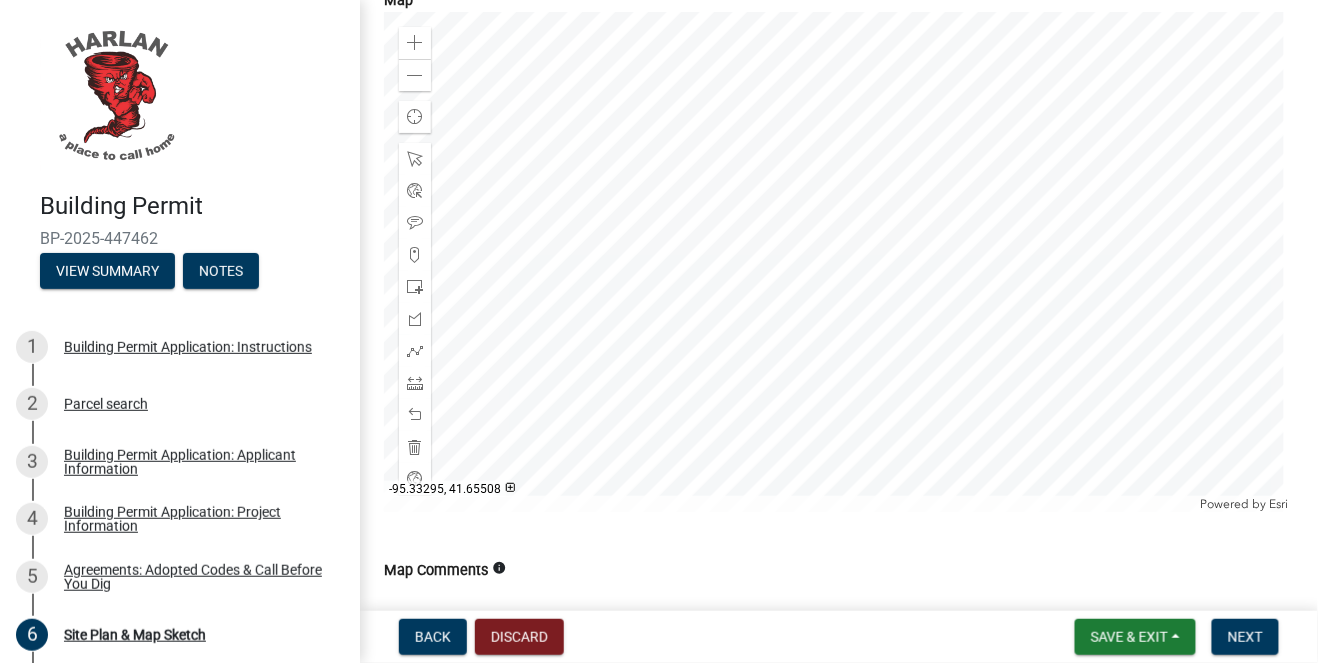 click 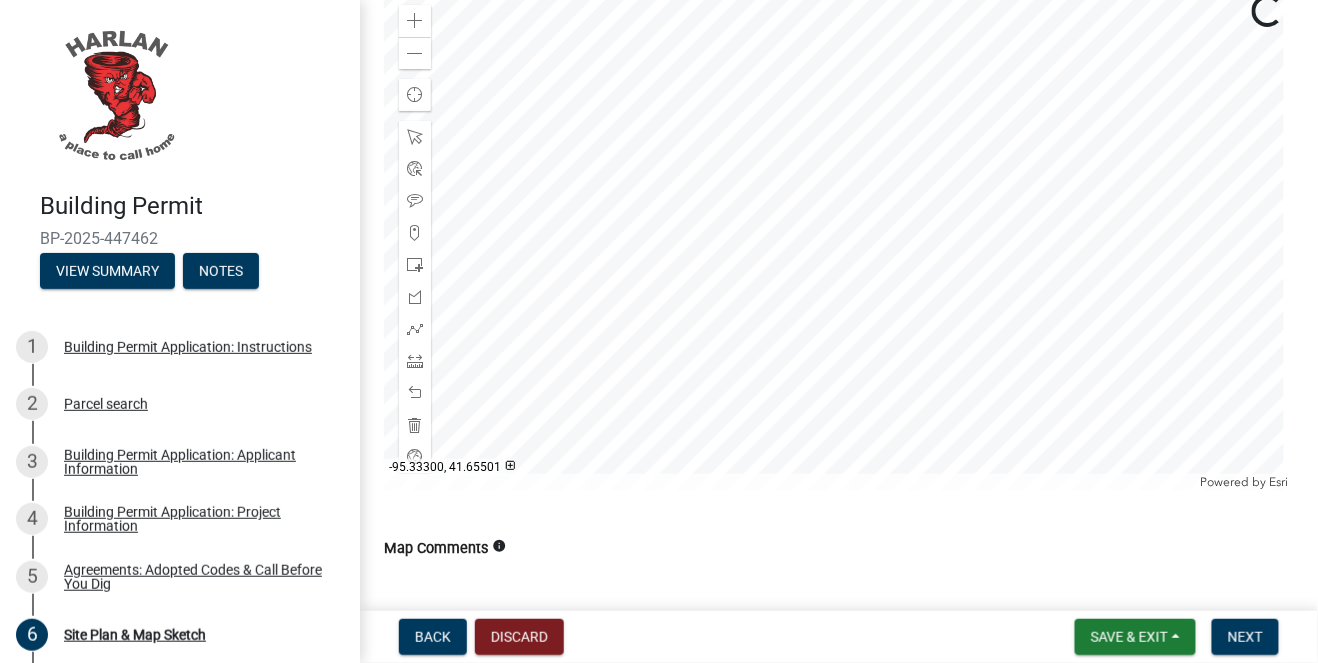 scroll, scrollTop: 1284, scrollLeft: 0, axis: vertical 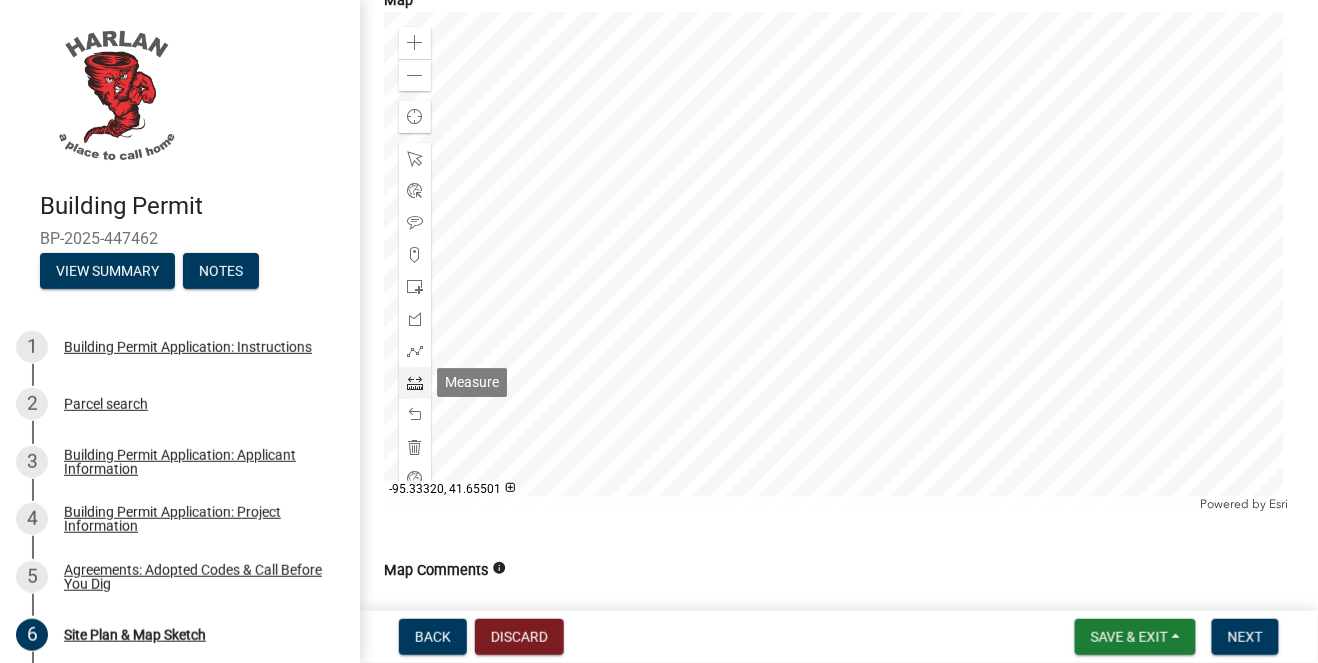 click 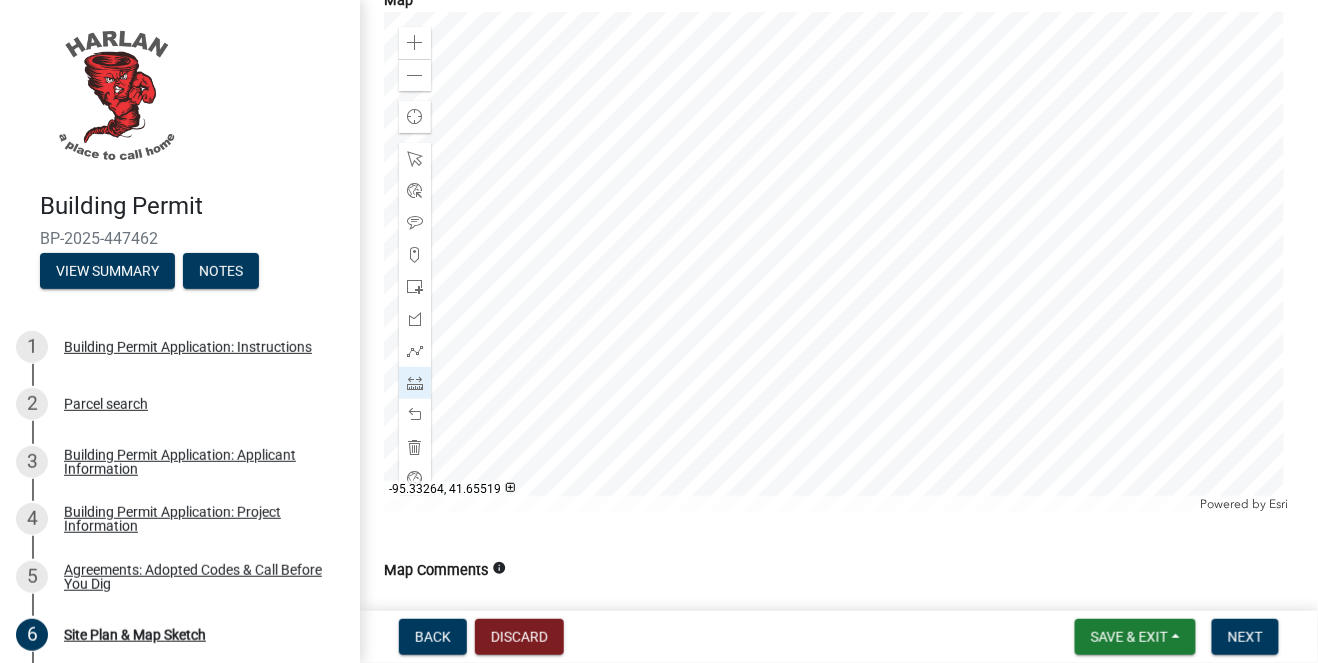 click 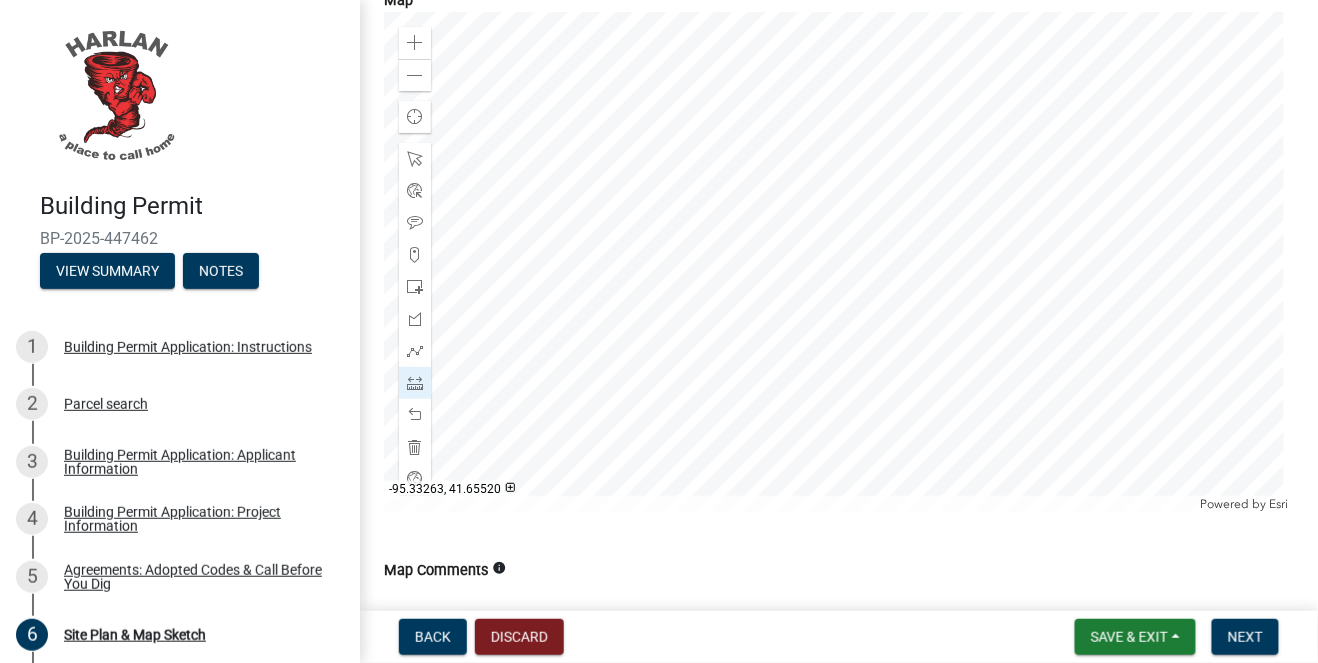 click 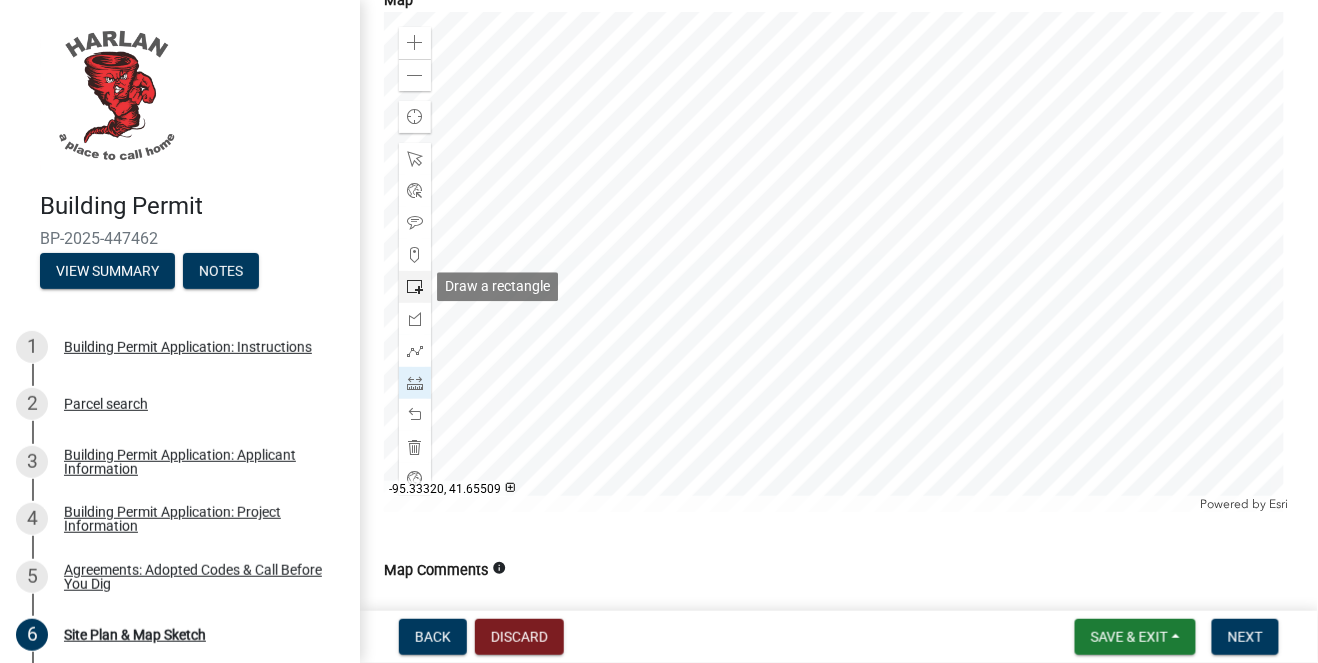 click 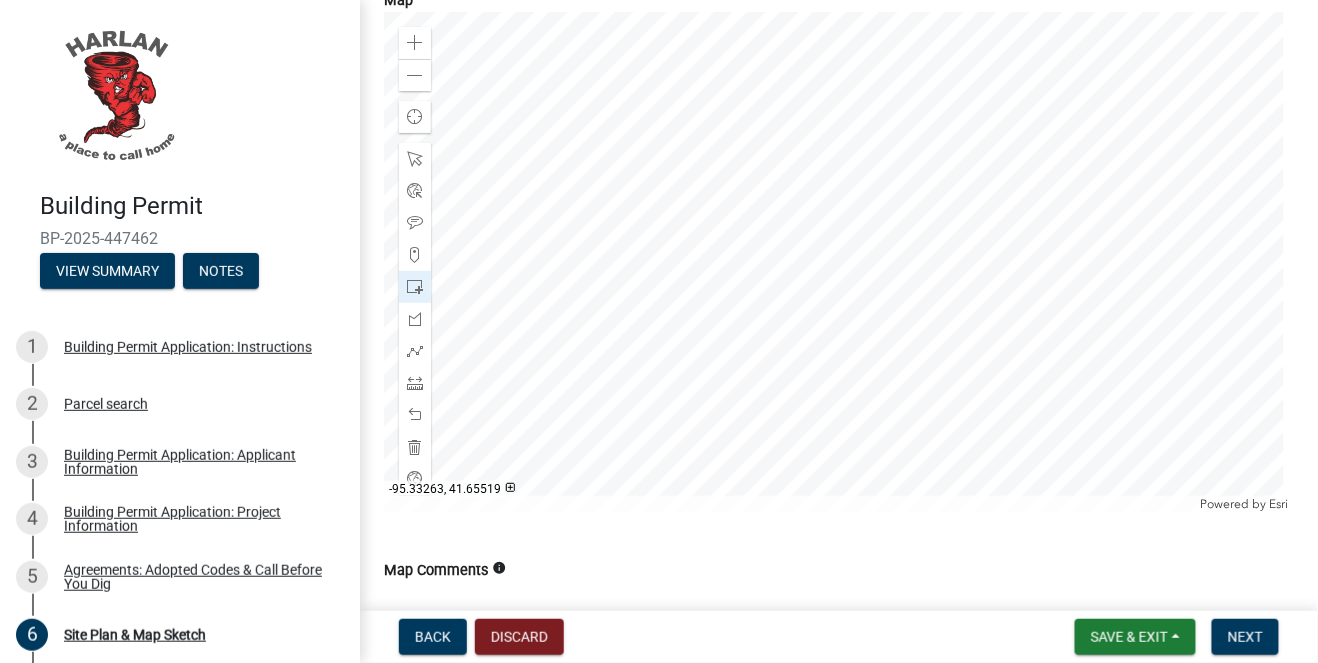 click 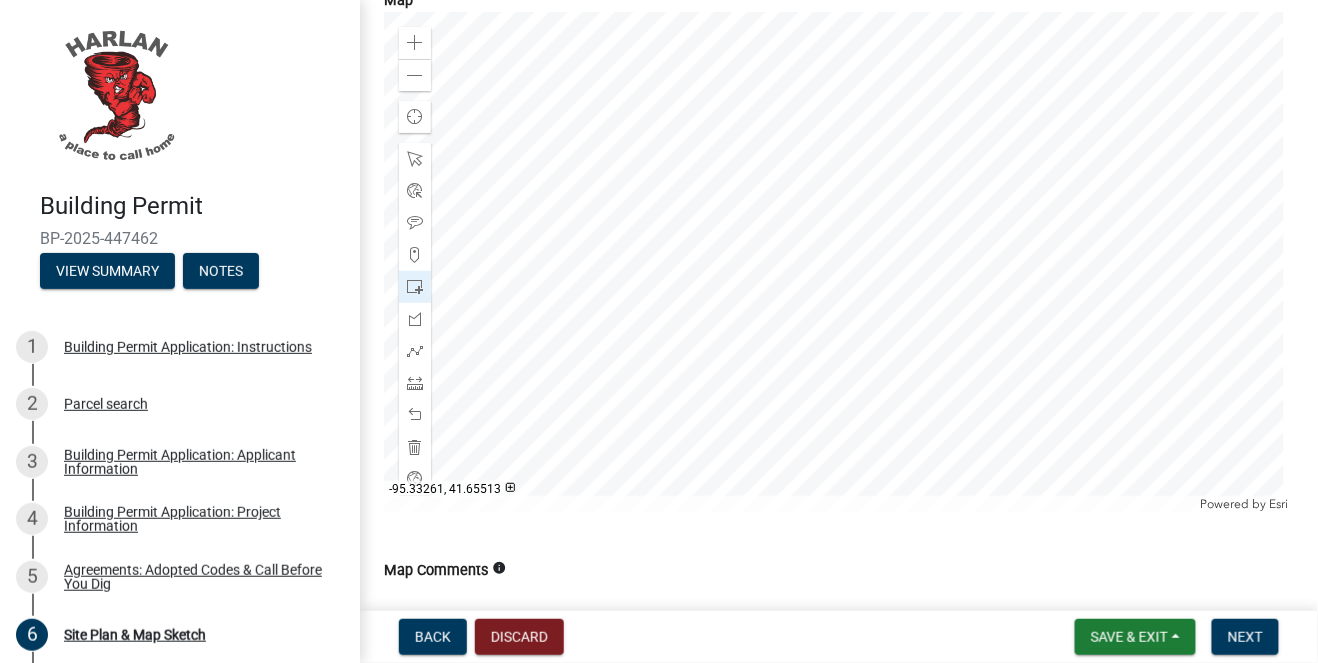 click 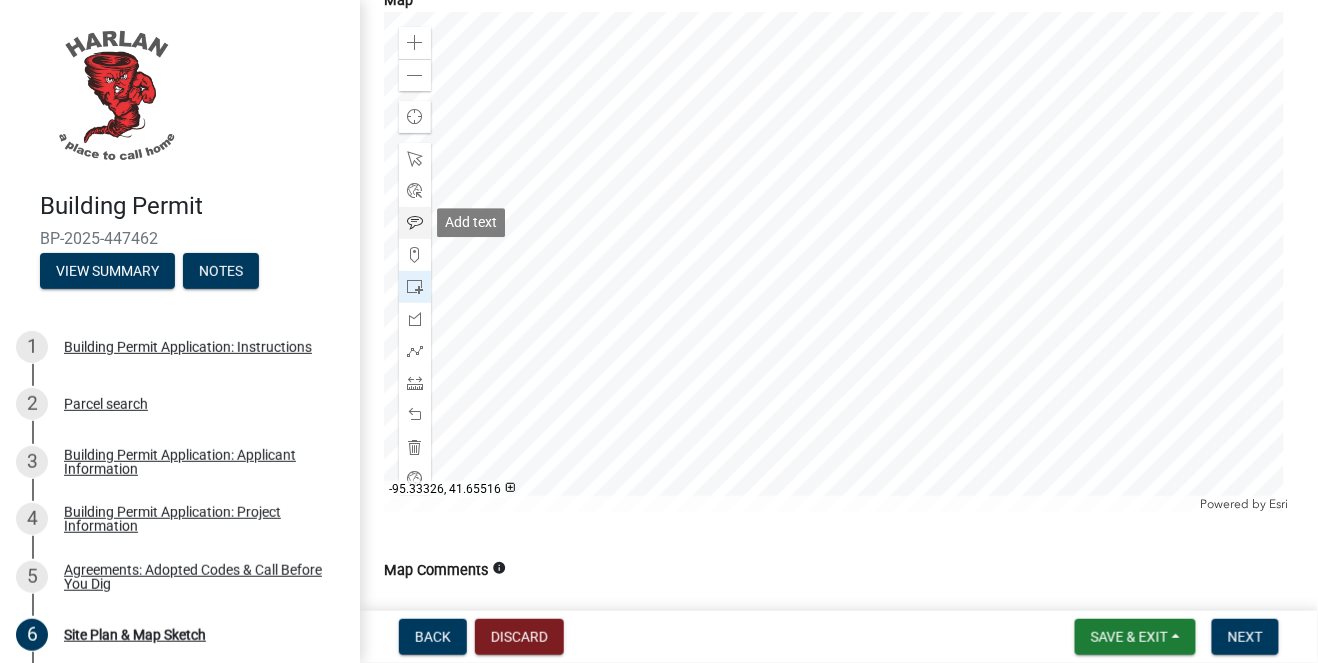 click 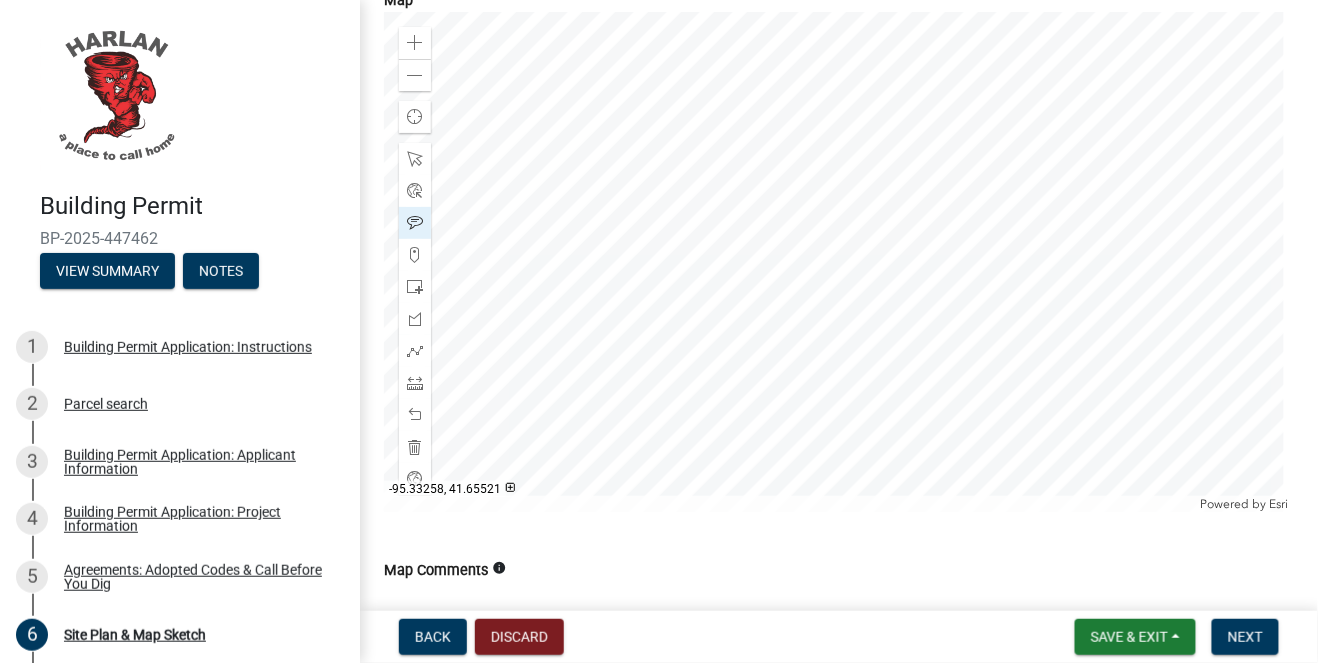 click 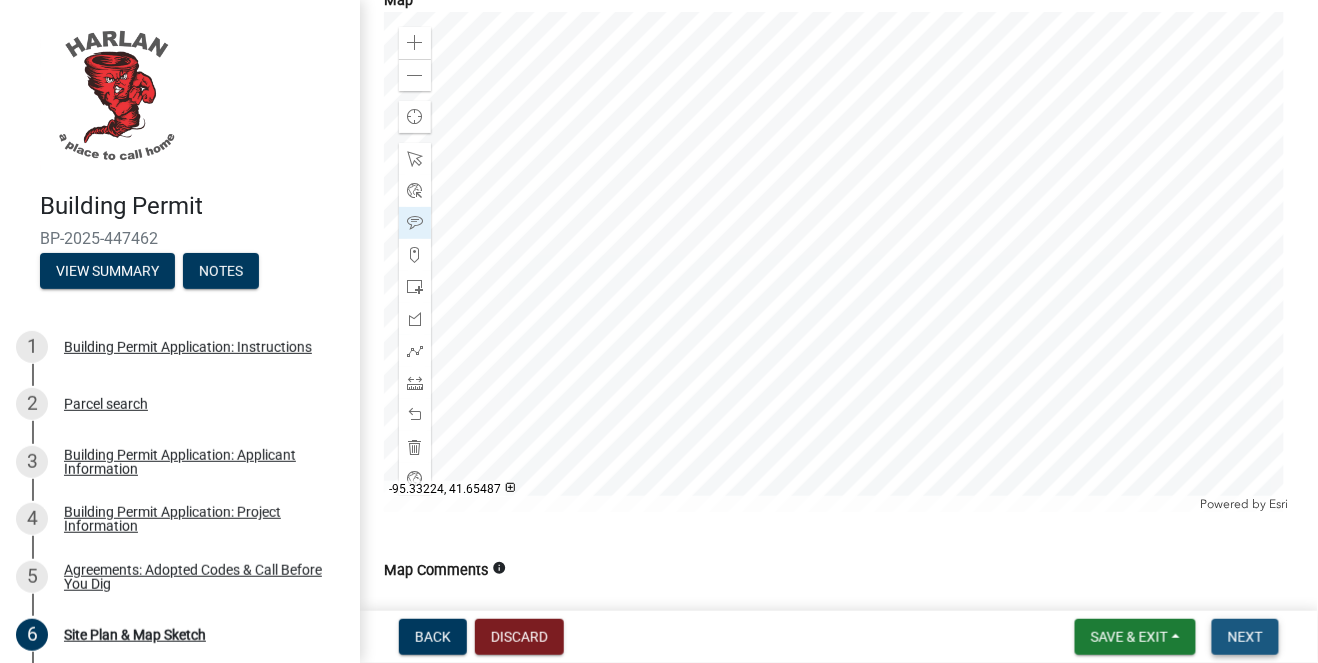 click on "Next" at bounding box center (1245, 637) 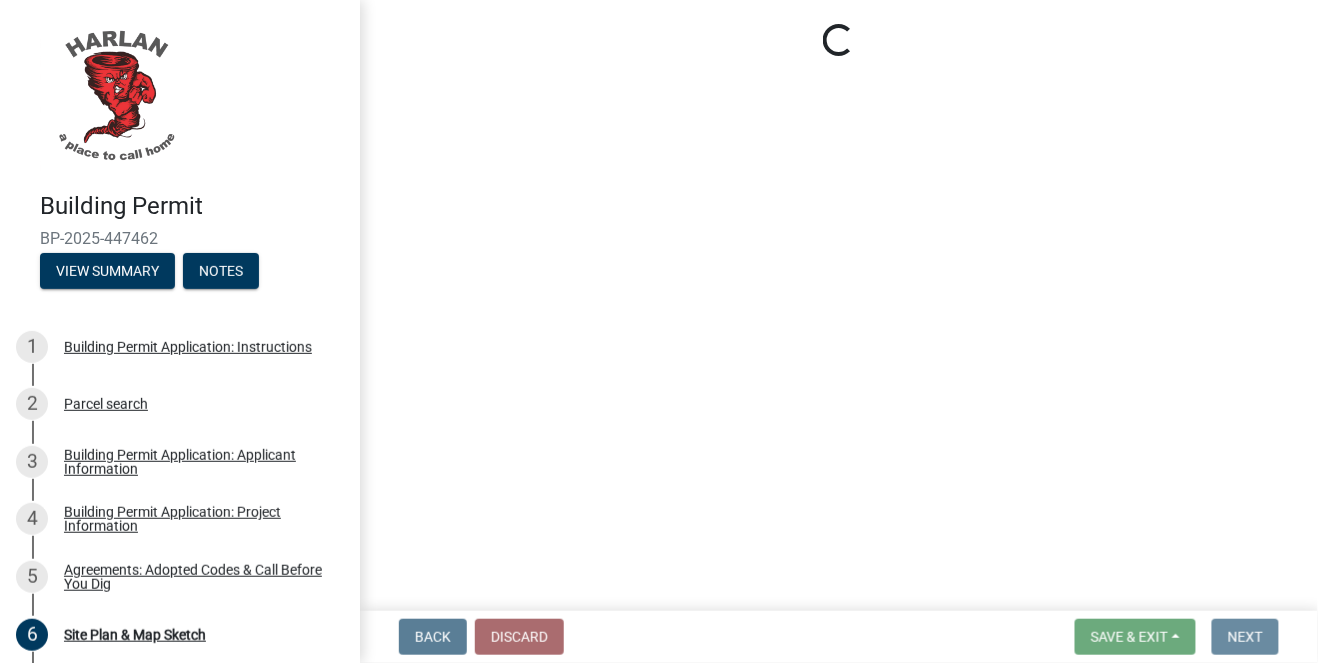 scroll, scrollTop: 0, scrollLeft: 0, axis: both 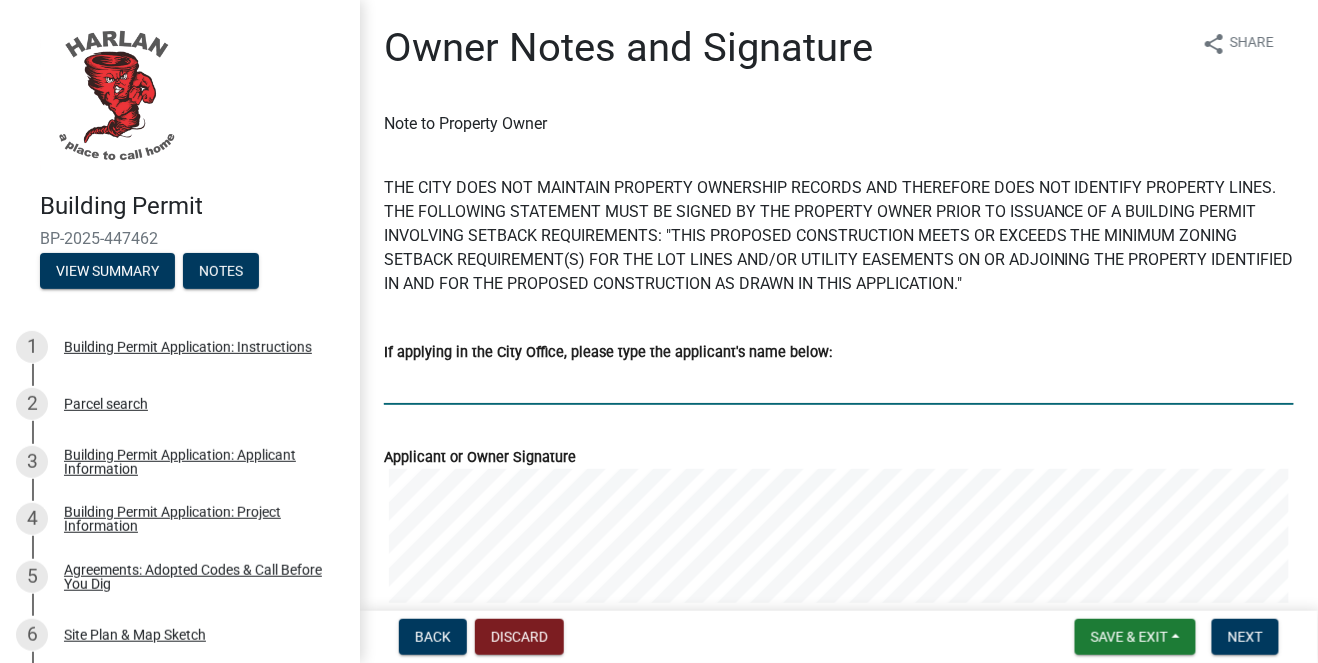 click on "If applying in the City Office, please type the applicant's name below:" at bounding box center (839, 384) 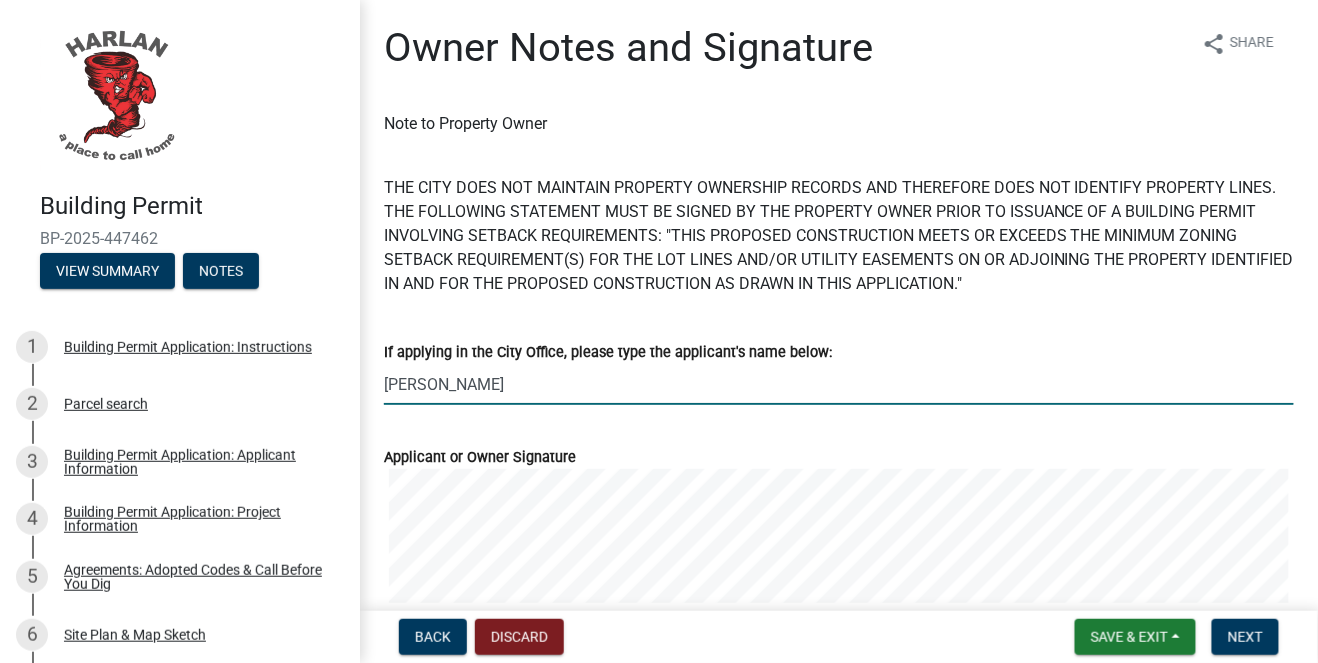type on "[PERSON_NAME]" 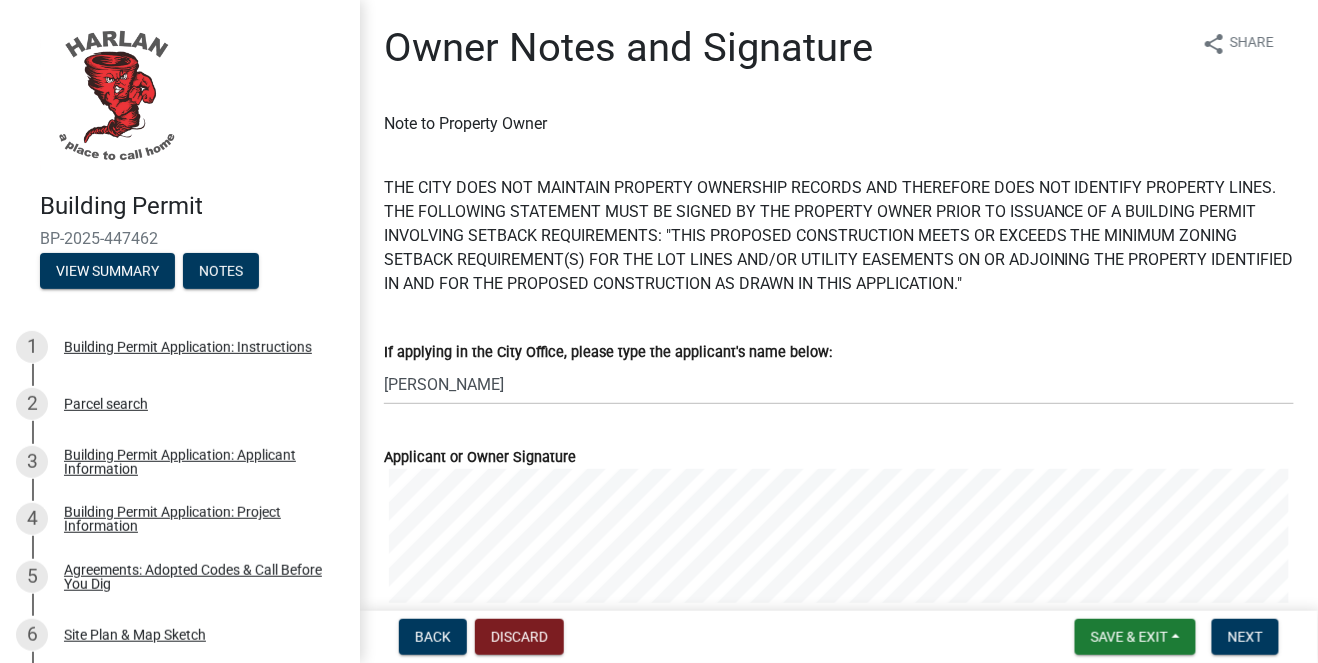 click on "Applicant or Owner Signature" 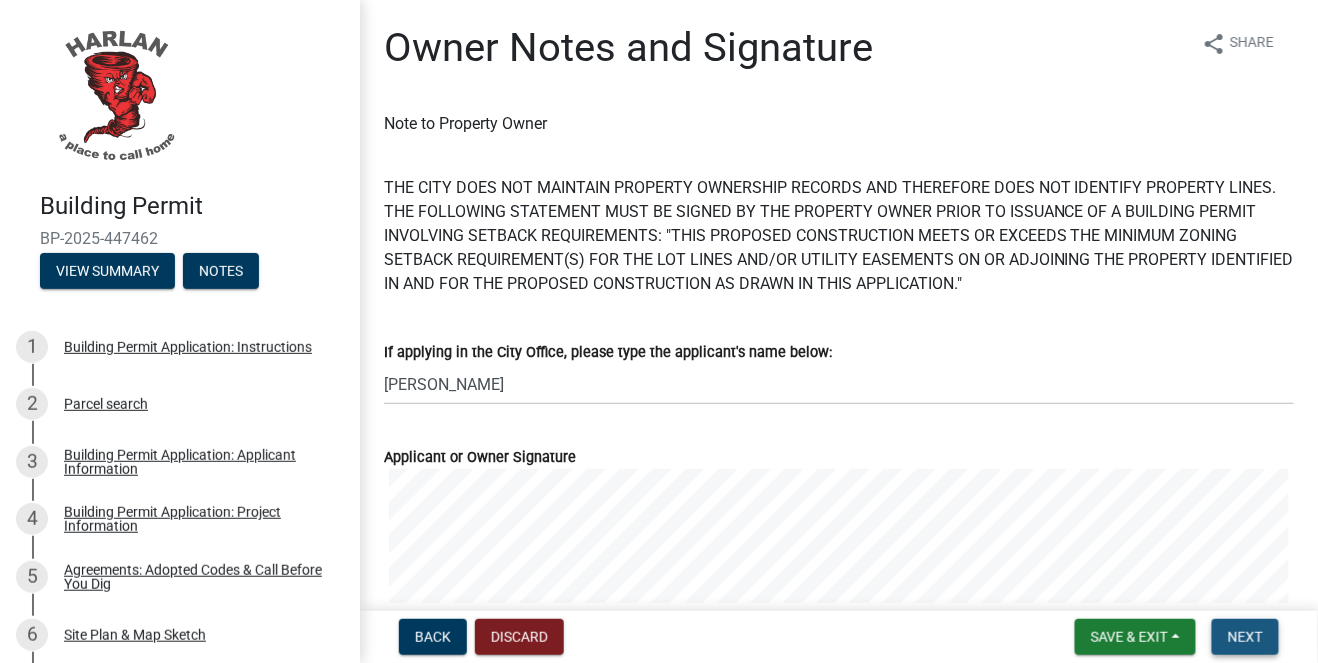 click on "Next" at bounding box center (1245, 637) 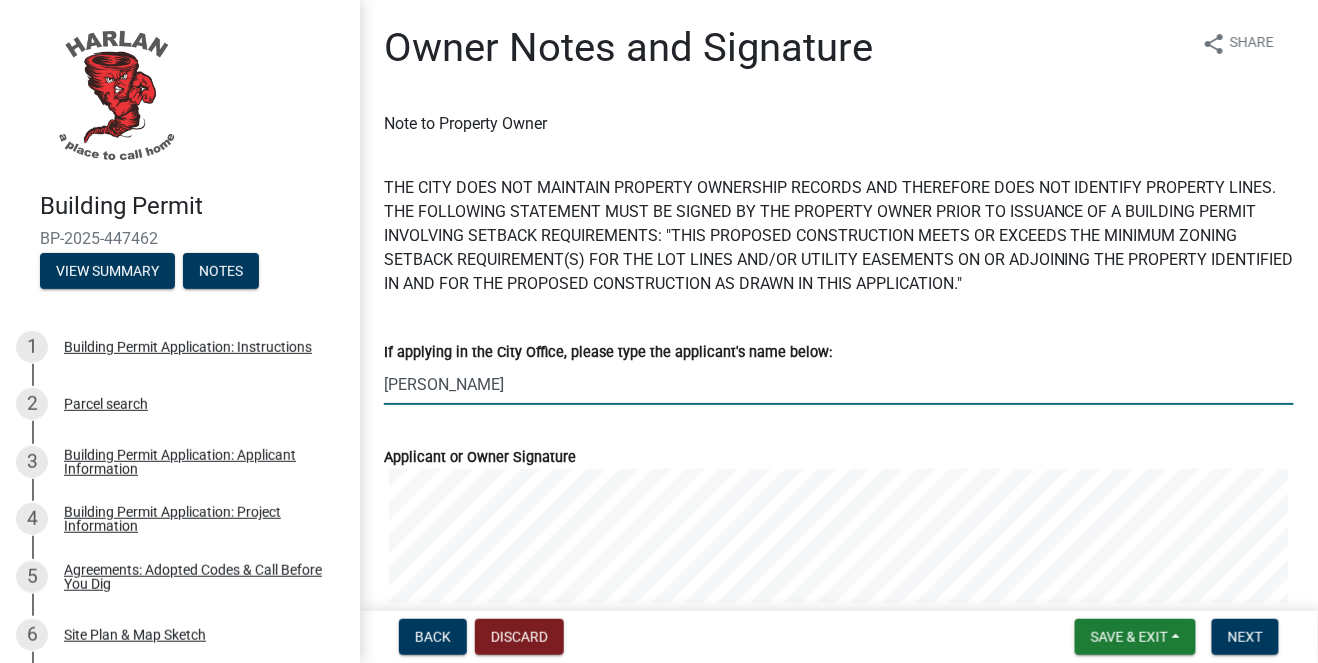 click on "[PERSON_NAME]" at bounding box center [839, 384] 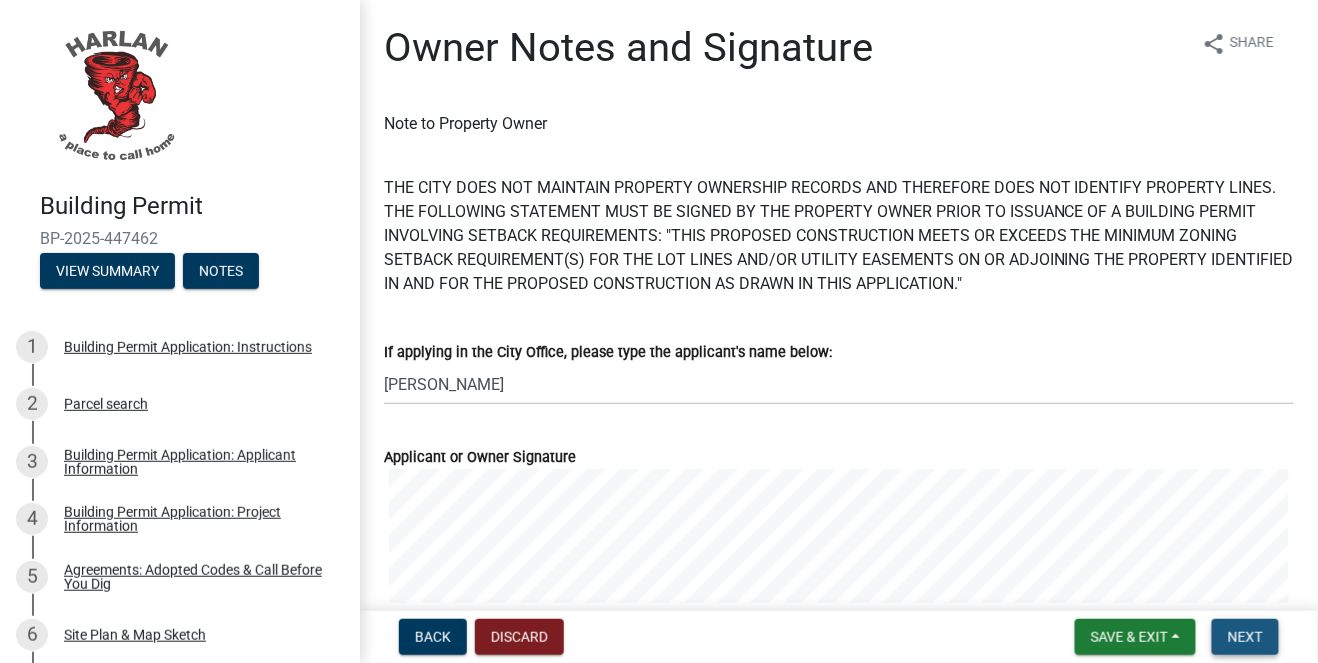 click on "Next" at bounding box center [1245, 637] 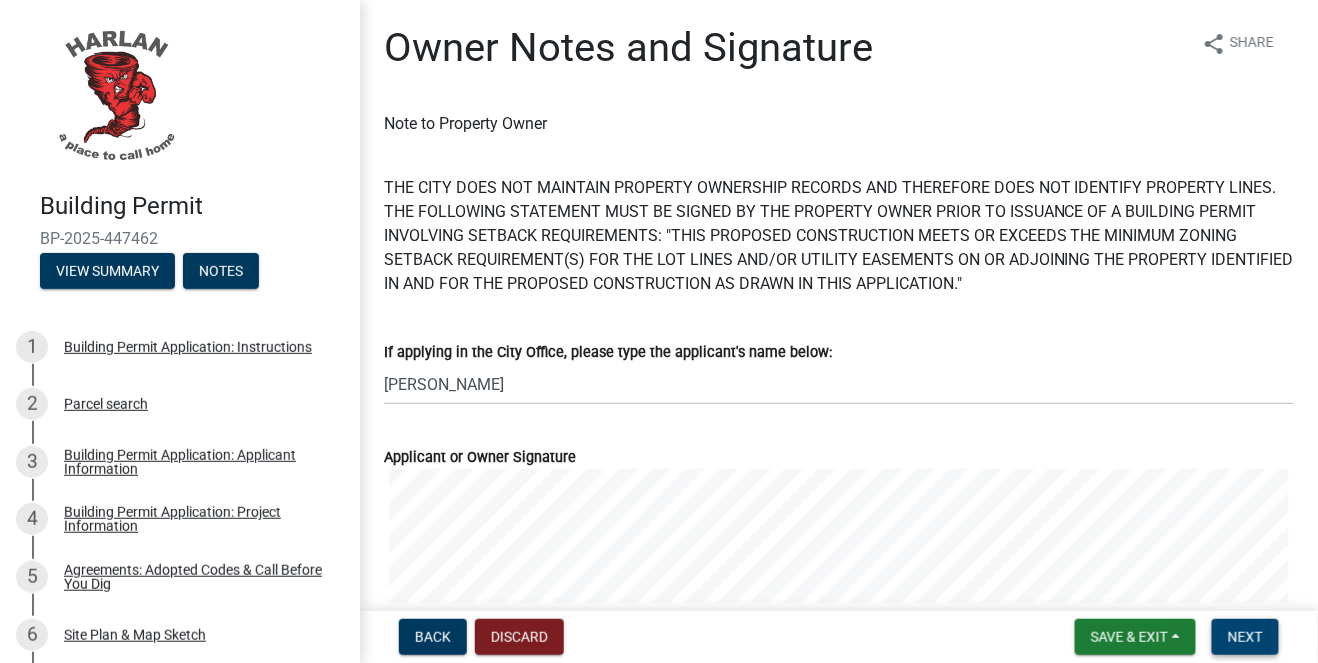 click on "Next" at bounding box center (1245, 637) 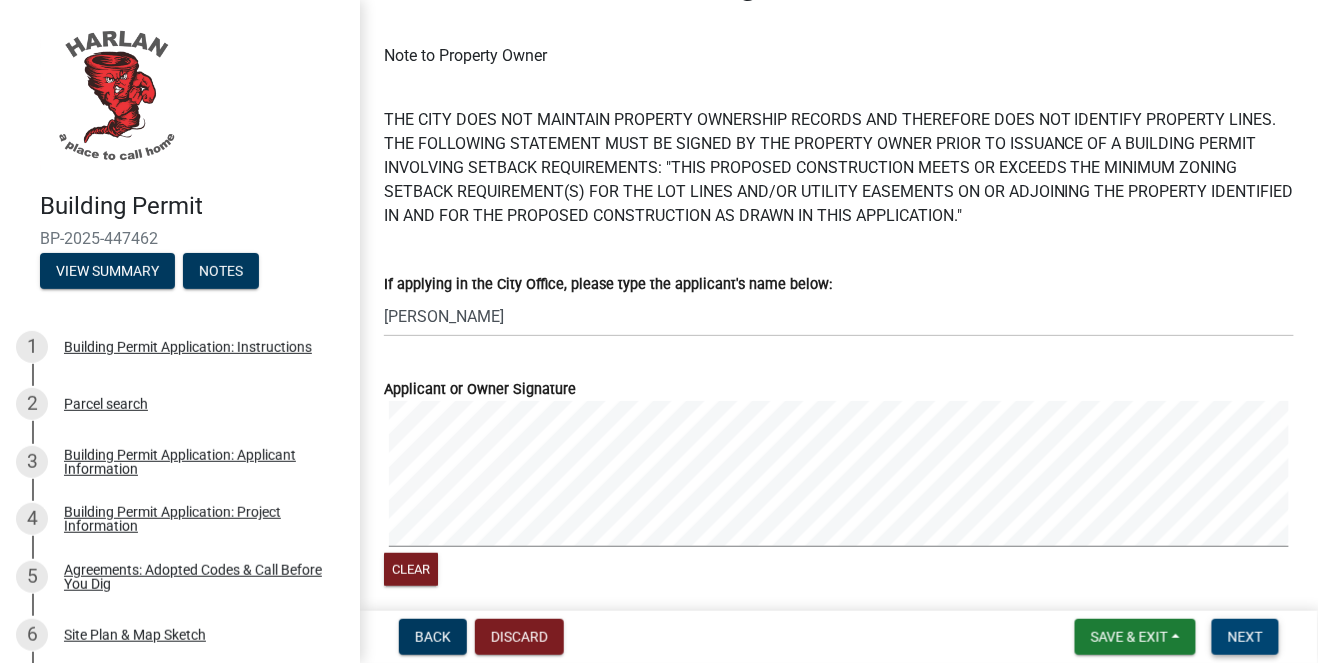 scroll, scrollTop: 0, scrollLeft: 0, axis: both 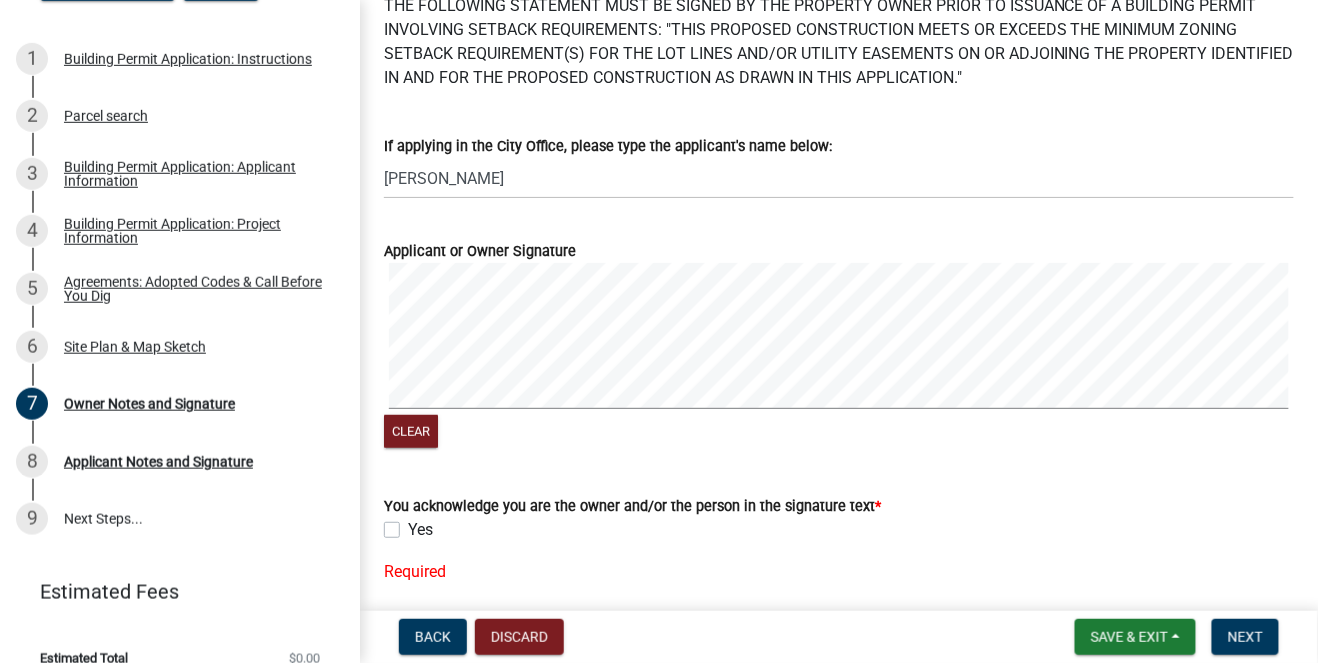 click on "Yes" 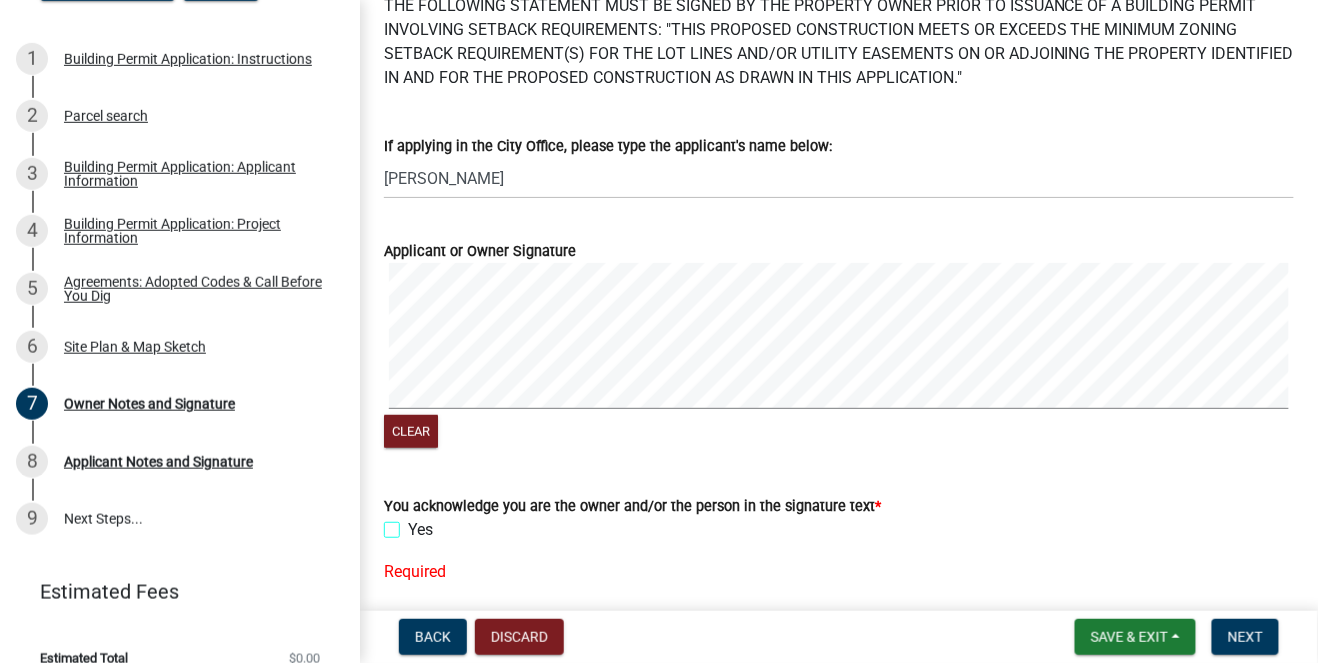 click on "Yes" at bounding box center [414, 524] 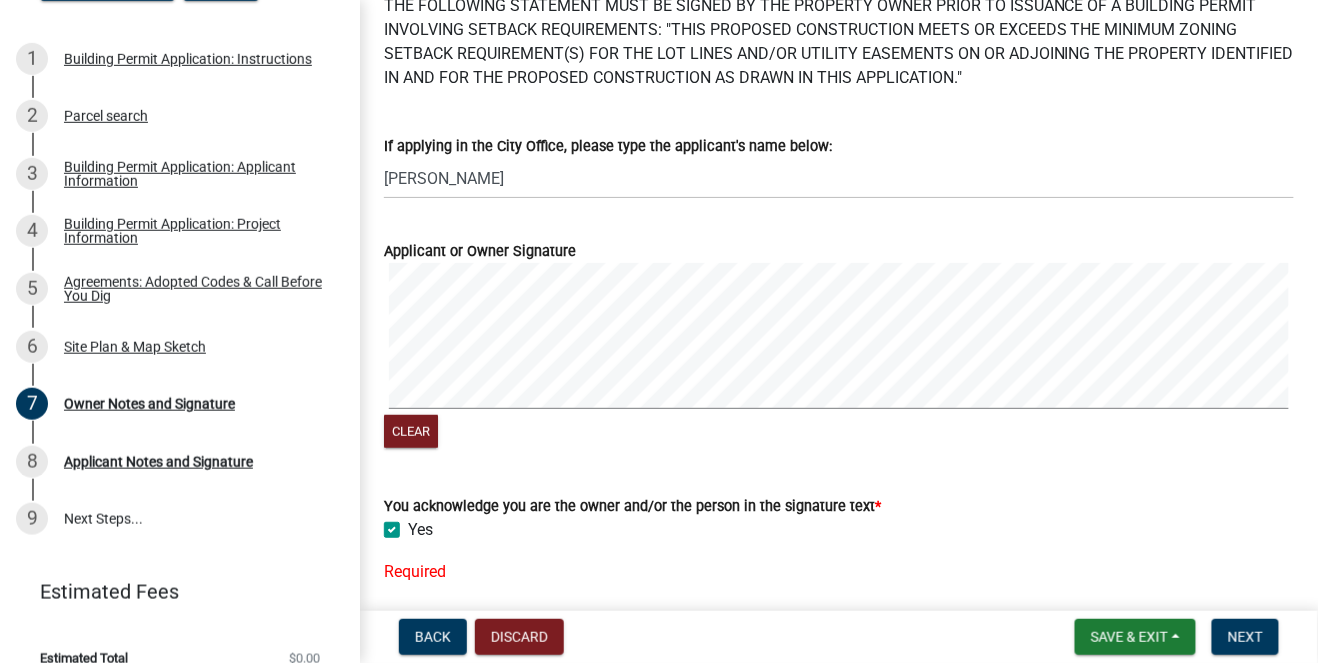 checkbox on "true" 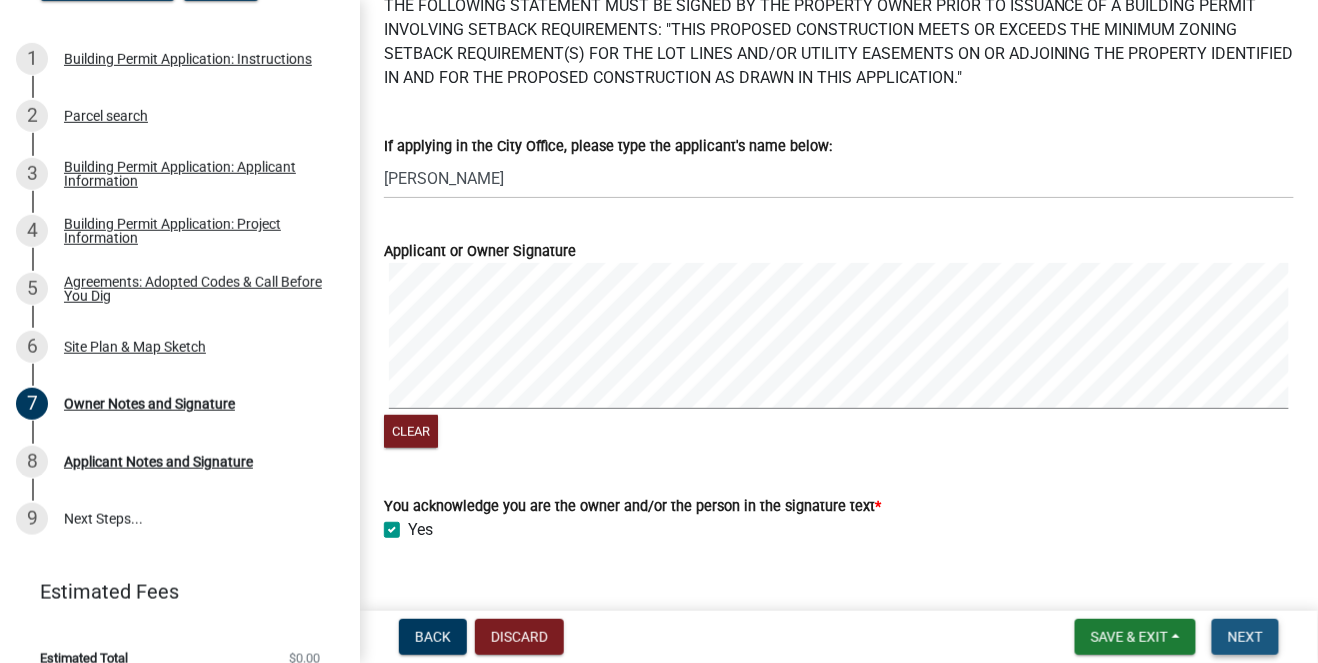 click on "Next" at bounding box center [1245, 637] 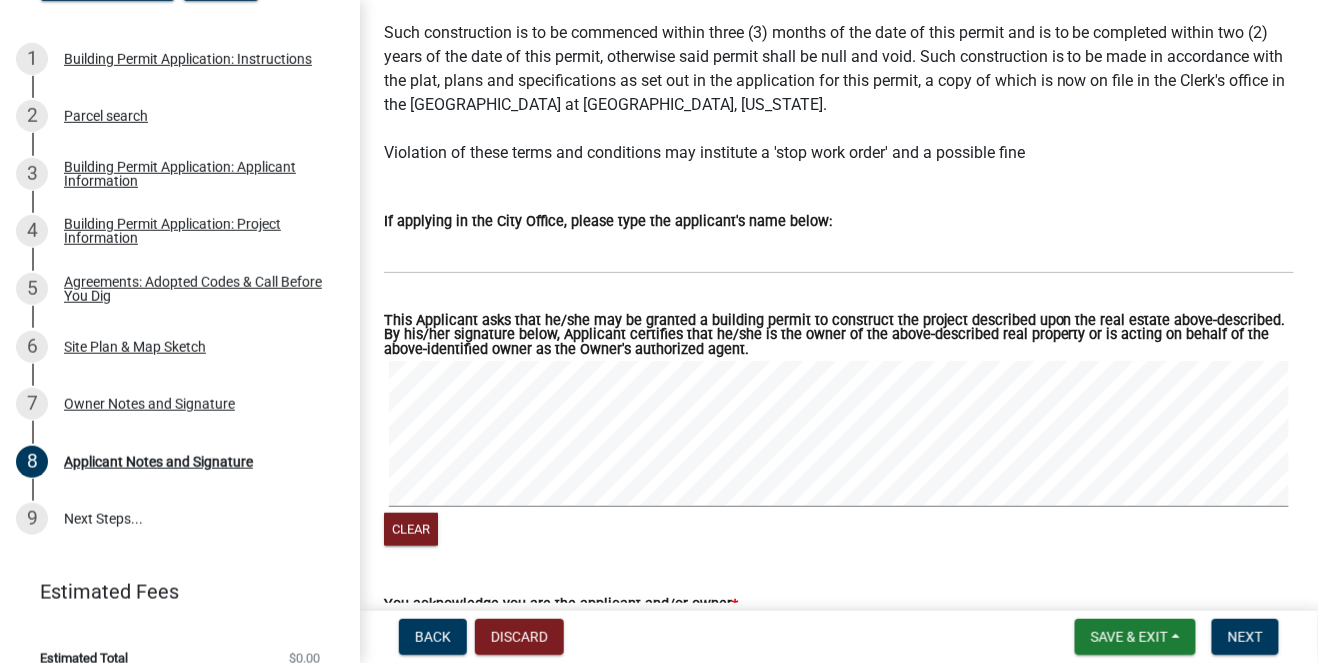 scroll, scrollTop: 344, scrollLeft: 0, axis: vertical 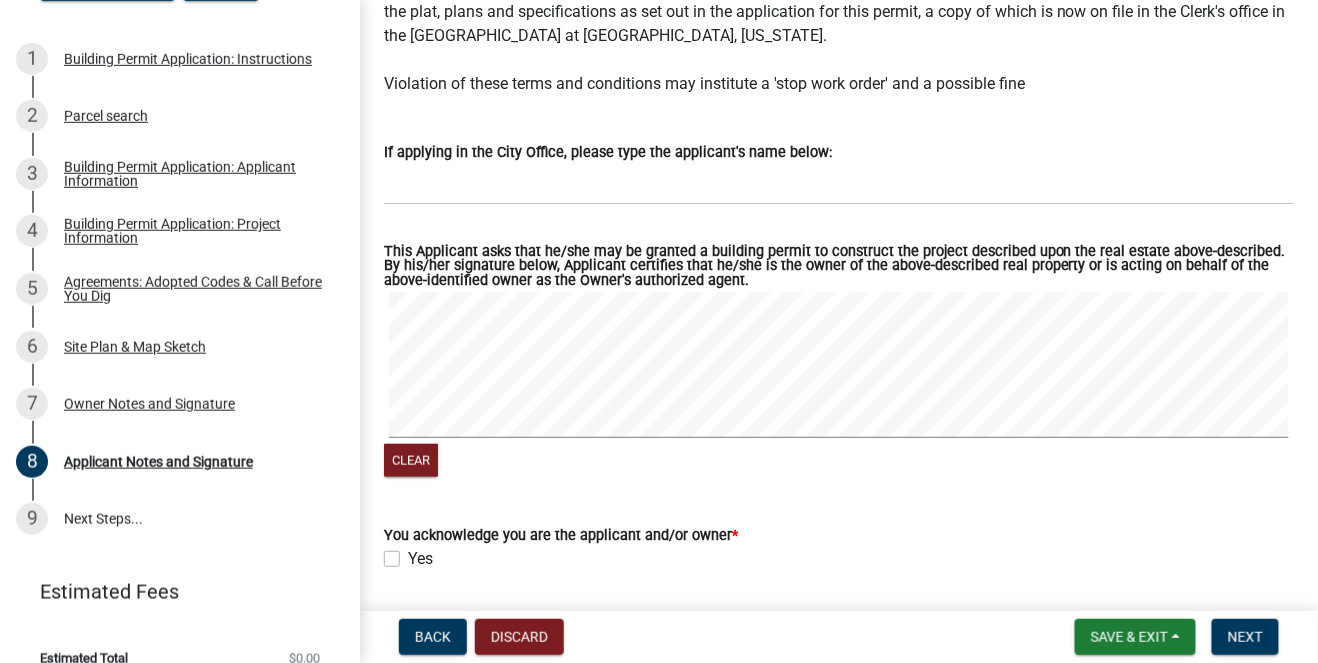 click on "Yes" 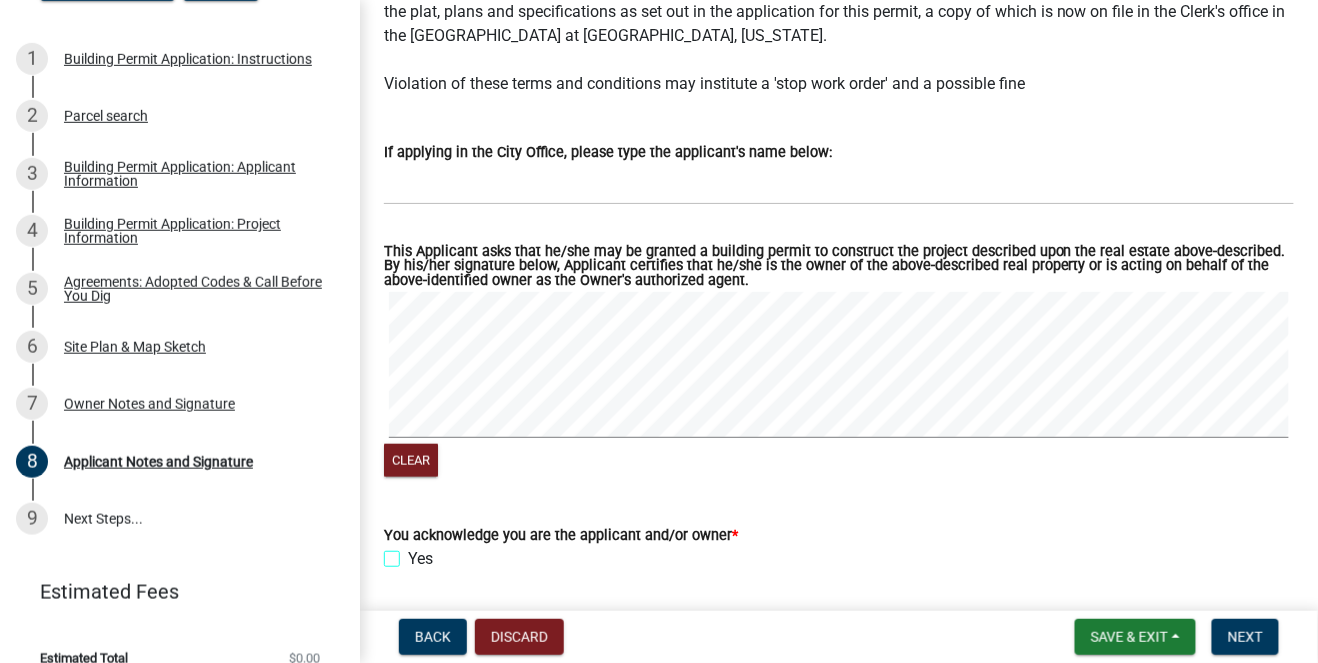 click on "Yes" at bounding box center (414, 553) 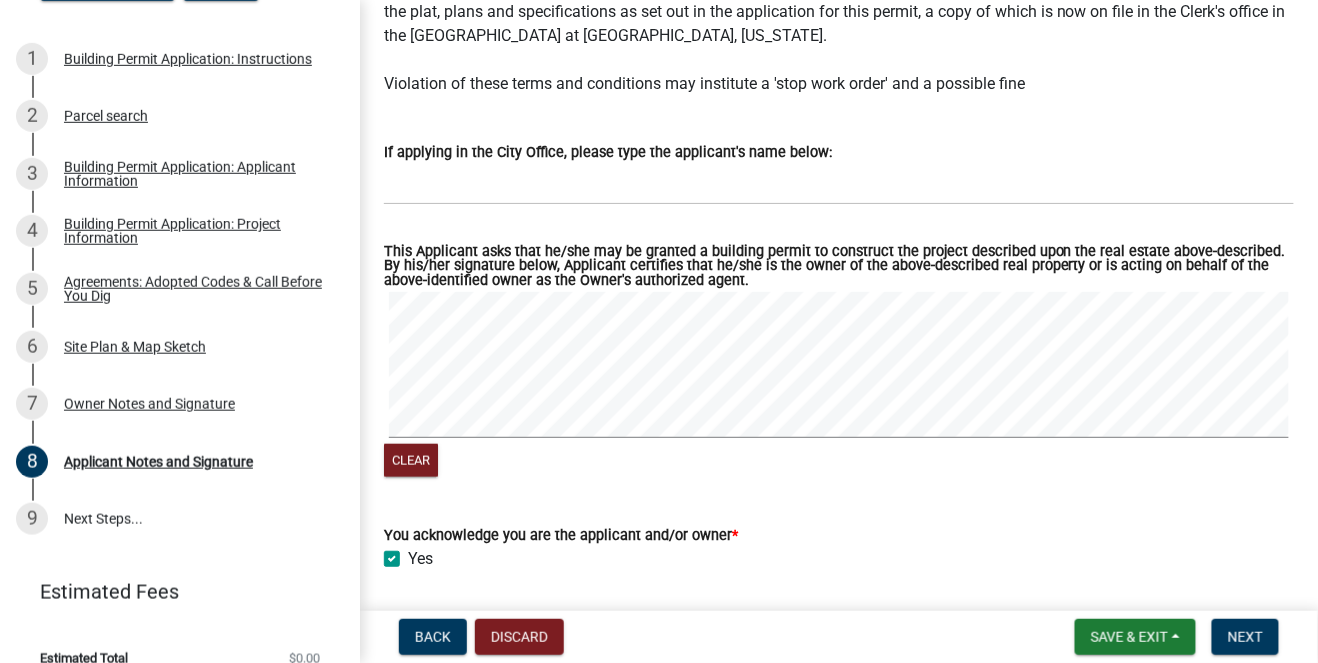 checkbox on "true" 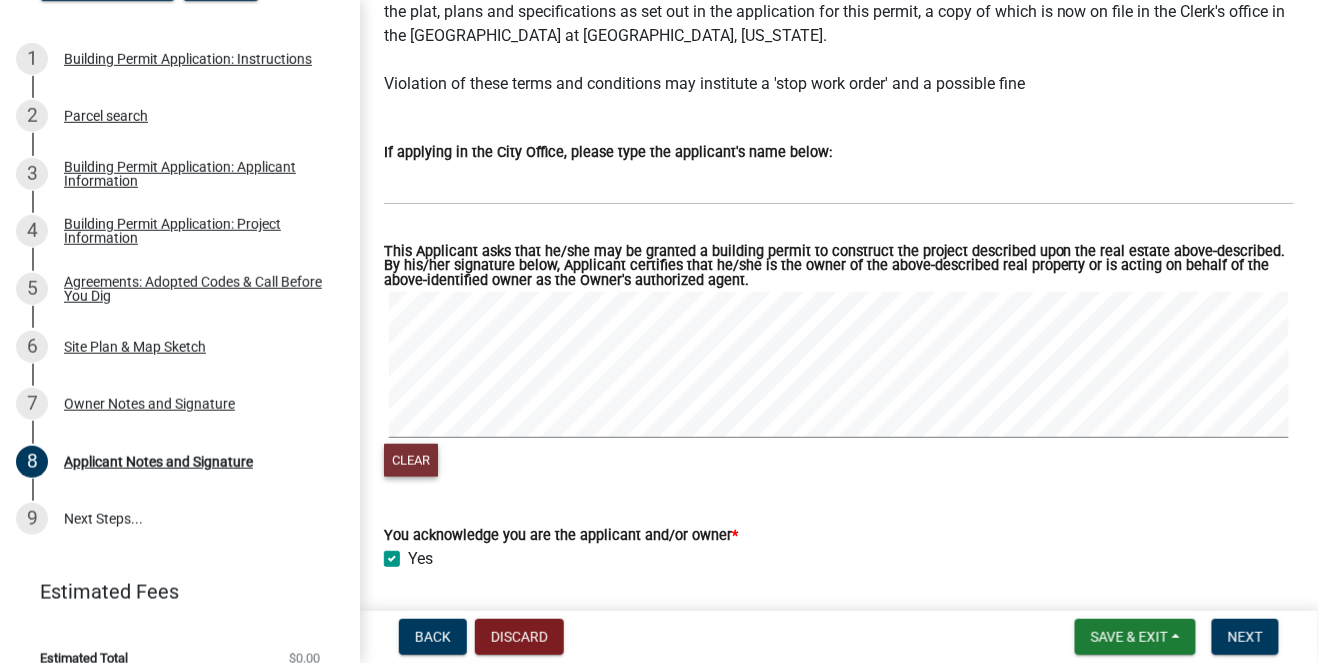 click on "Clear" 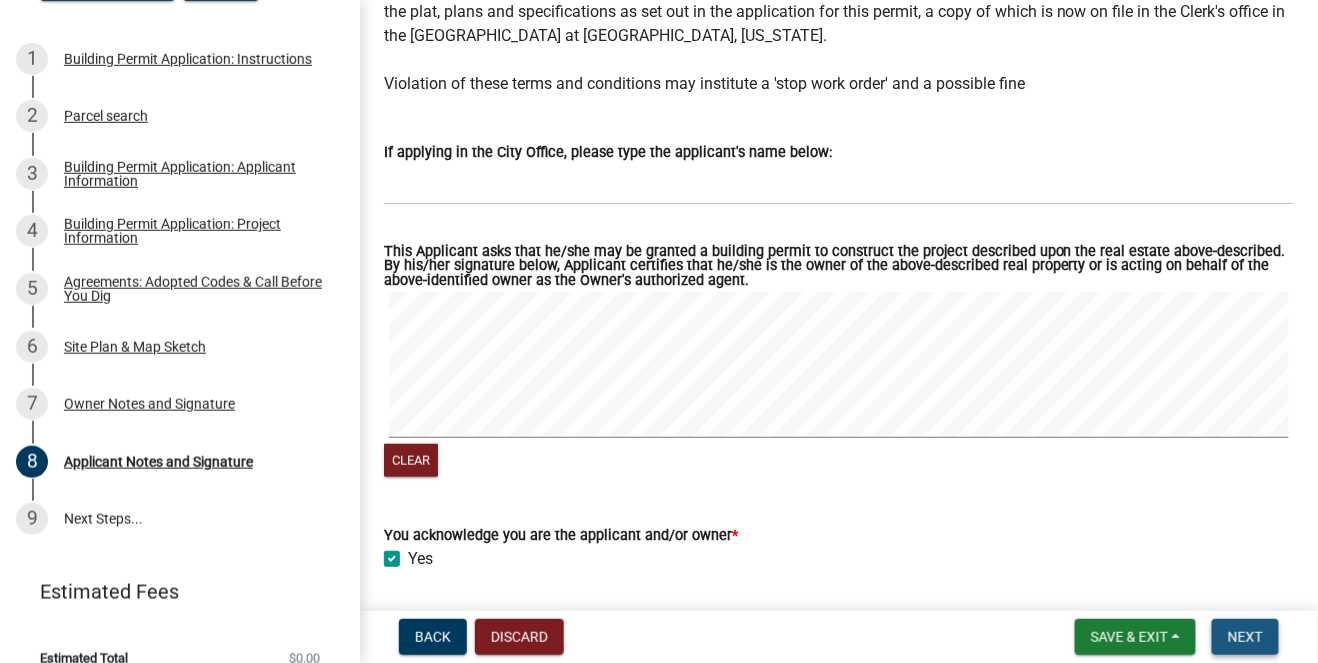 click on "Next" at bounding box center [1245, 637] 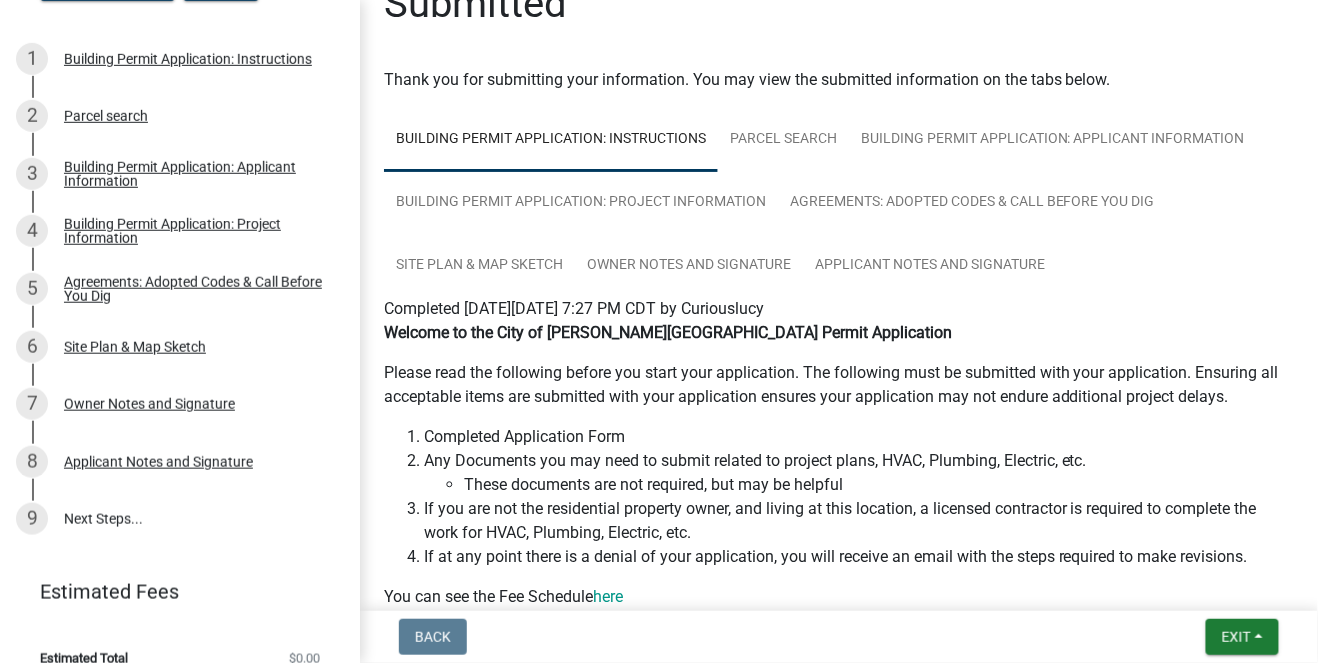 scroll, scrollTop: 68, scrollLeft: 0, axis: vertical 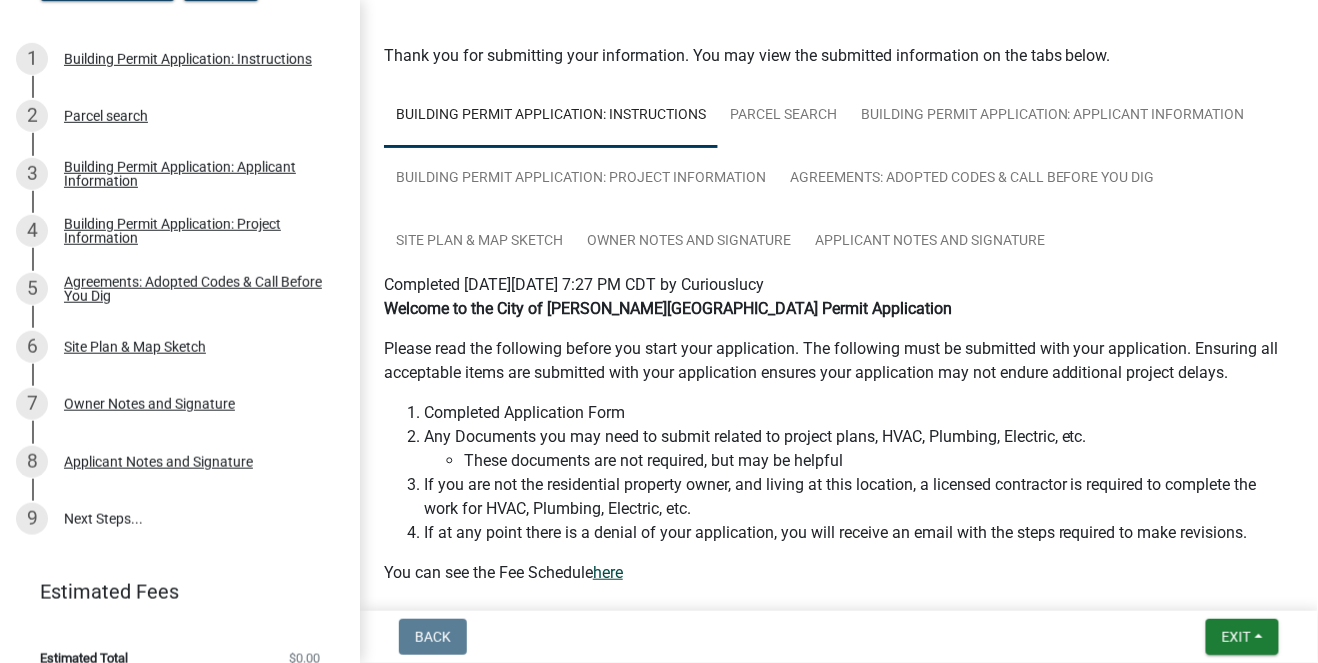 click on "here" 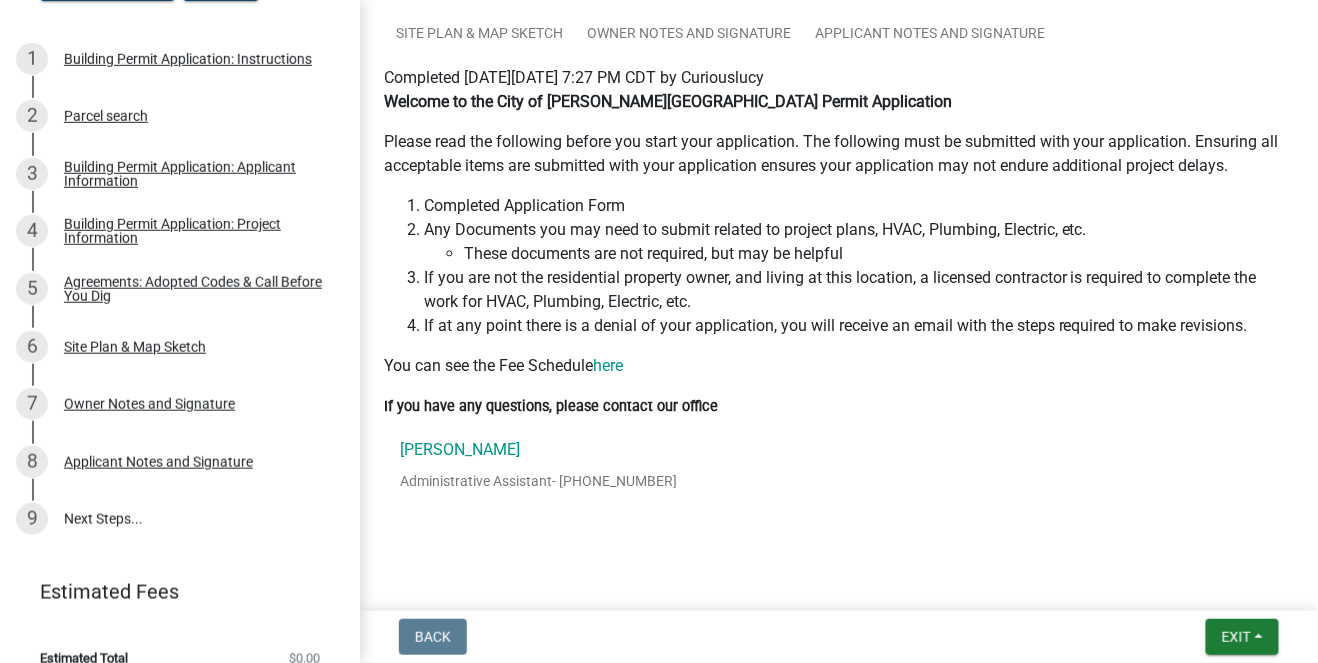 scroll, scrollTop: 316, scrollLeft: 0, axis: vertical 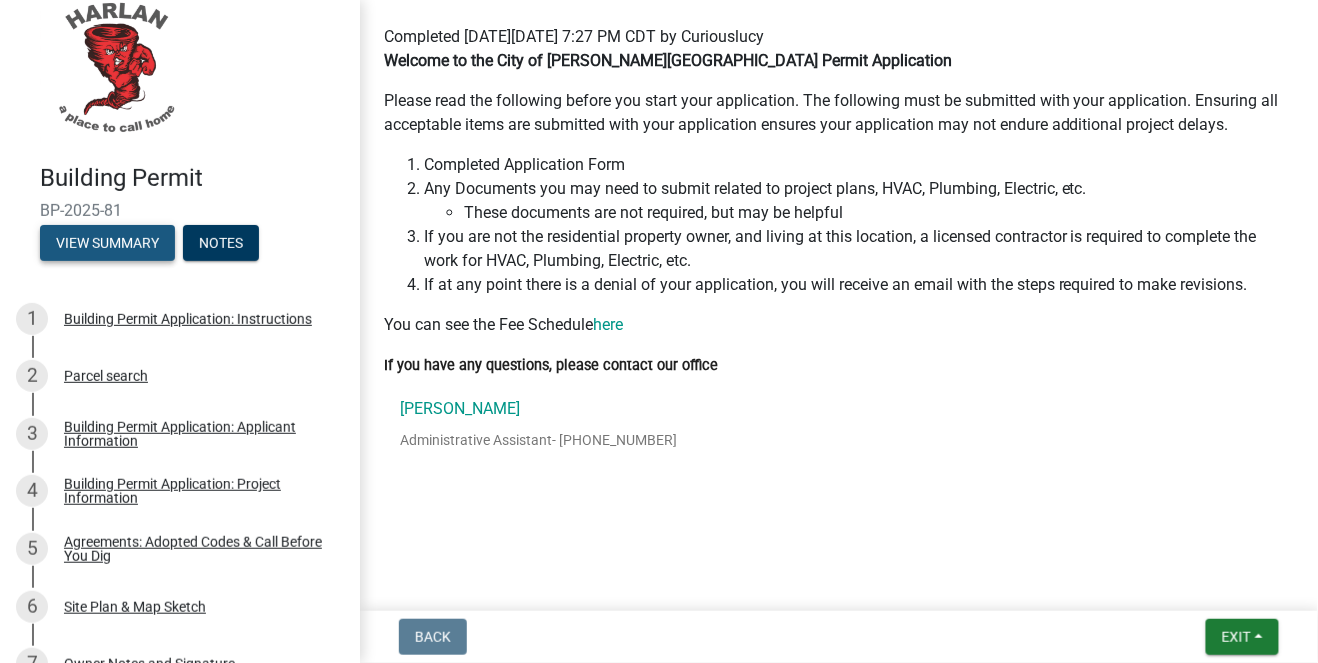 click on "View Summary" at bounding box center [107, 243] 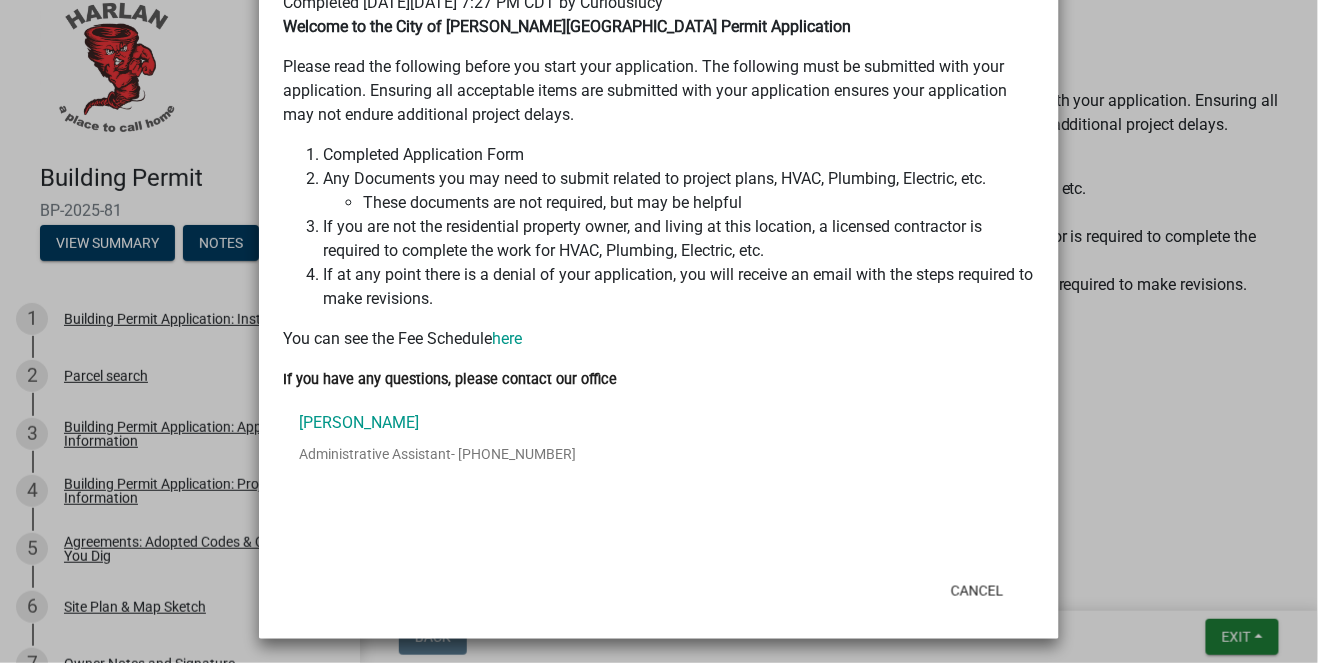 scroll, scrollTop: 457, scrollLeft: 0, axis: vertical 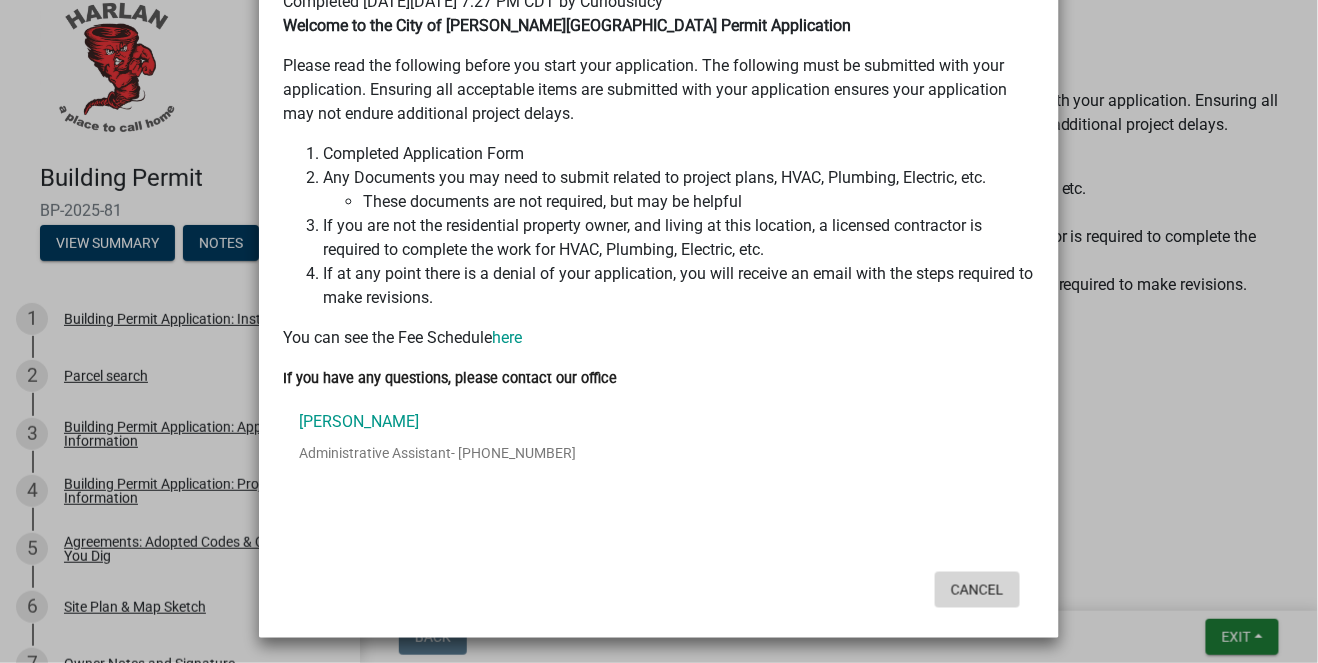click on "Cancel" 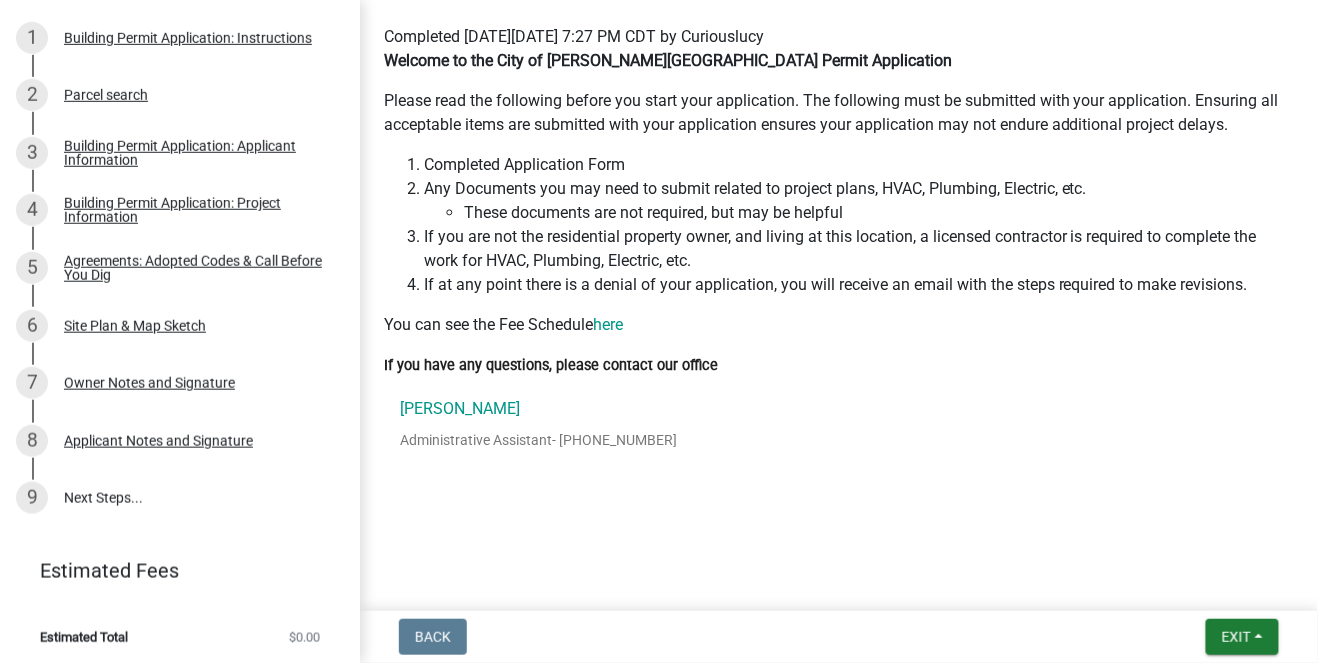 scroll, scrollTop: 313, scrollLeft: 0, axis: vertical 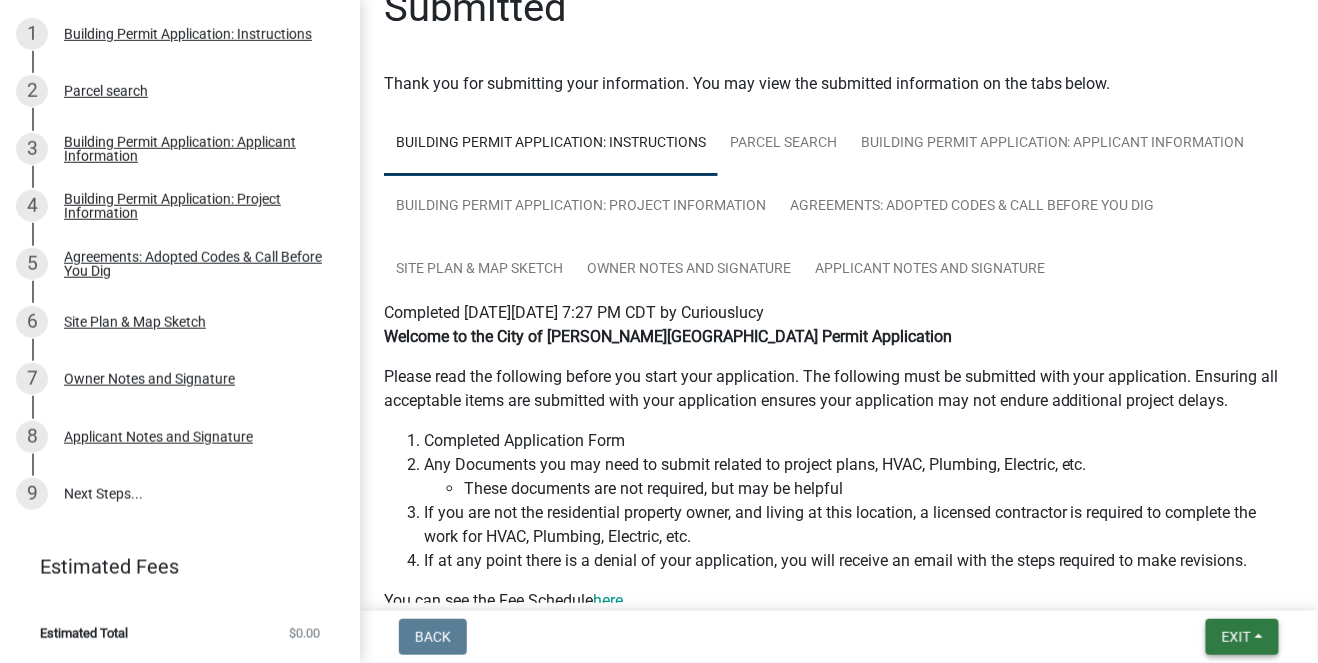 click on "Exit" at bounding box center (1236, 637) 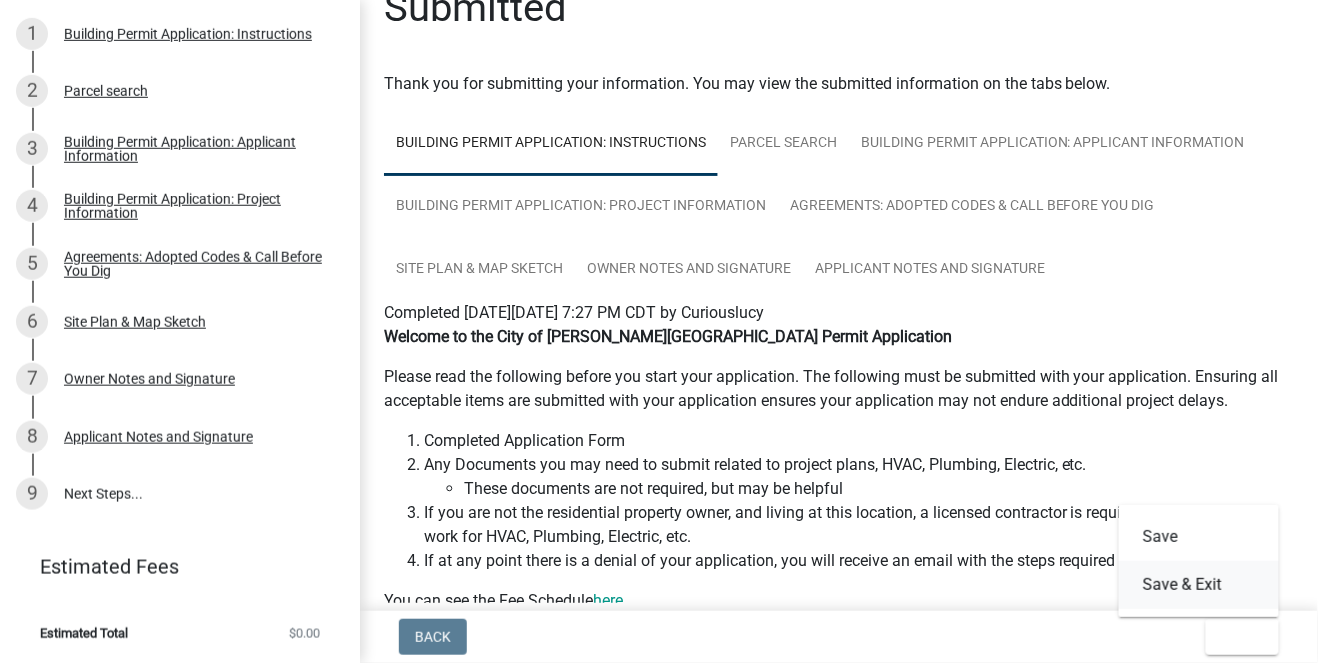 click on "Save & Exit" at bounding box center (1199, 585) 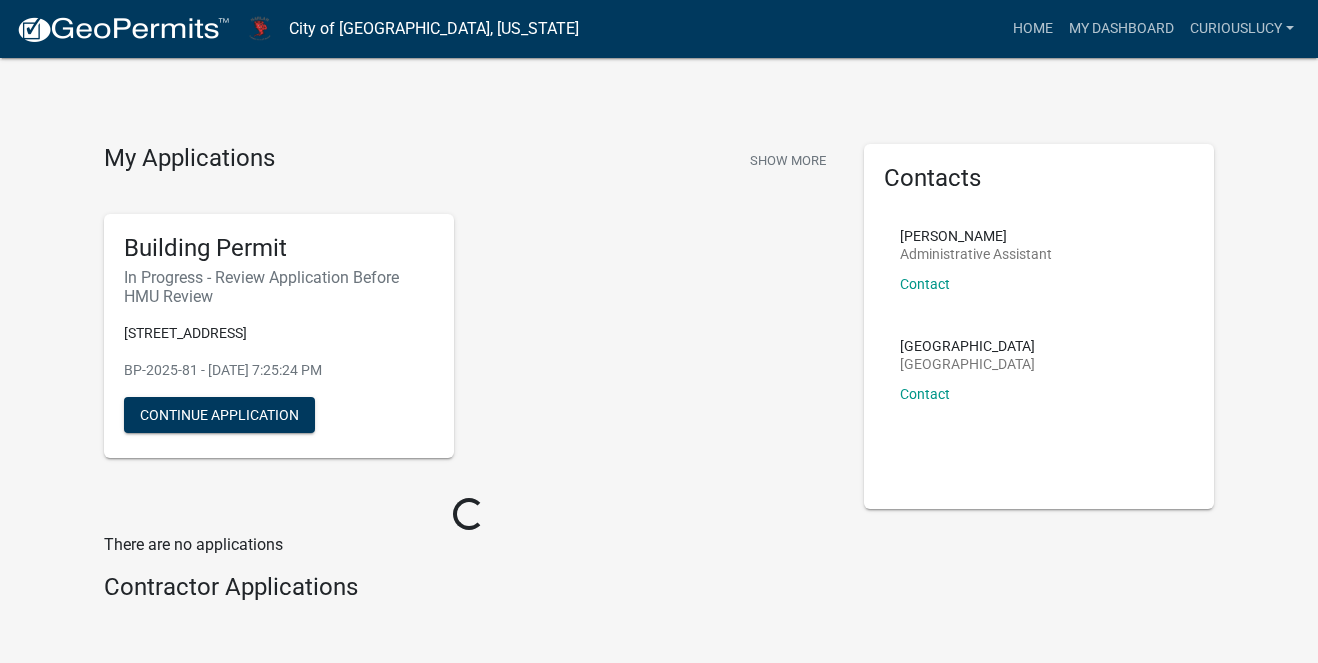 scroll, scrollTop: 0, scrollLeft: 0, axis: both 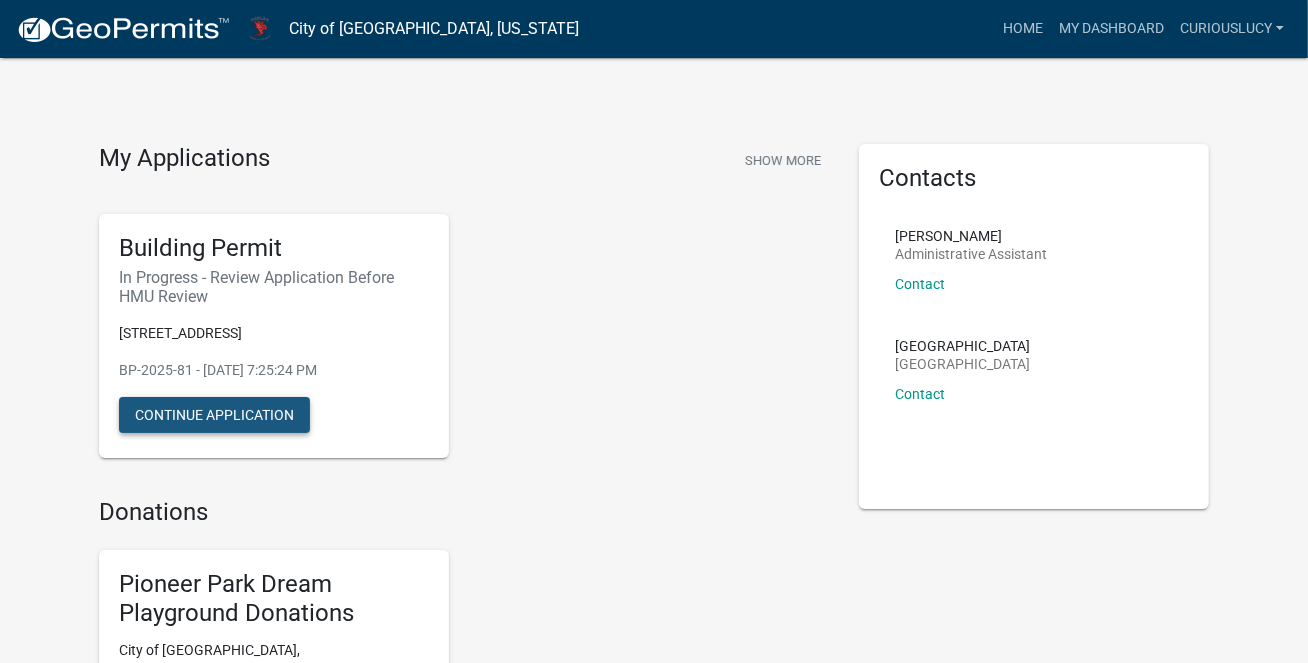 click on "Continue Application" 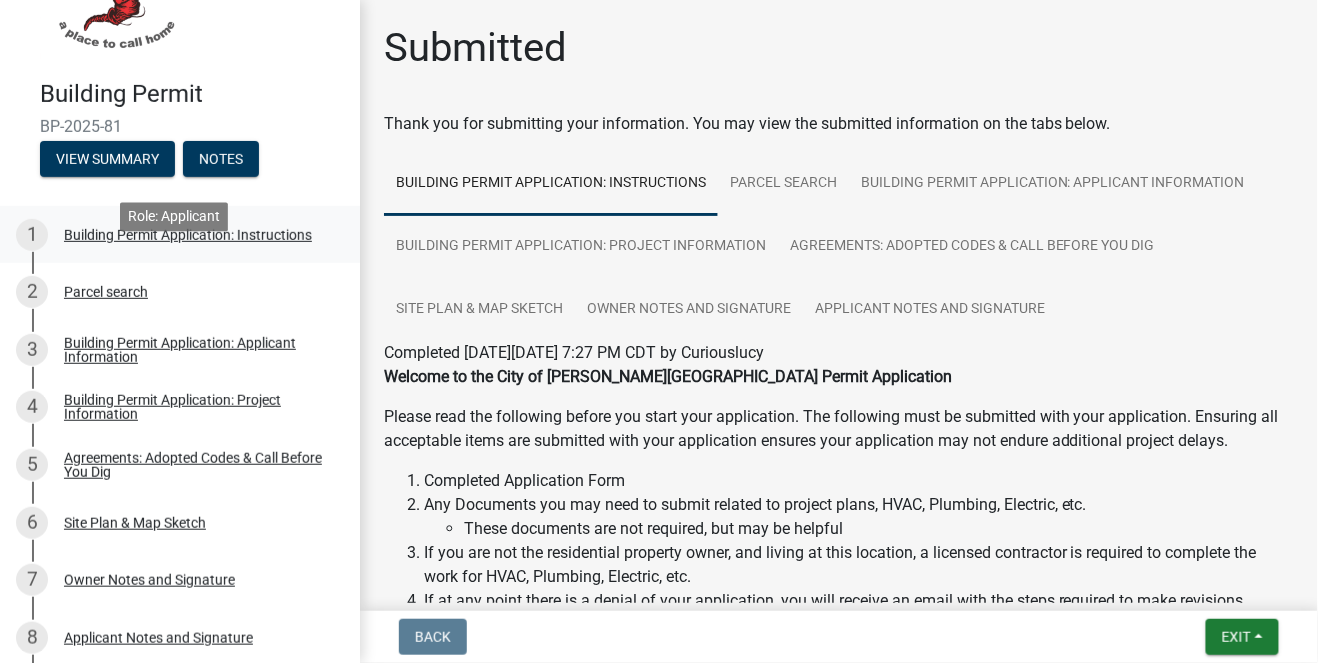 scroll, scrollTop: 137, scrollLeft: 0, axis: vertical 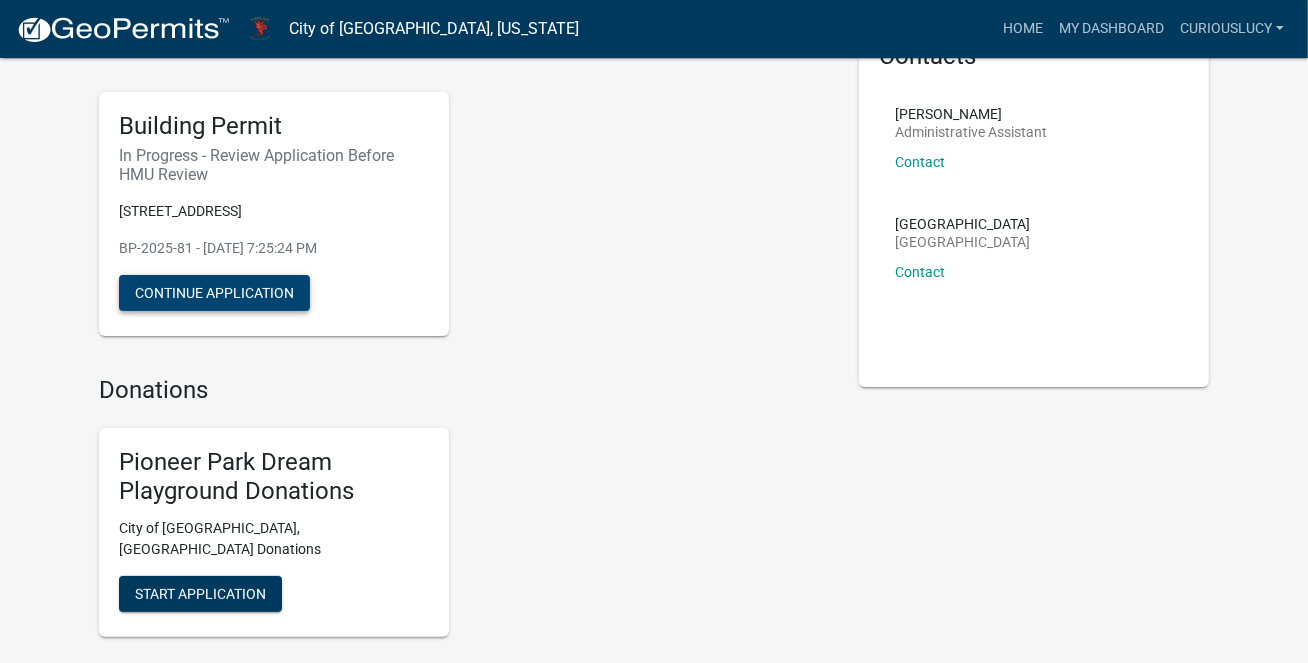 click on "Continue Application" 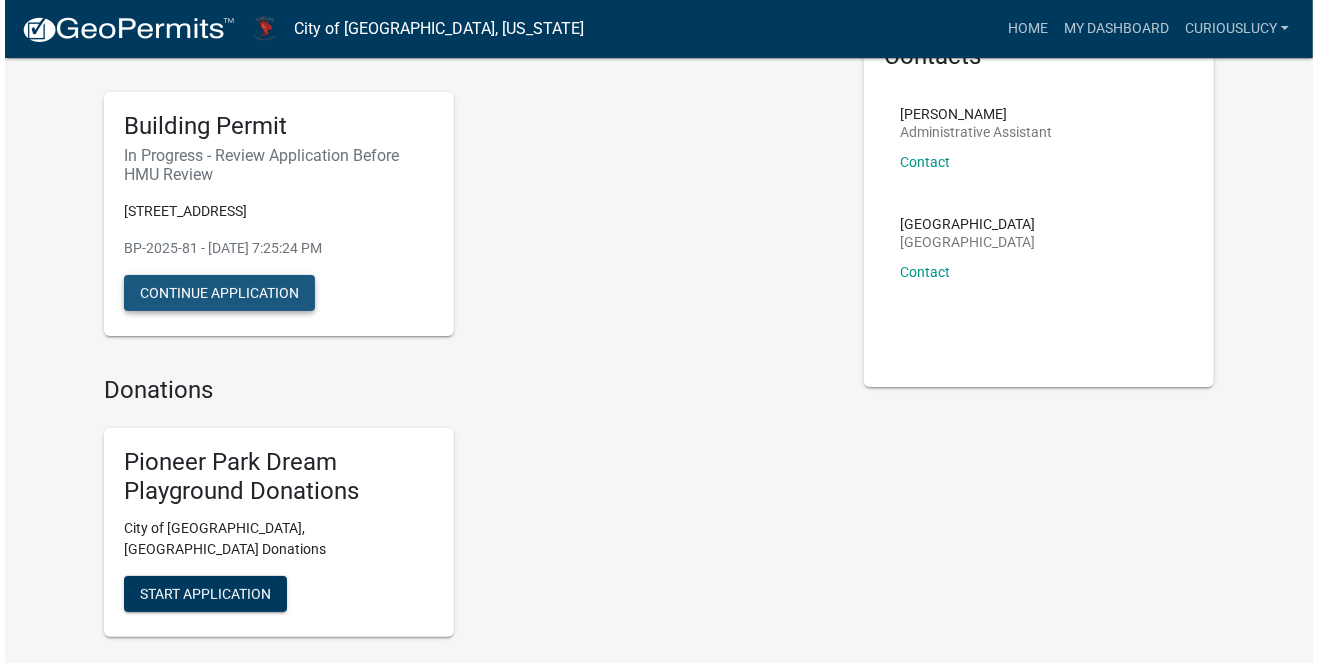 scroll, scrollTop: 0, scrollLeft: 0, axis: both 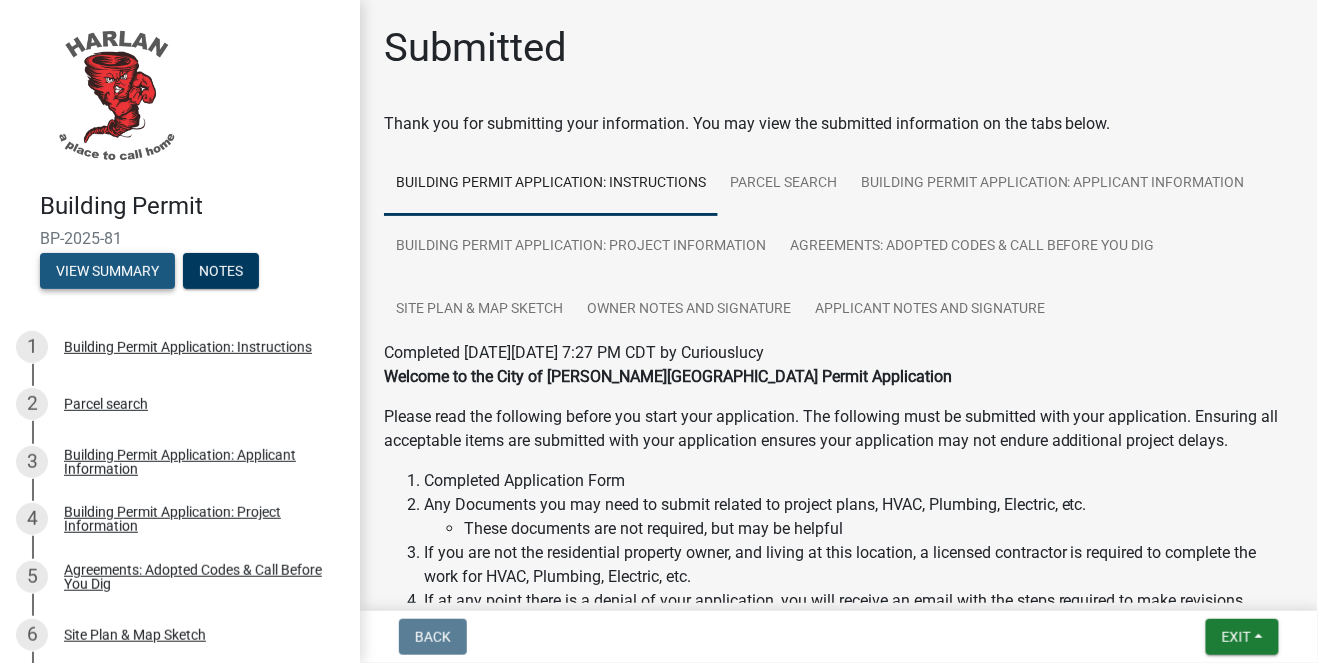 click on "View Summary" at bounding box center (107, 271) 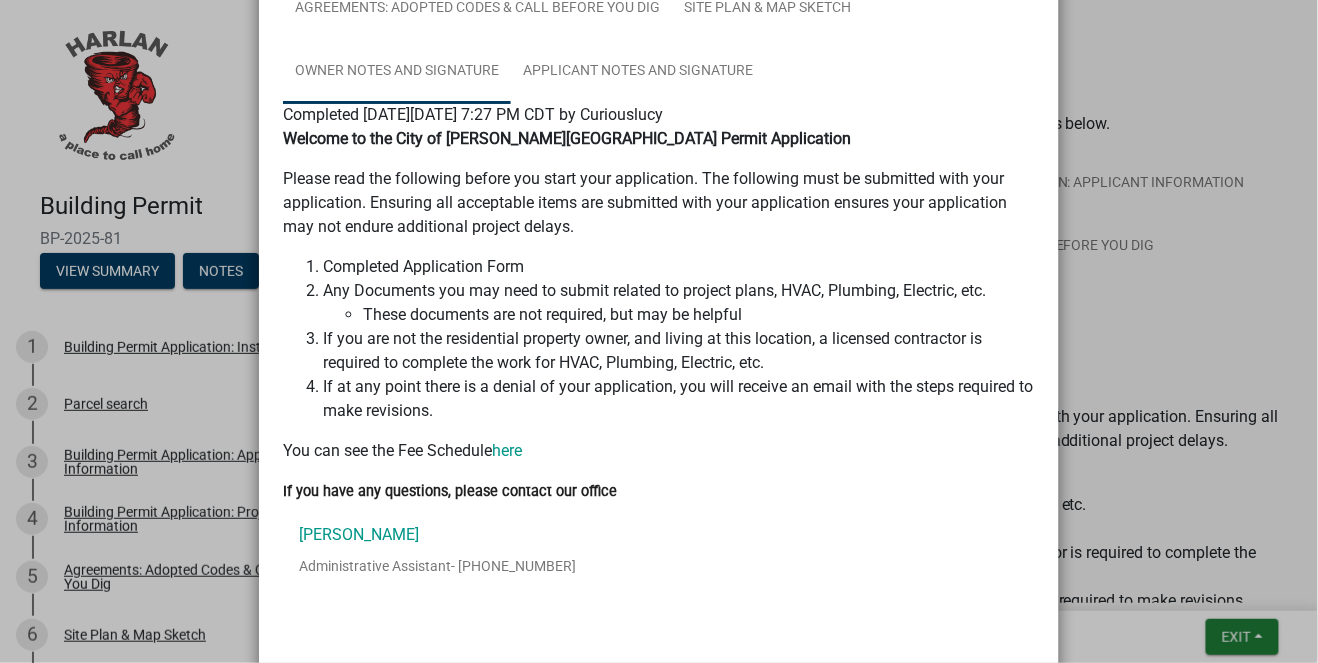 scroll, scrollTop: 344, scrollLeft: 0, axis: vertical 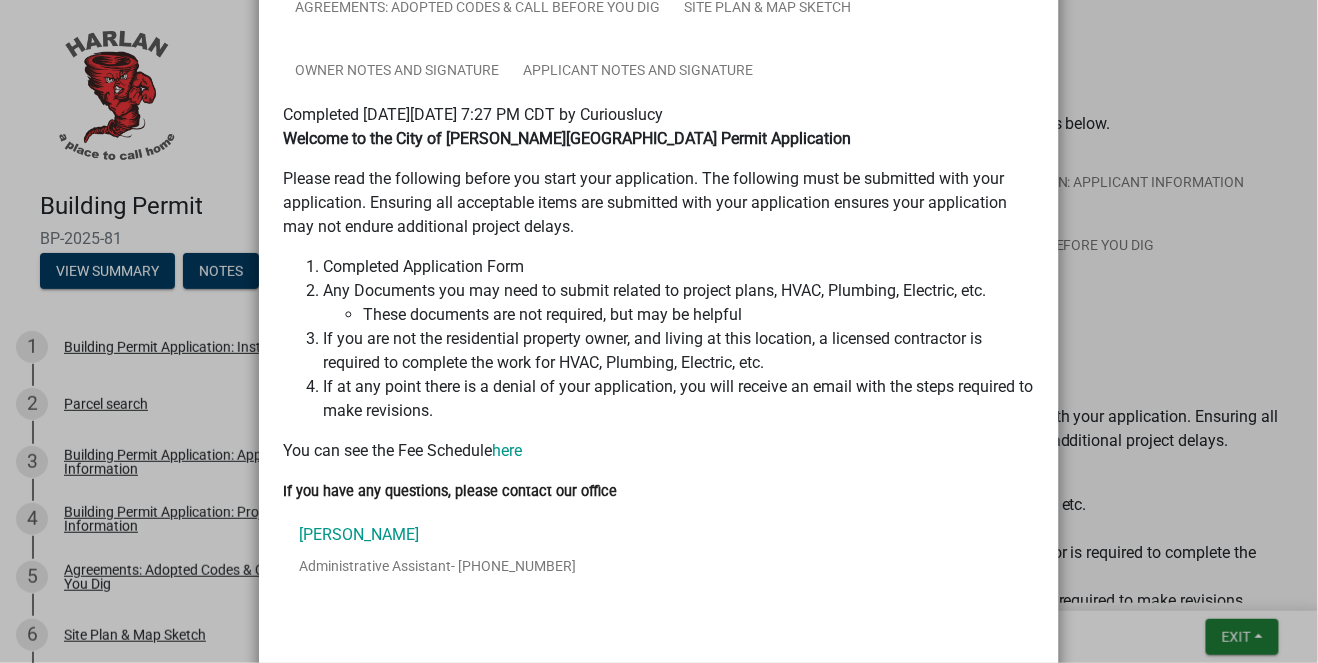 click on "Summary × Printer Friendly Building Permit Application: Instructions Parcel search  Building Permit Application: Applicant Information Building Permit Application: Project Information Agreements: Adopted Codes & Call Before You Dig Site Plan & Map Sketch Owner Notes and Signature Applicant Notes and Signature Completed On Wednesday, July 9, 2025 at 7:27 PM CDT by Curiouslucy Welcome to the City of Harlan Building Permit Application Please read the following before you start your application. The following must be submitted with your application. Ensuring all acceptable items are submitted with your application ensures your application may not endure additional project delays. Completed Application Form Any Documents you may need to submit related to project plans, HVAC, Plumbing, Electric, etc. These documents are not required, but may be helpful If at any point there is a denial of your application, you will receive an email with the steps required to make revisions. You can see the Fee Schedule  here   No" 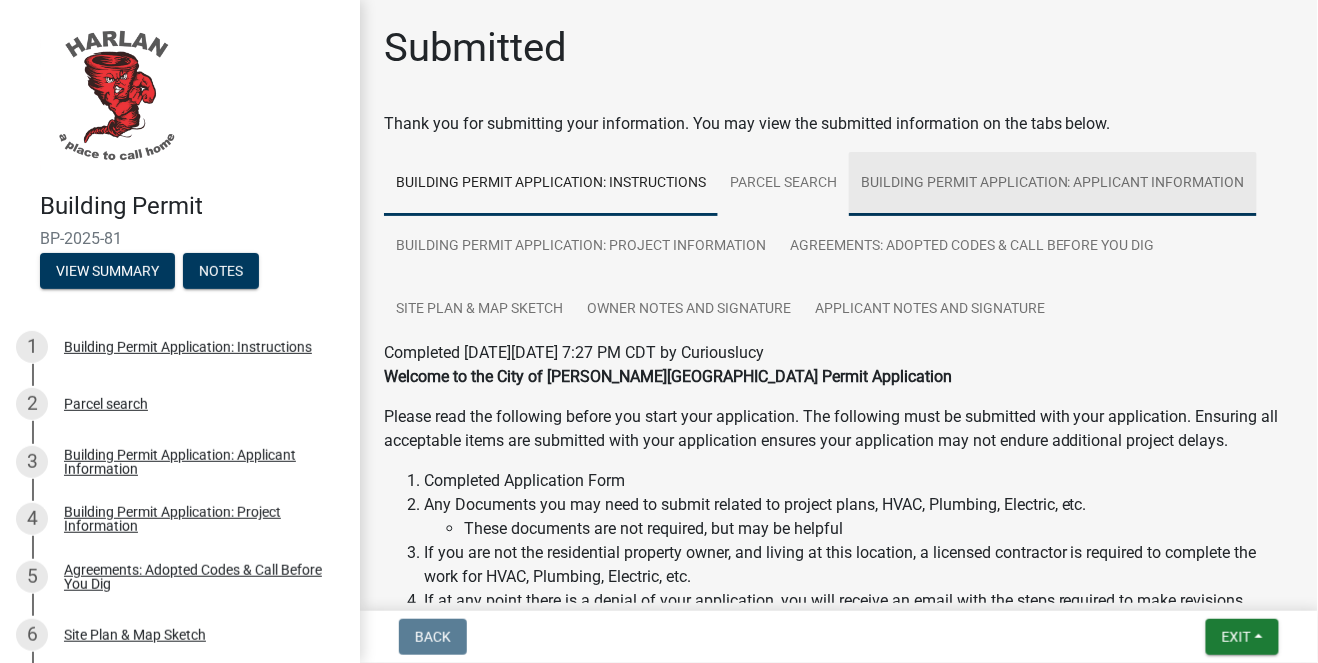 click on "Building Permit Application: Applicant Information" at bounding box center [1053, 184] 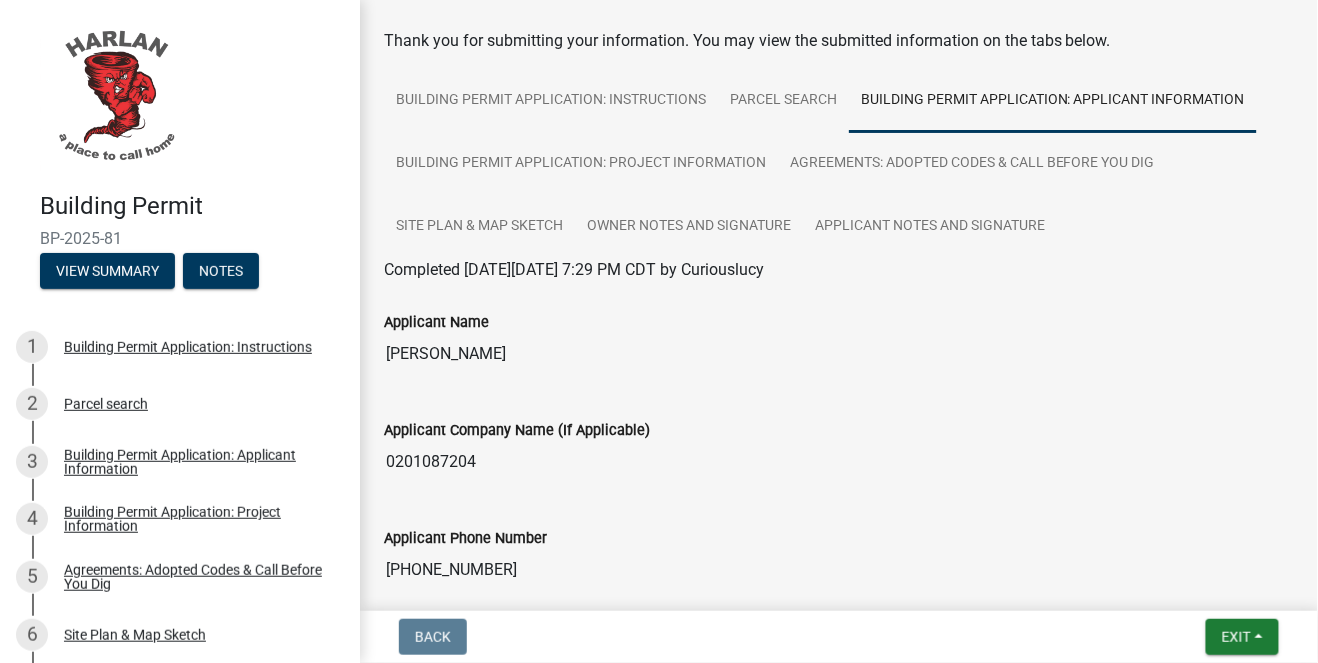 scroll, scrollTop: 70, scrollLeft: 0, axis: vertical 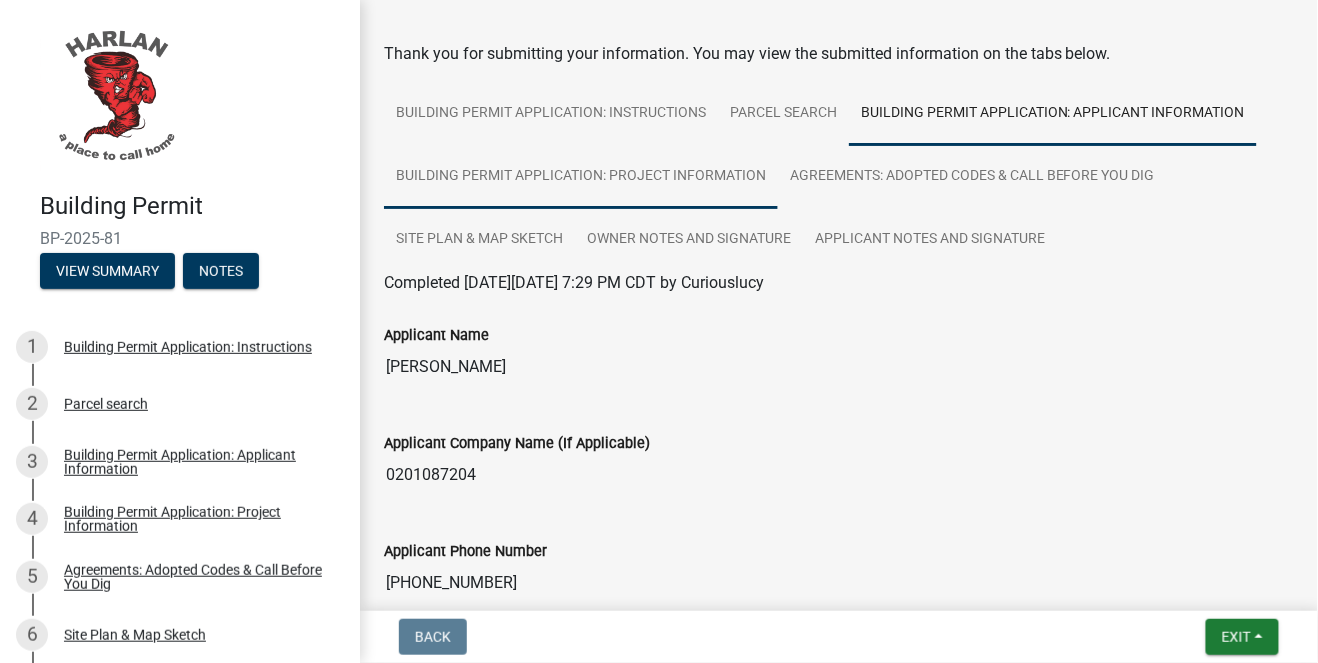 click on "Building Permit Application: Project Information" at bounding box center [581, 177] 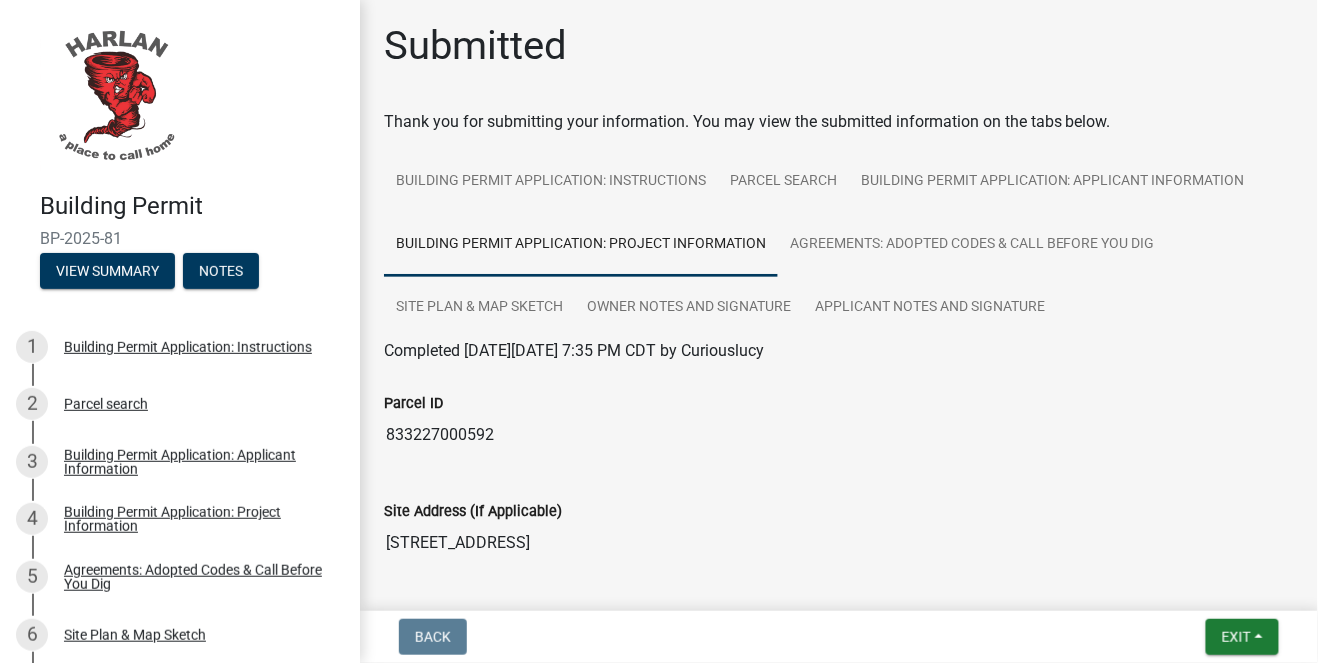 scroll, scrollTop: 0, scrollLeft: 0, axis: both 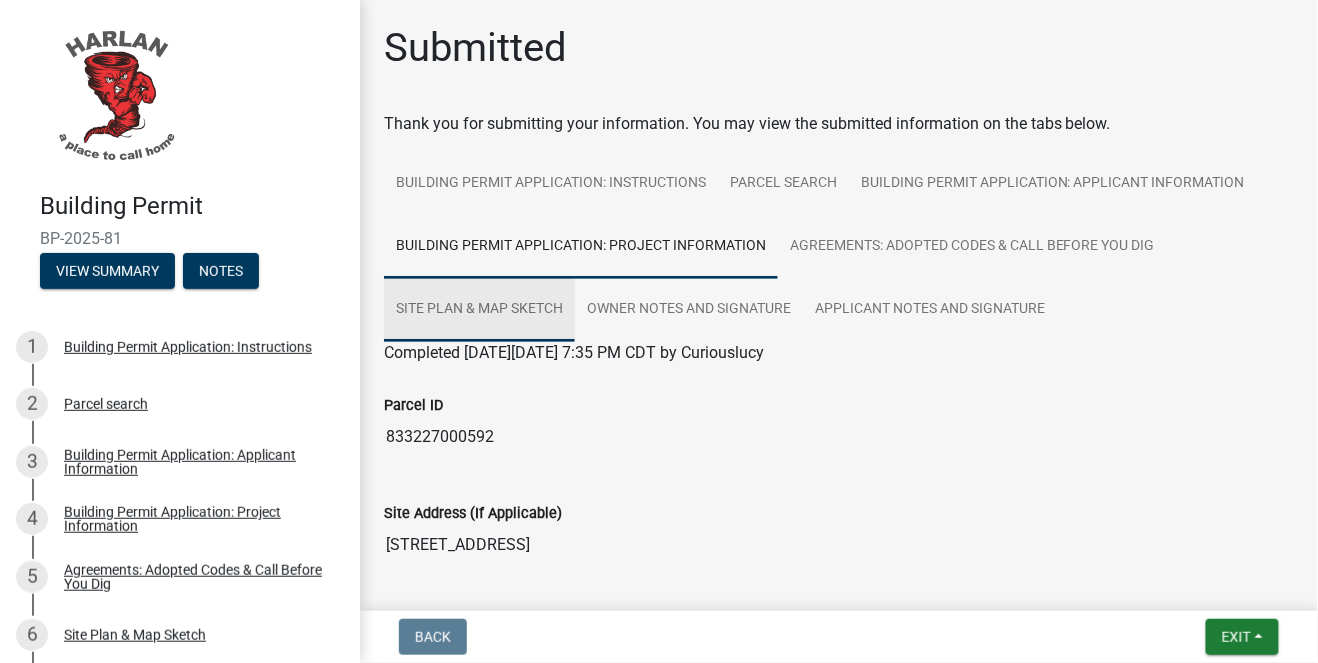click on "Site Plan & Map Sketch" at bounding box center (479, 310) 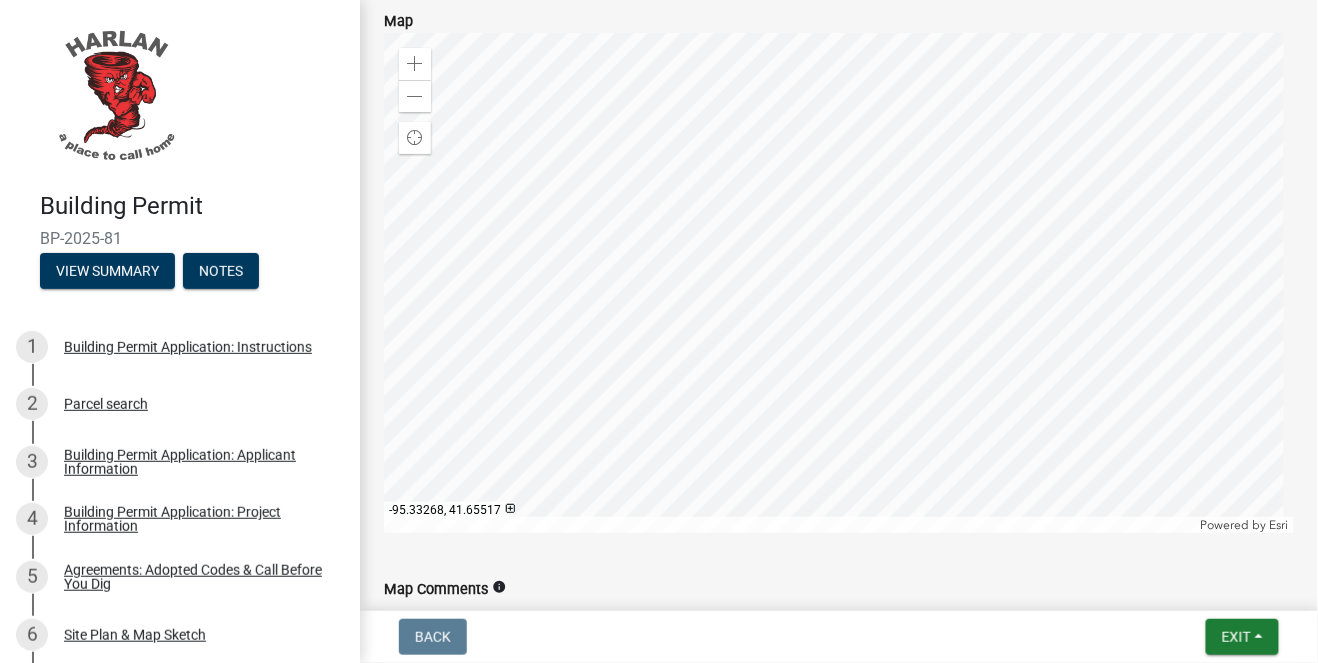 scroll, scrollTop: 1448, scrollLeft: 0, axis: vertical 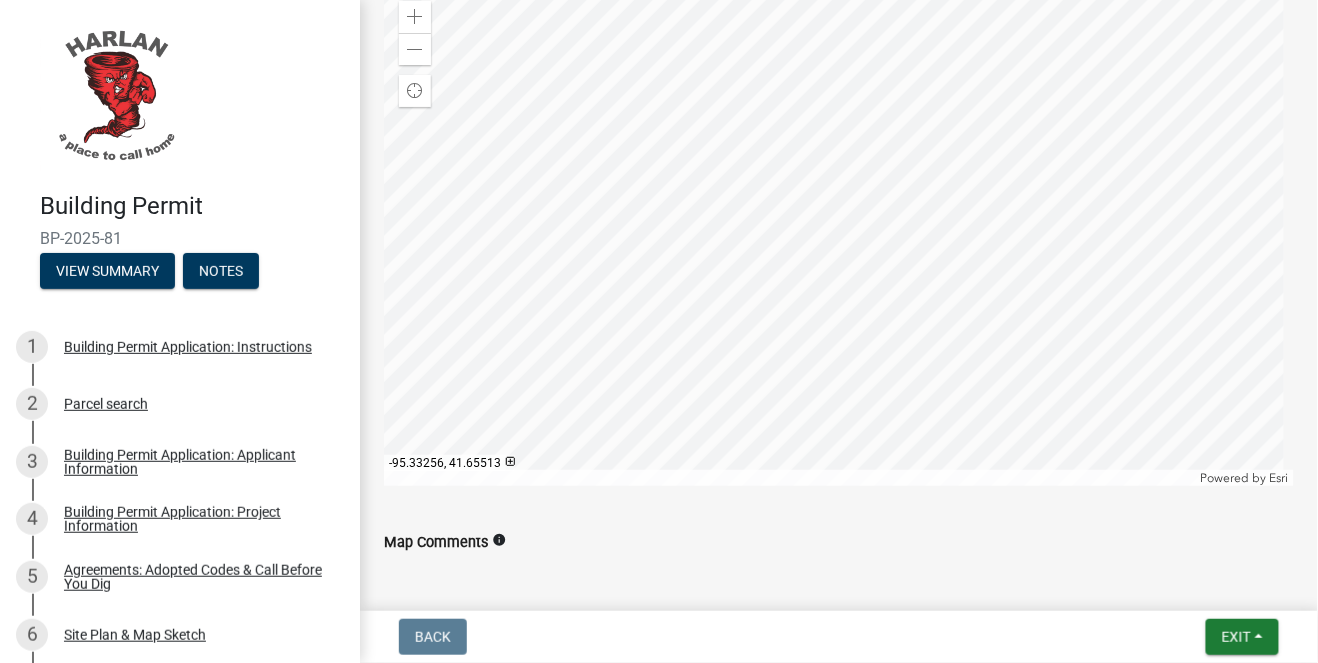 click 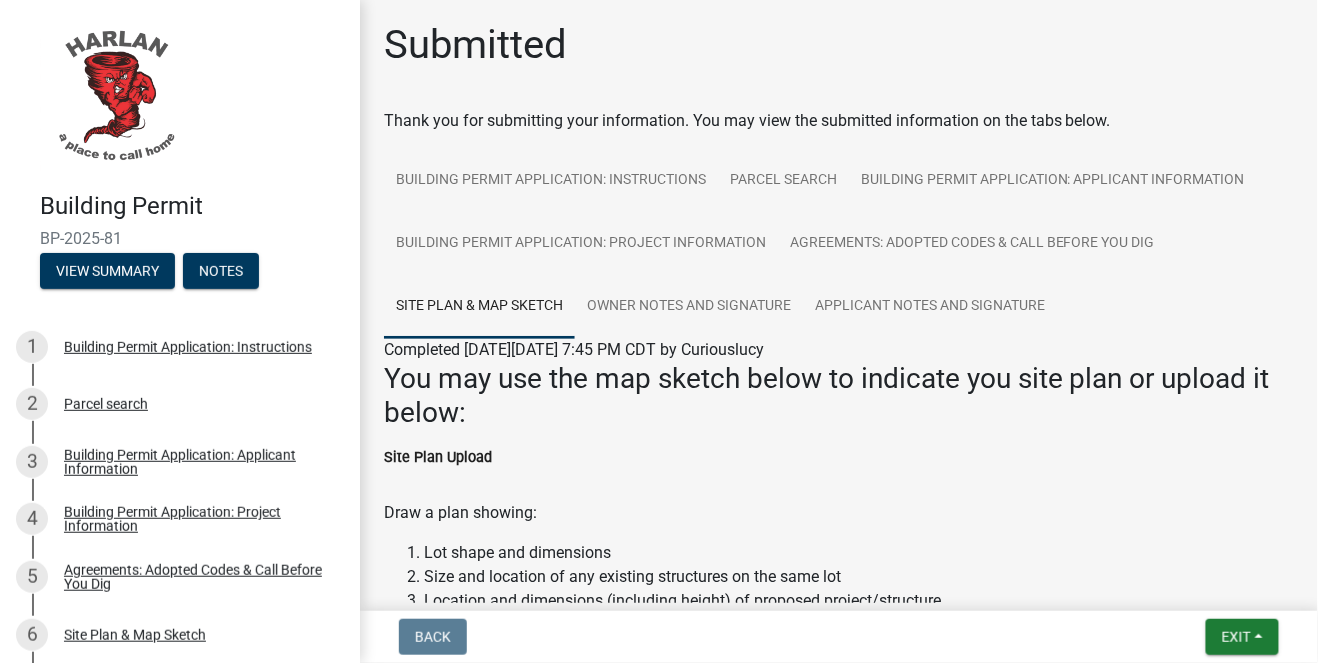 scroll, scrollTop: 0, scrollLeft: 0, axis: both 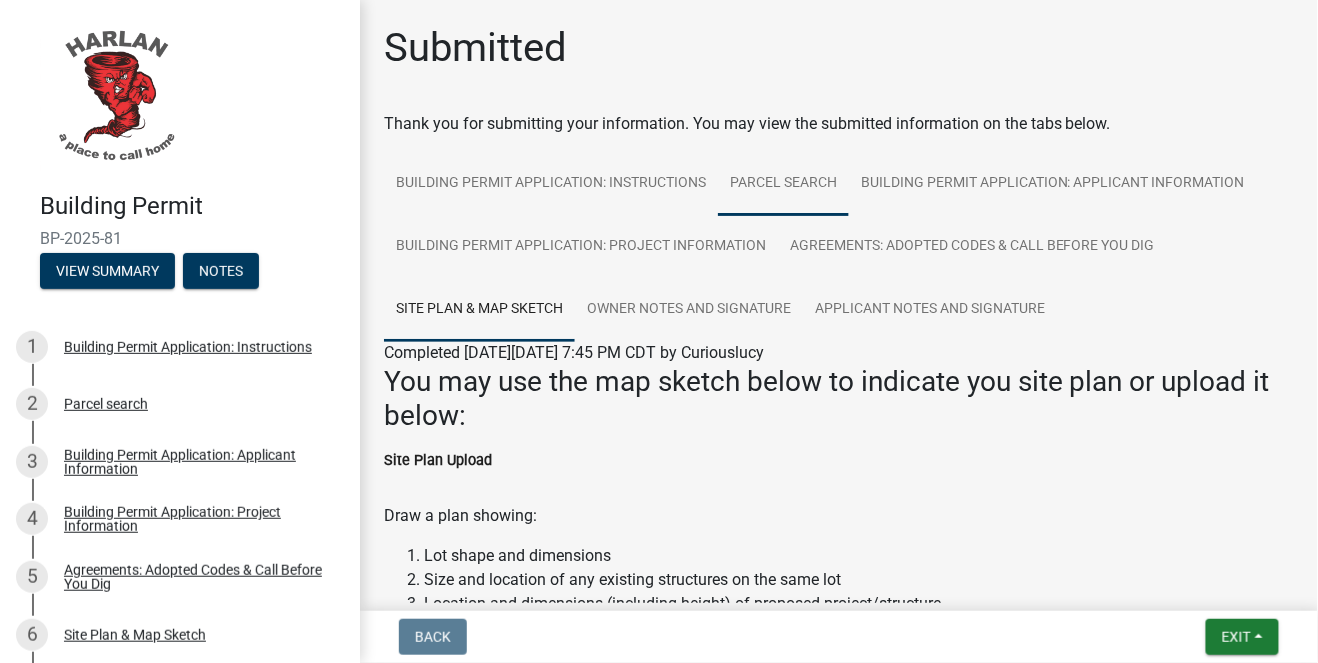 click on "Parcel search" at bounding box center [783, 184] 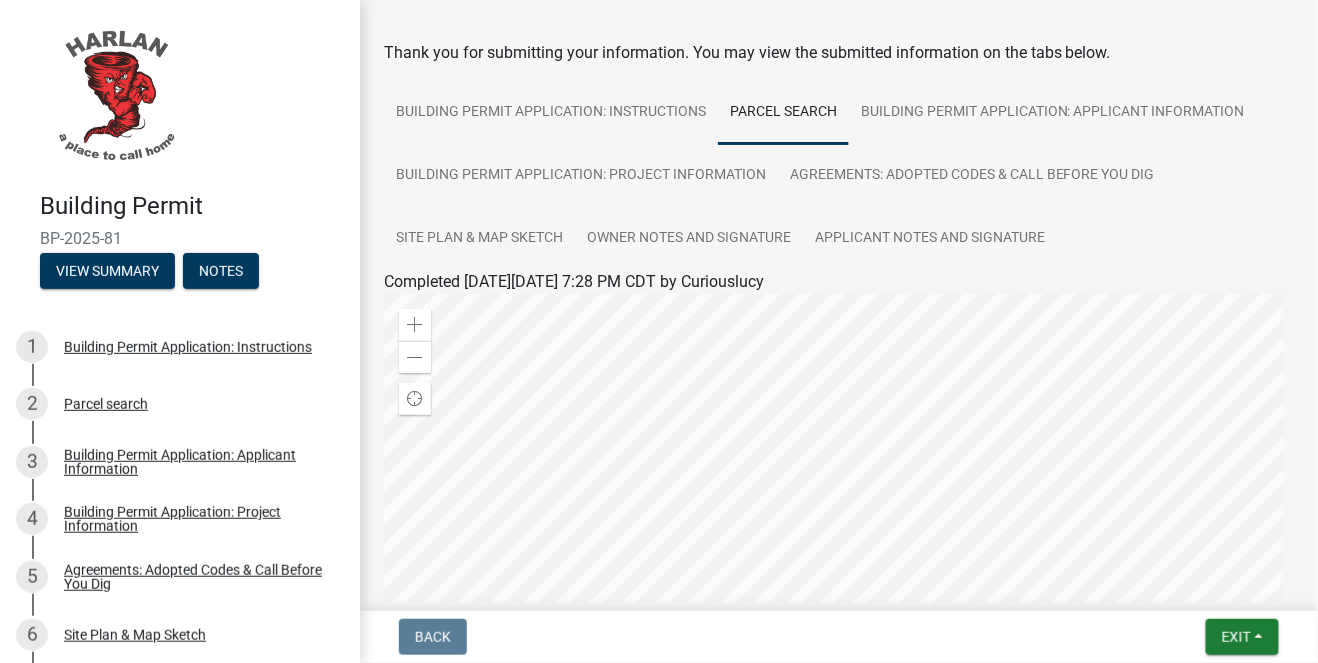 scroll, scrollTop: 0, scrollLeft: 0, axis: both 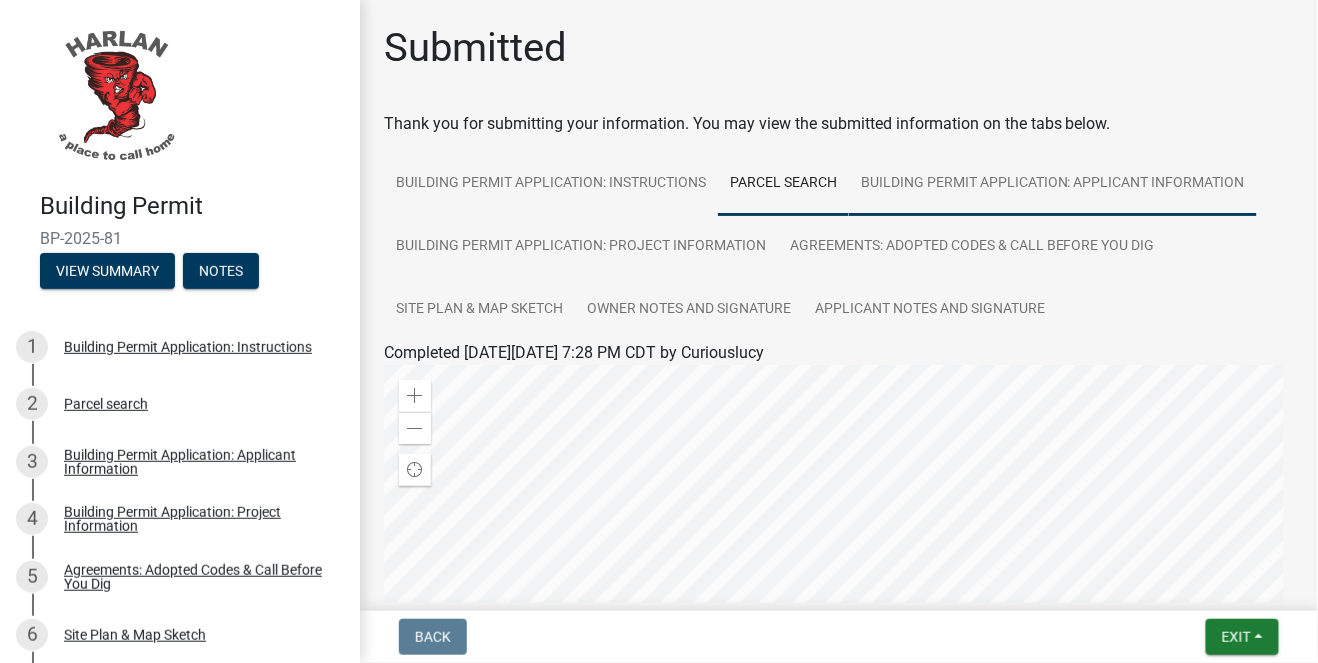 click on "Building Permit Application: Applicant Information" at bounding box center [1053, 184] 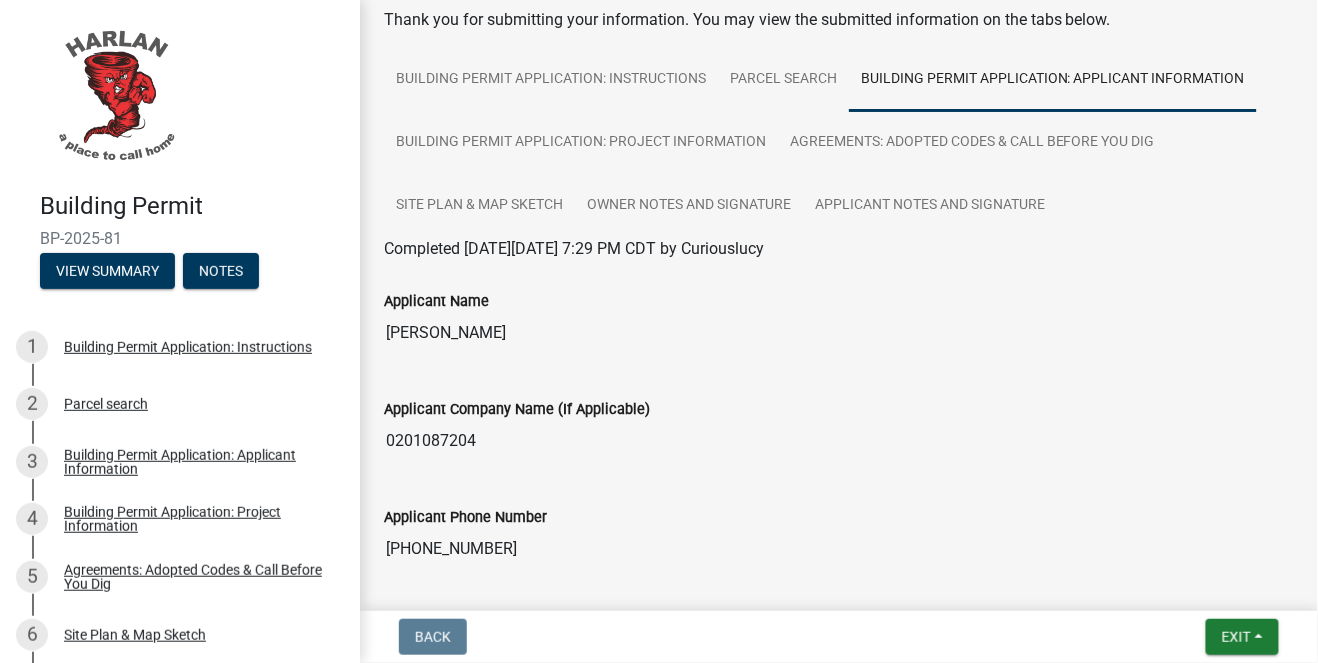 scroll, scrollTop: 0, scrollLeft: 0, axis: both 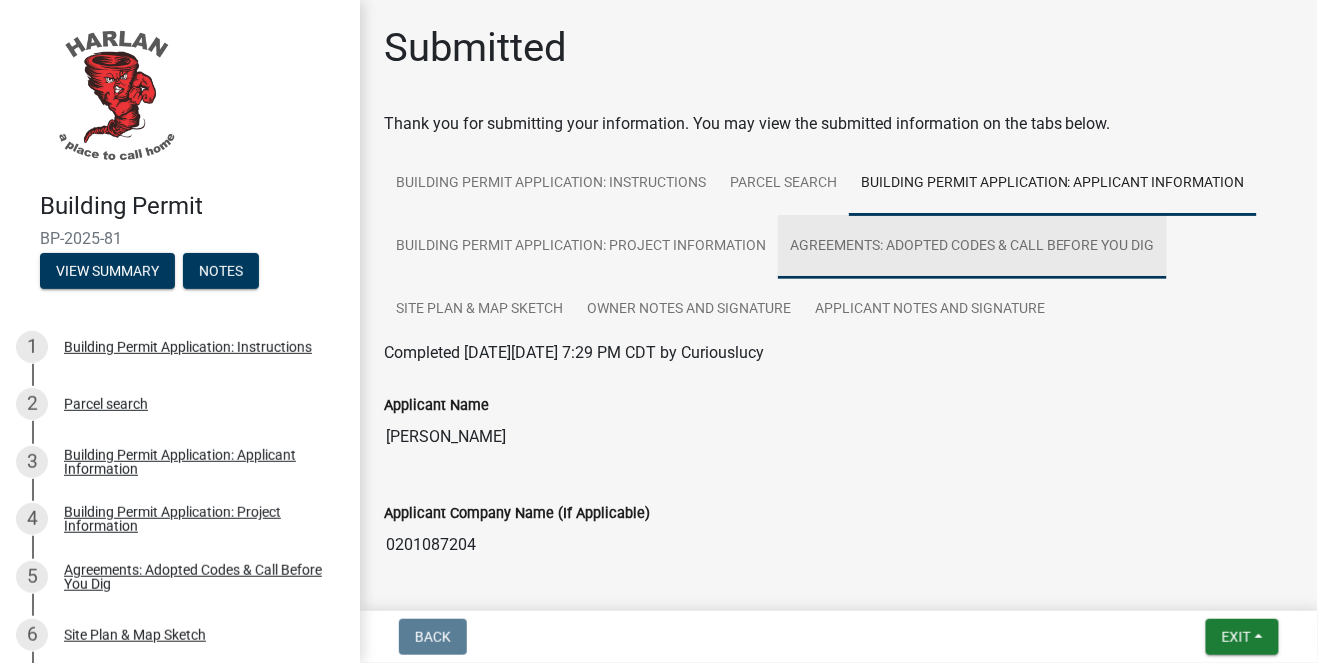 click on "Agreements: Adopted Codes & Call Before You Dig" at bounding box center [972, 247] 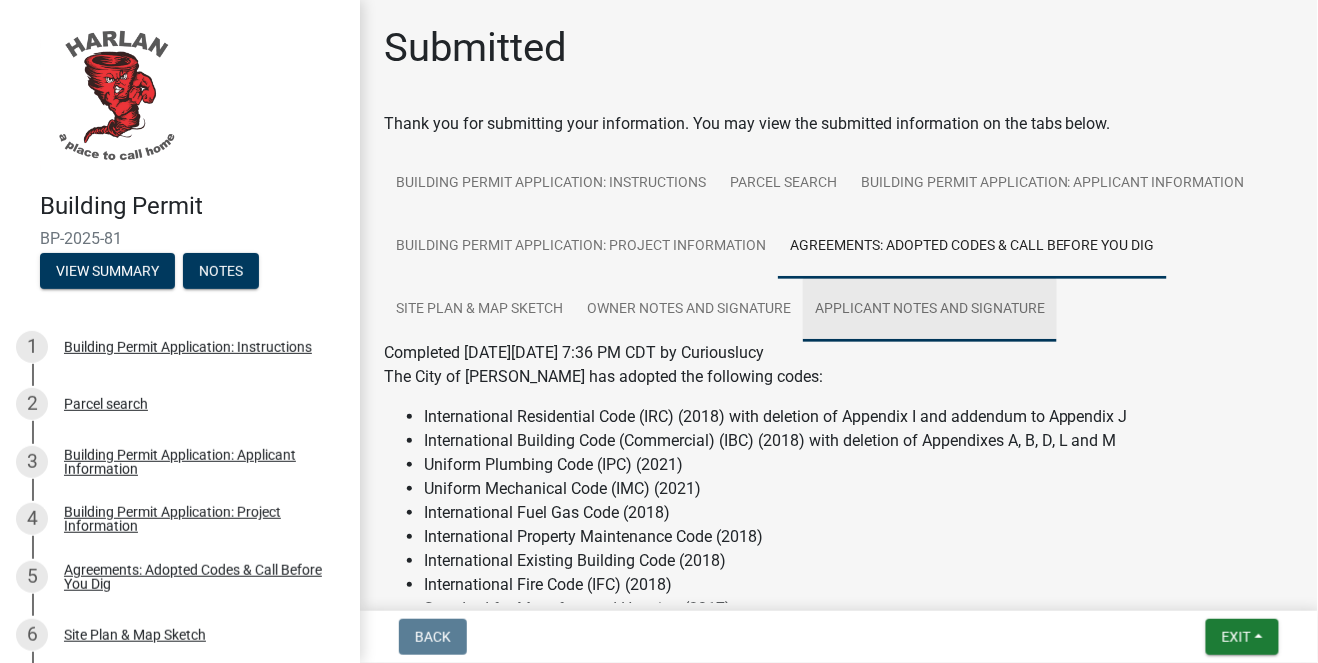 click on "Applicant Notes and Signature" at bounding box center (930, 310) 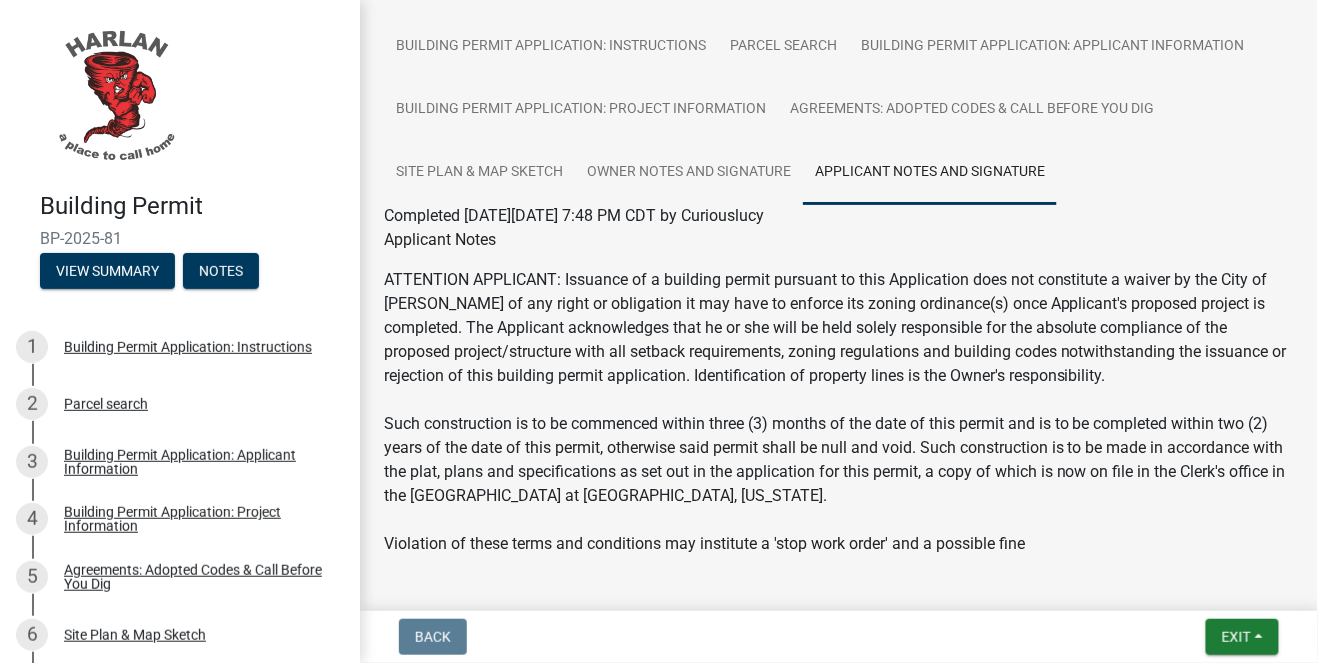 scroll, scrollTop: 0, scrollLeft: 0, axis: both 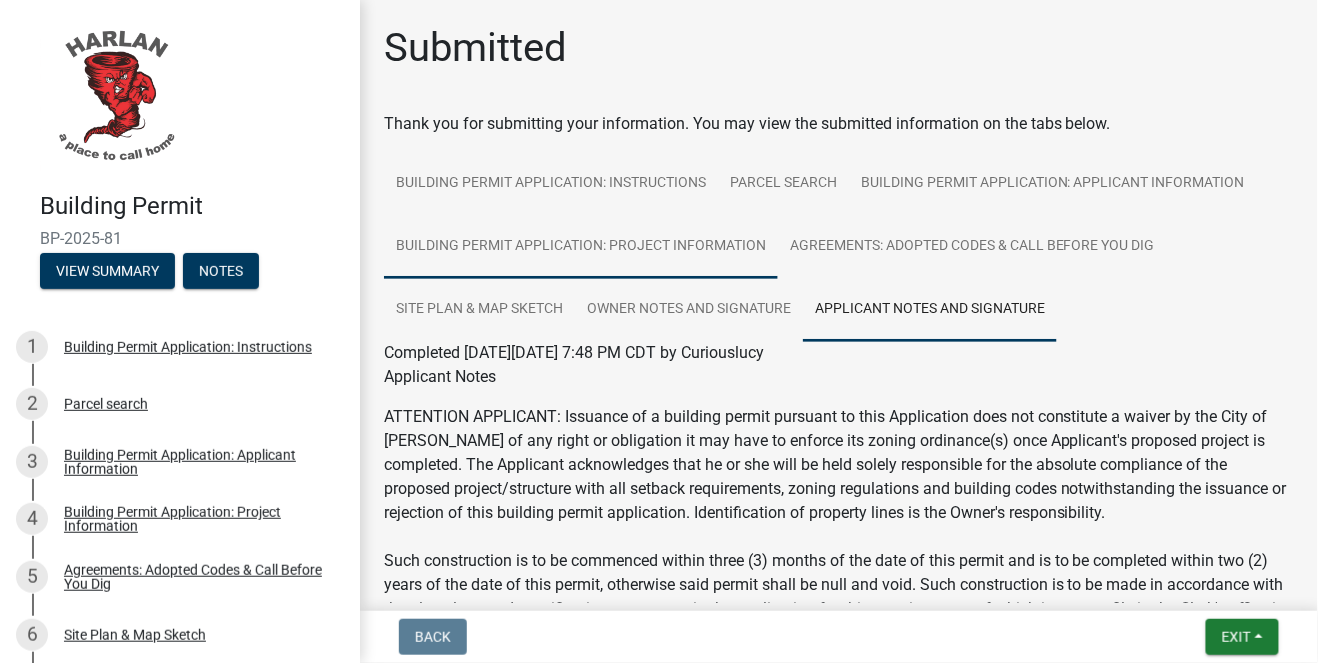 click on "Building Permit Application: Project Information" at bounding box center (581, 247) 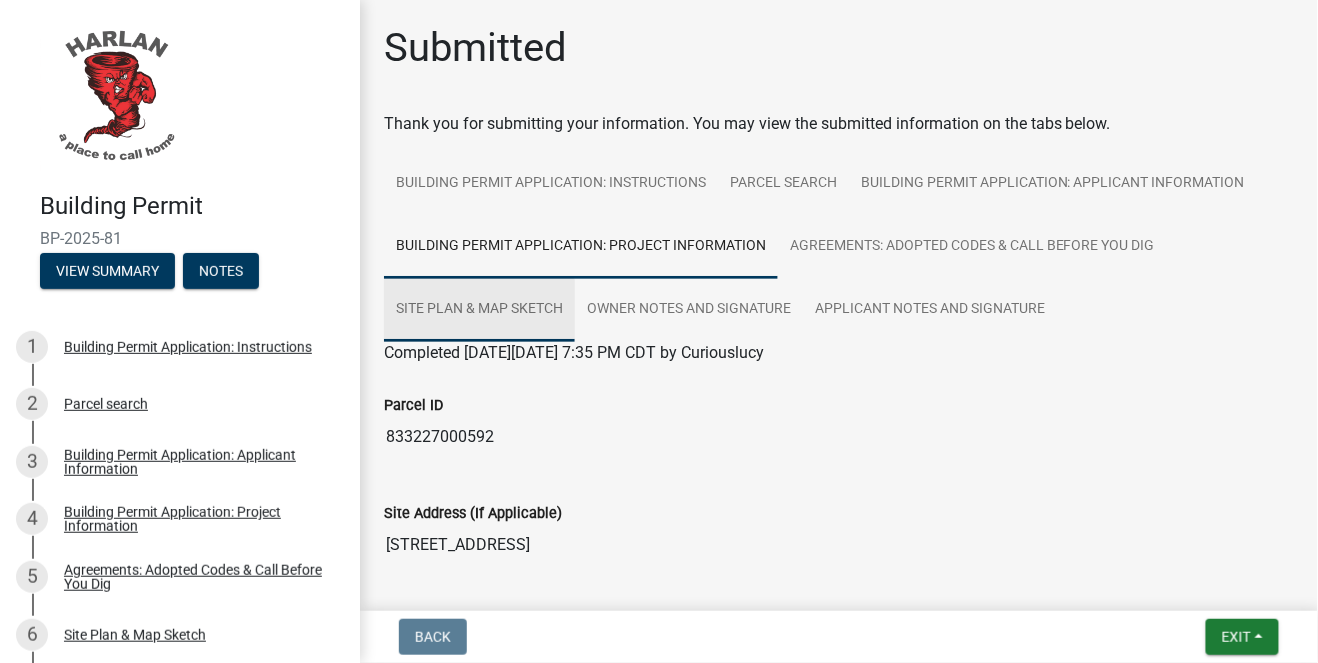 click on "Site Plan & Map Sketch" at bounding box center [479, 310] 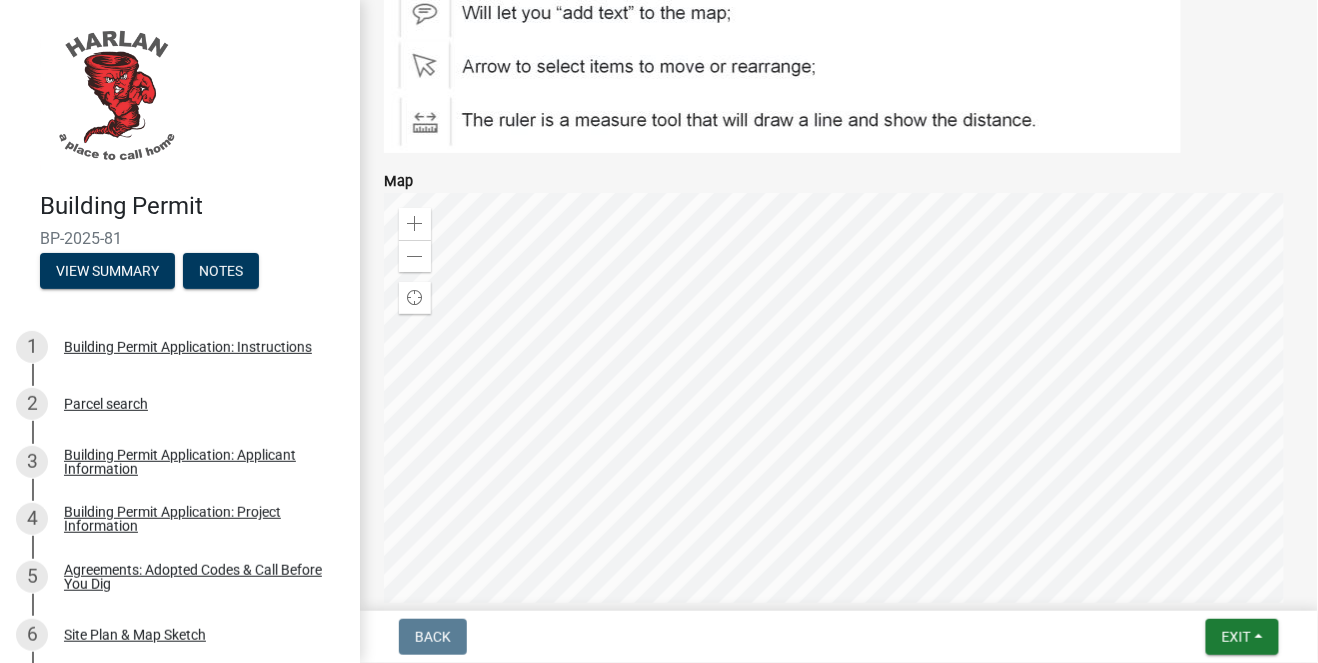 scroll, scrollTop: 1448, scrollLeft: 0, axis: vertical 